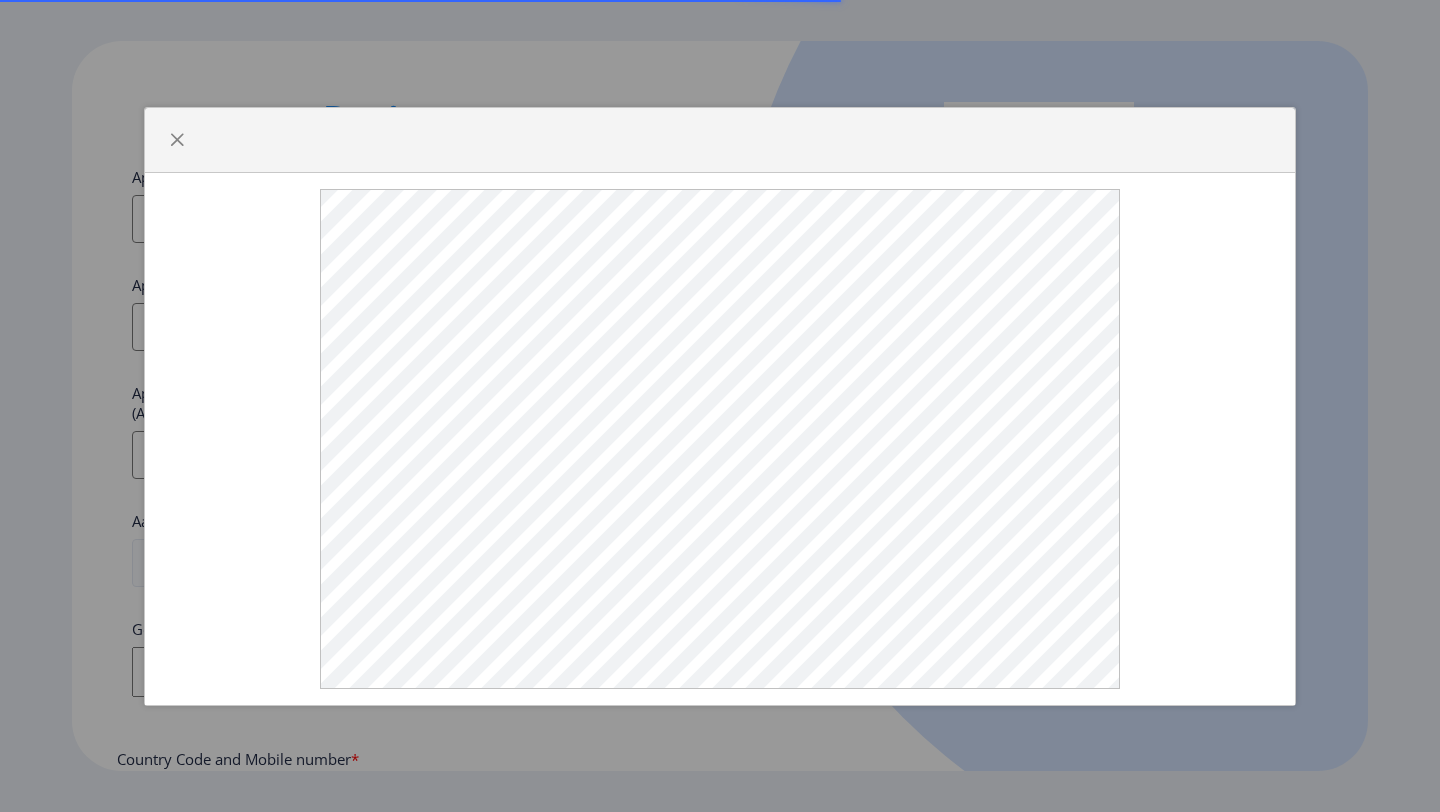 scroll, scrollTop: 0, scrollLeft: 0, axis: both 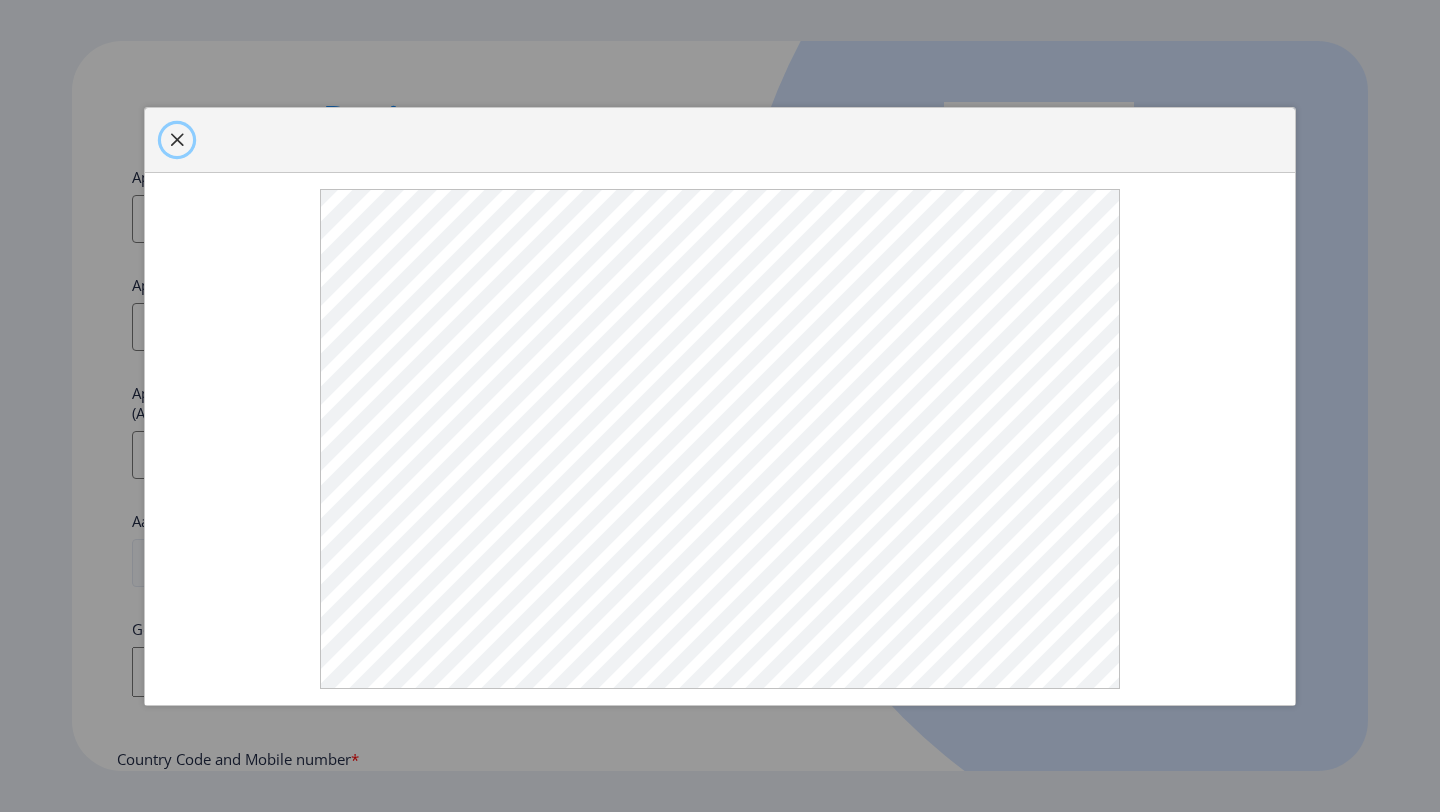 click at bounding box center (177, 140) 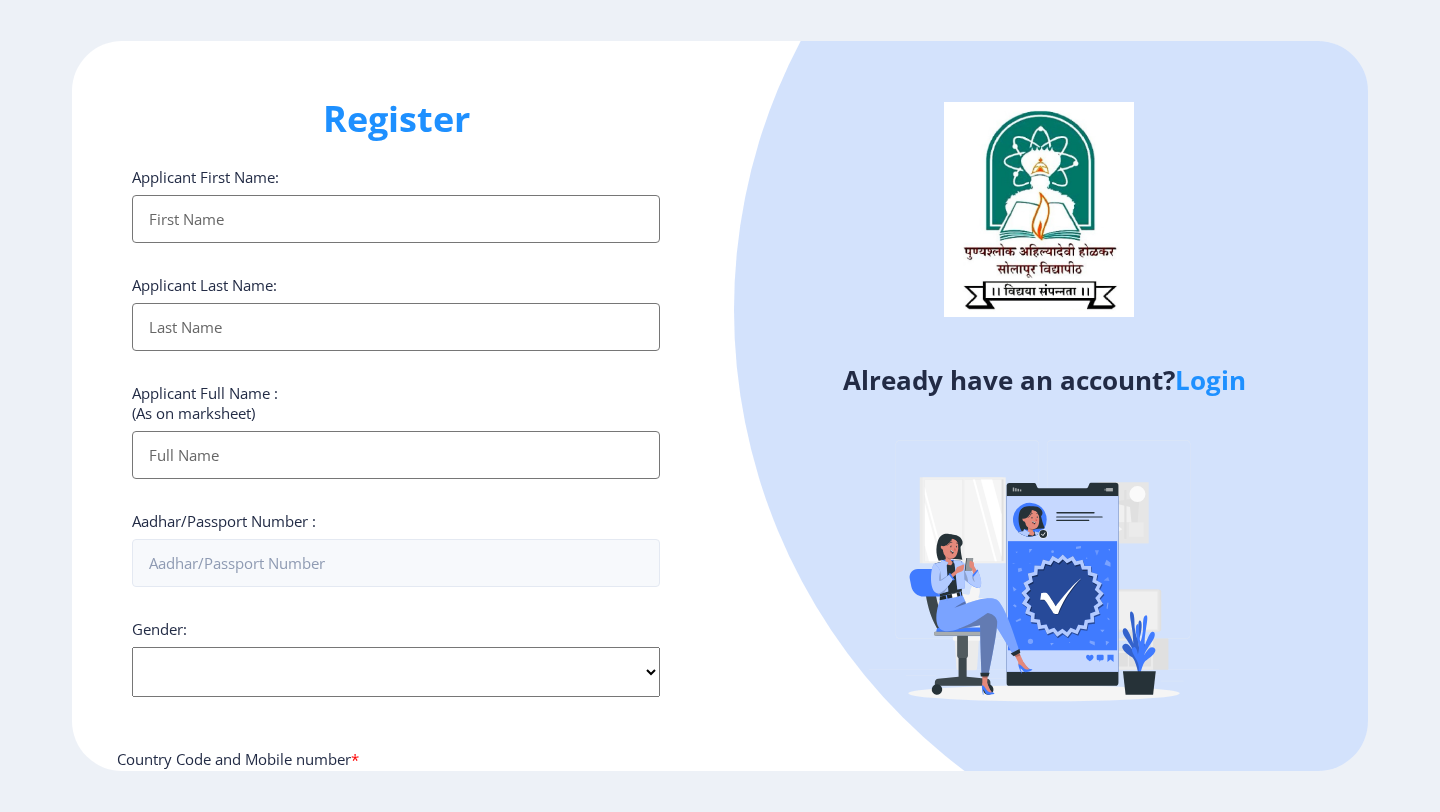click on "Applicant First Name:" at bounding box center [396, 219] 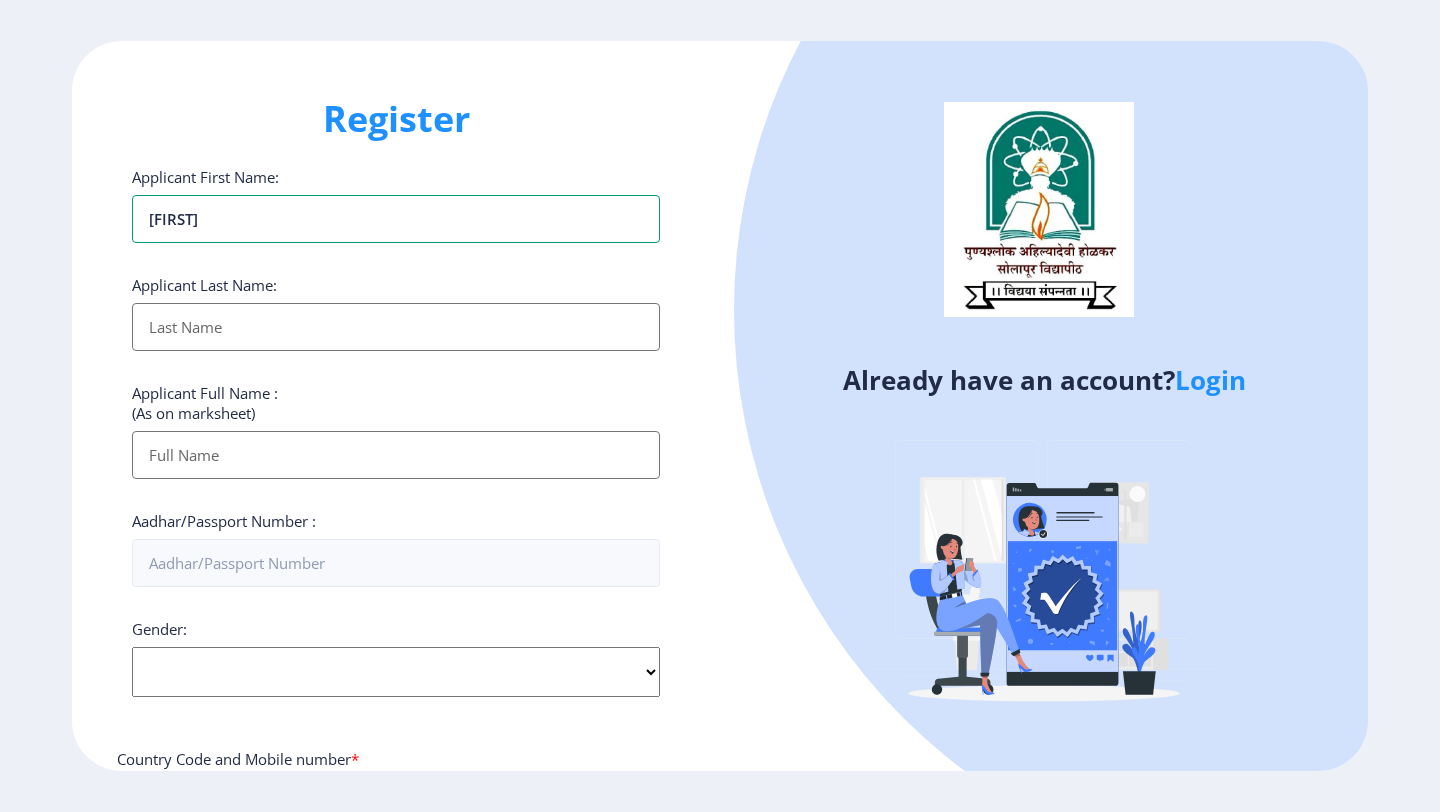 type on "[FIRST]" 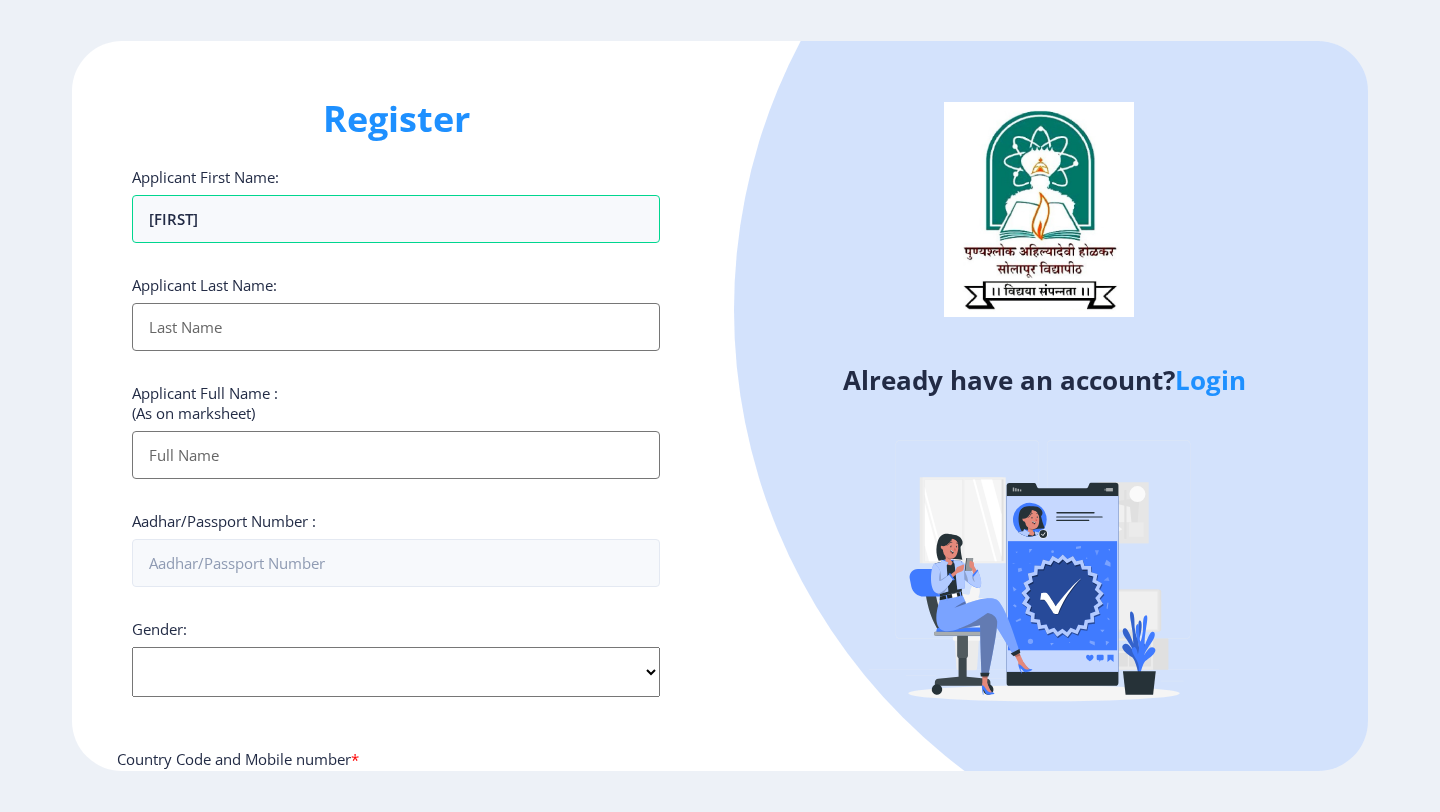 click on "Applicant First Name:" at bounding box center [396, 327] 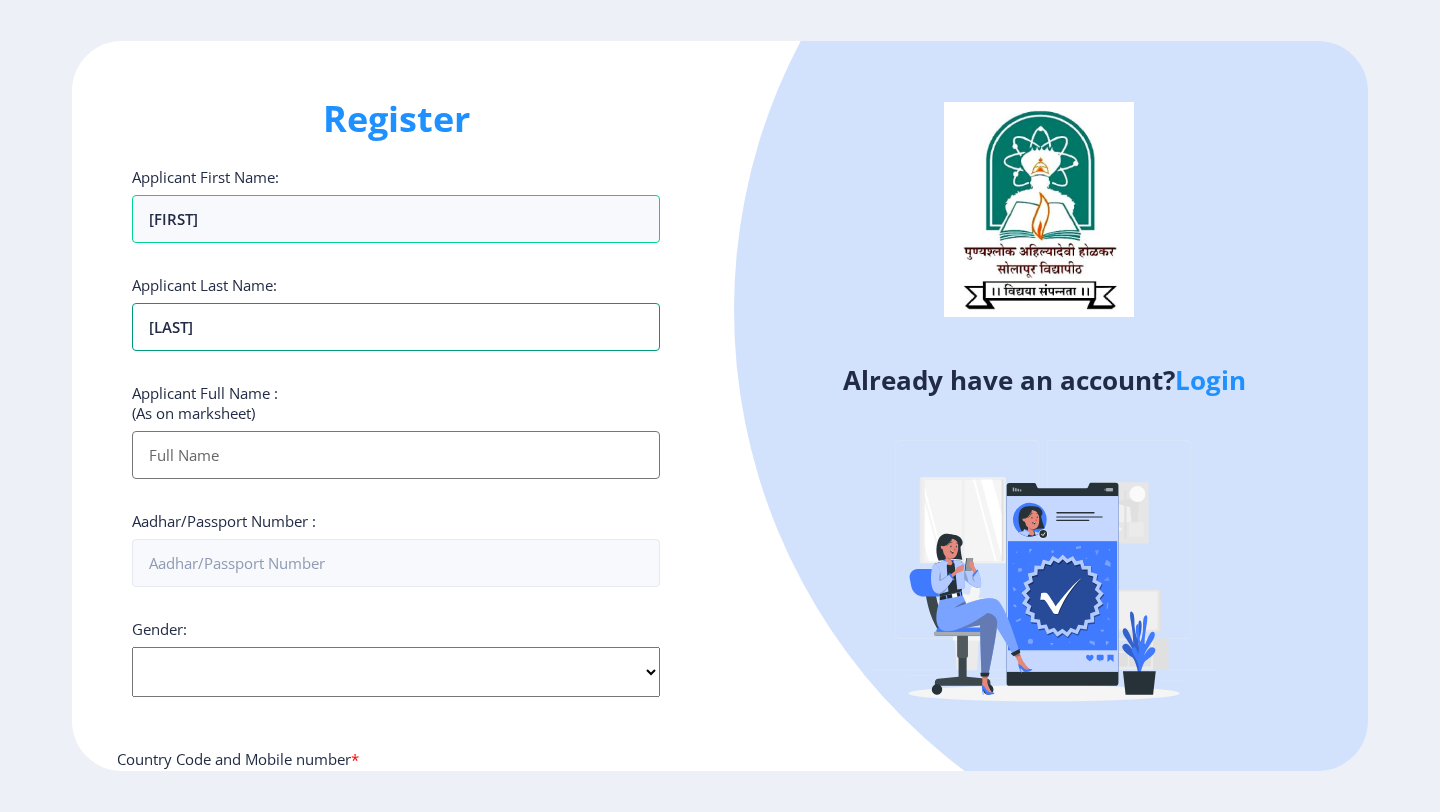 type on "[LAST]" 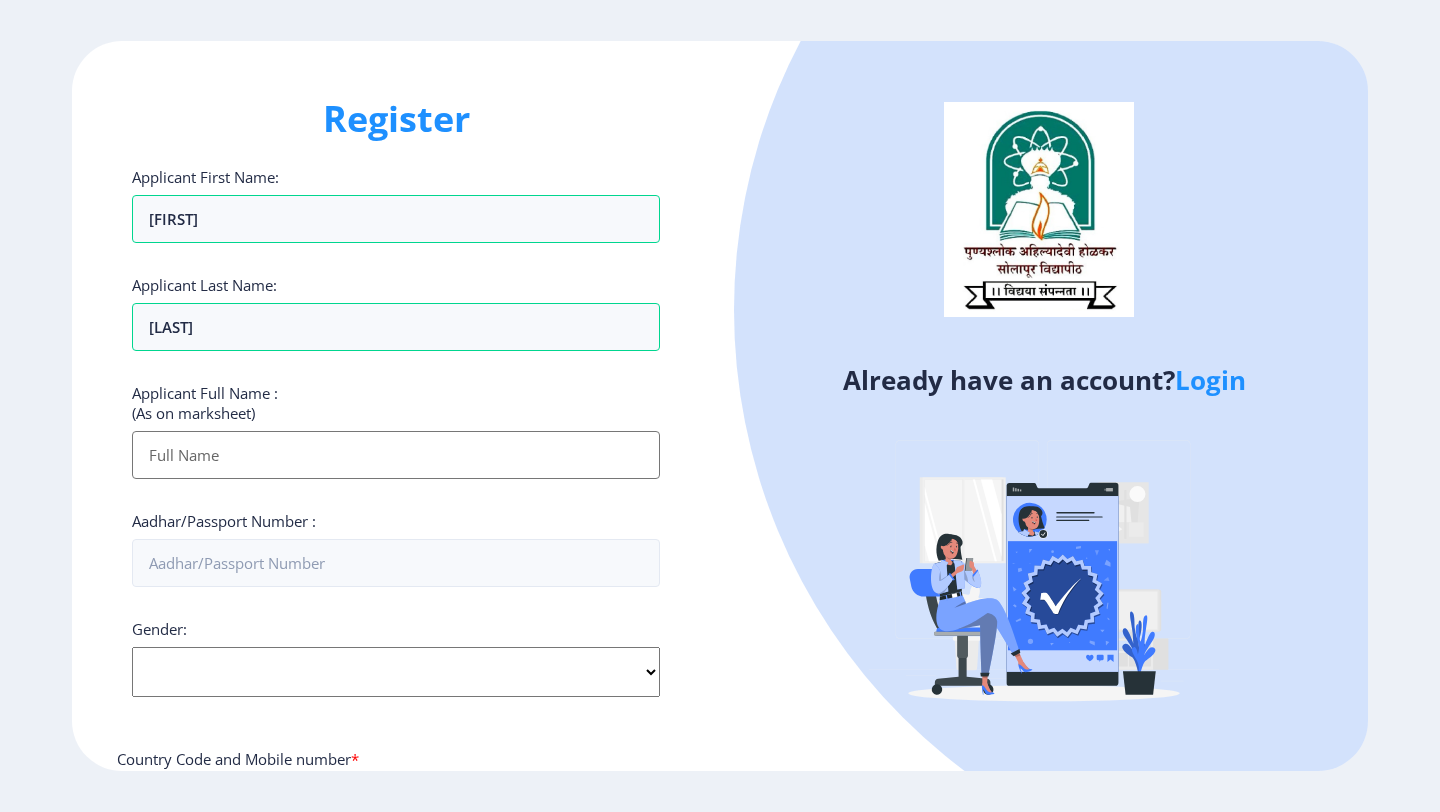 click on "Applicant First Name:" at bounding box center [396, 455] 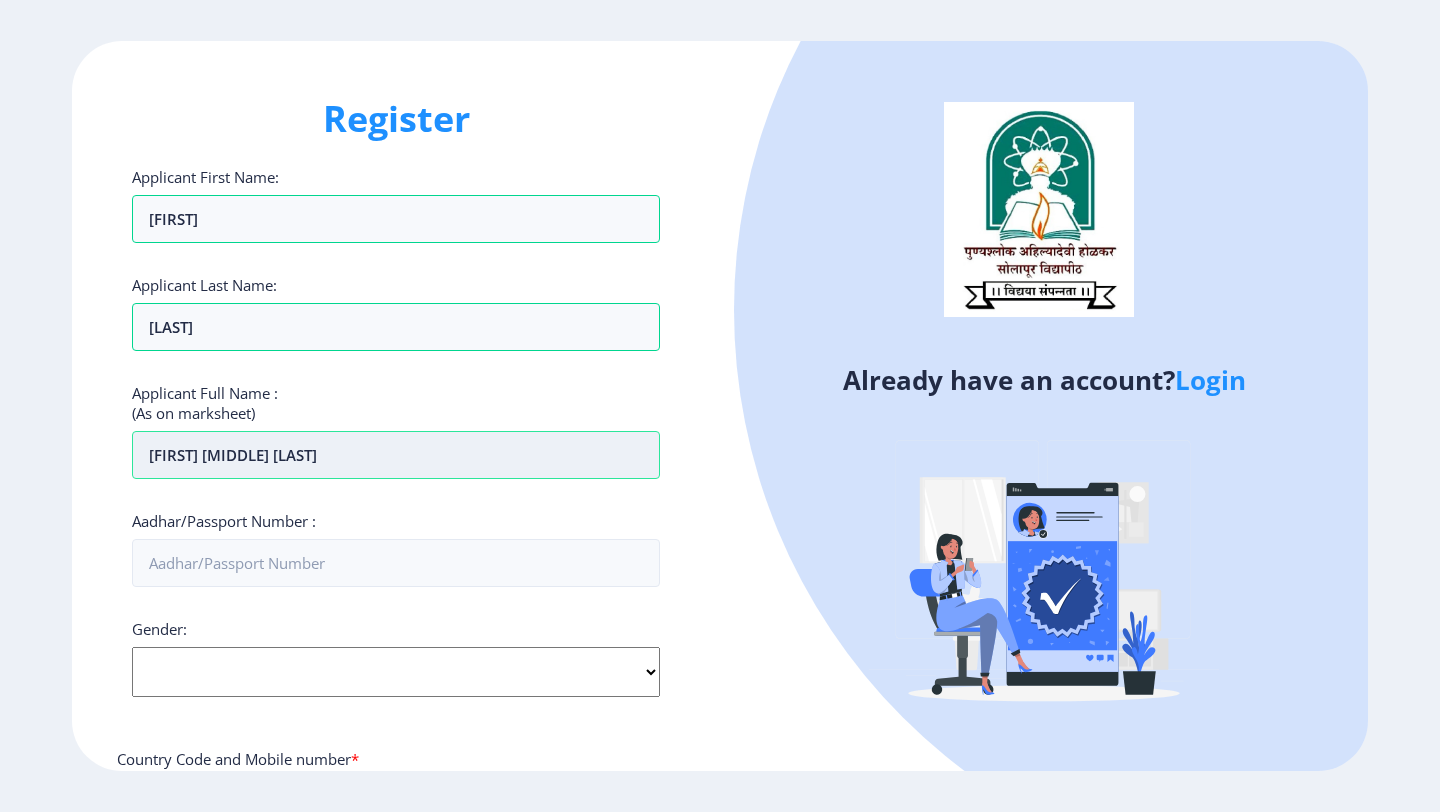 click on "[FIRST] [MIDDLE] [LAST]" at bounding box center [396, 455] 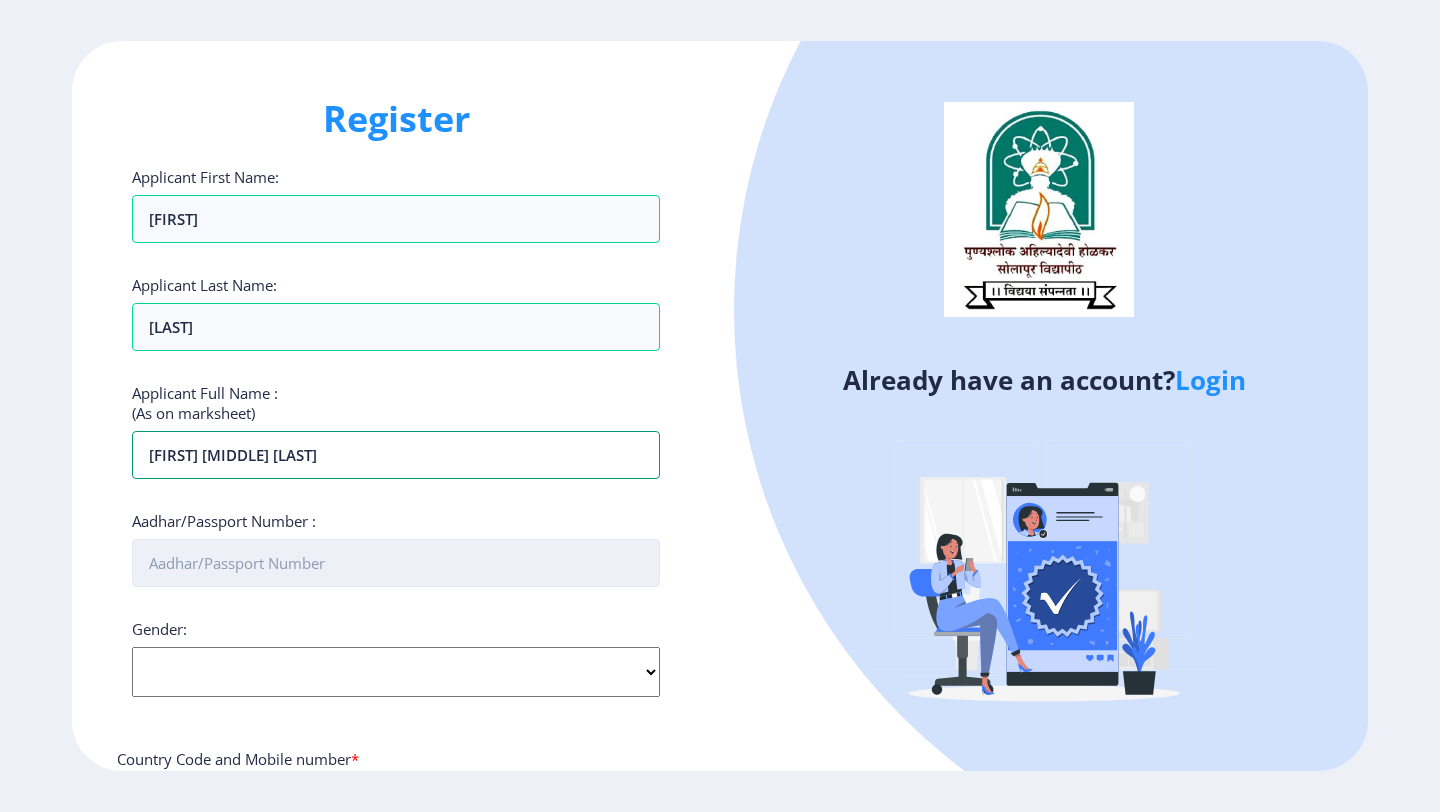 type on "[FIRST] [MIDDLE] [LAST]" 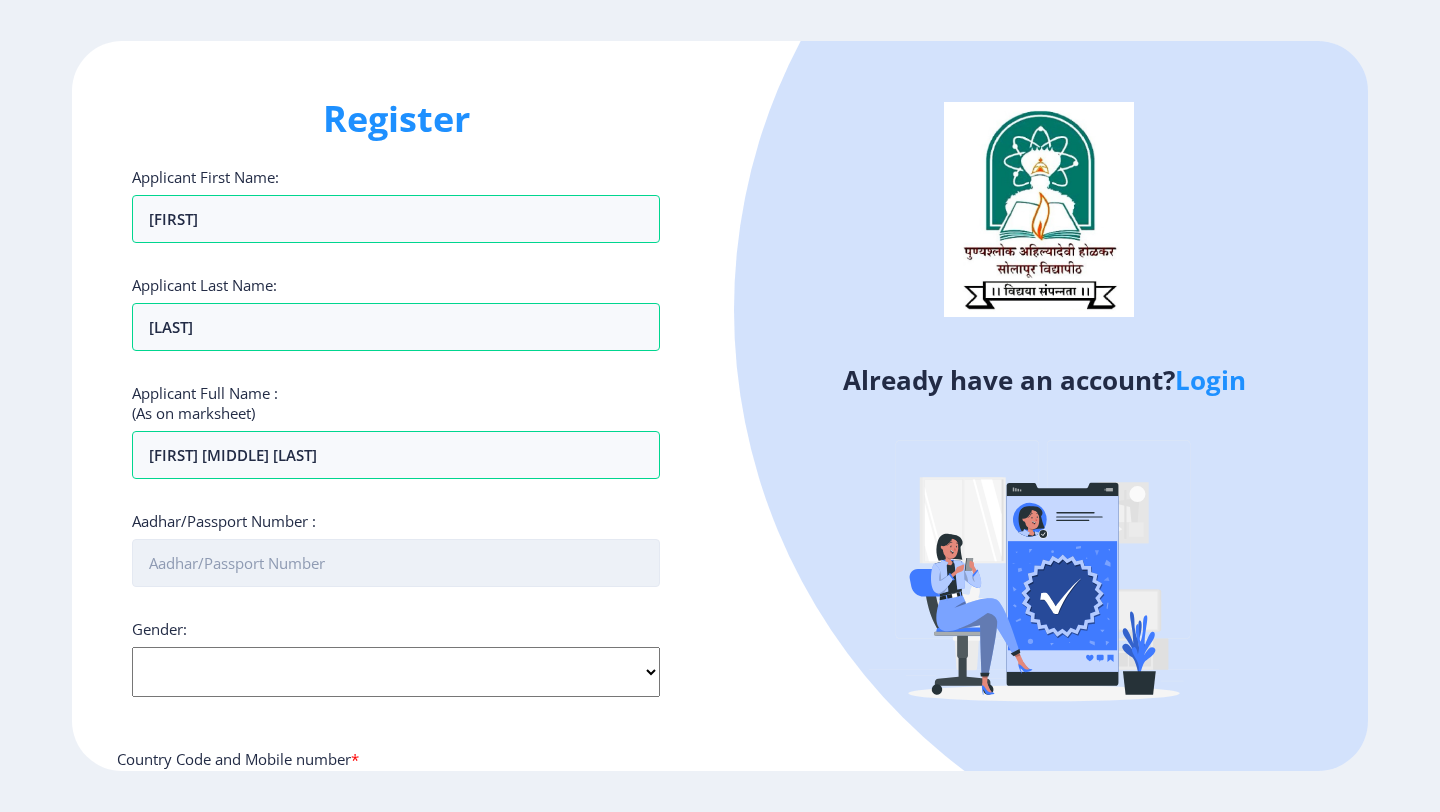click on "Aadhar/Passport Number :" at bounding box center (396, 563) 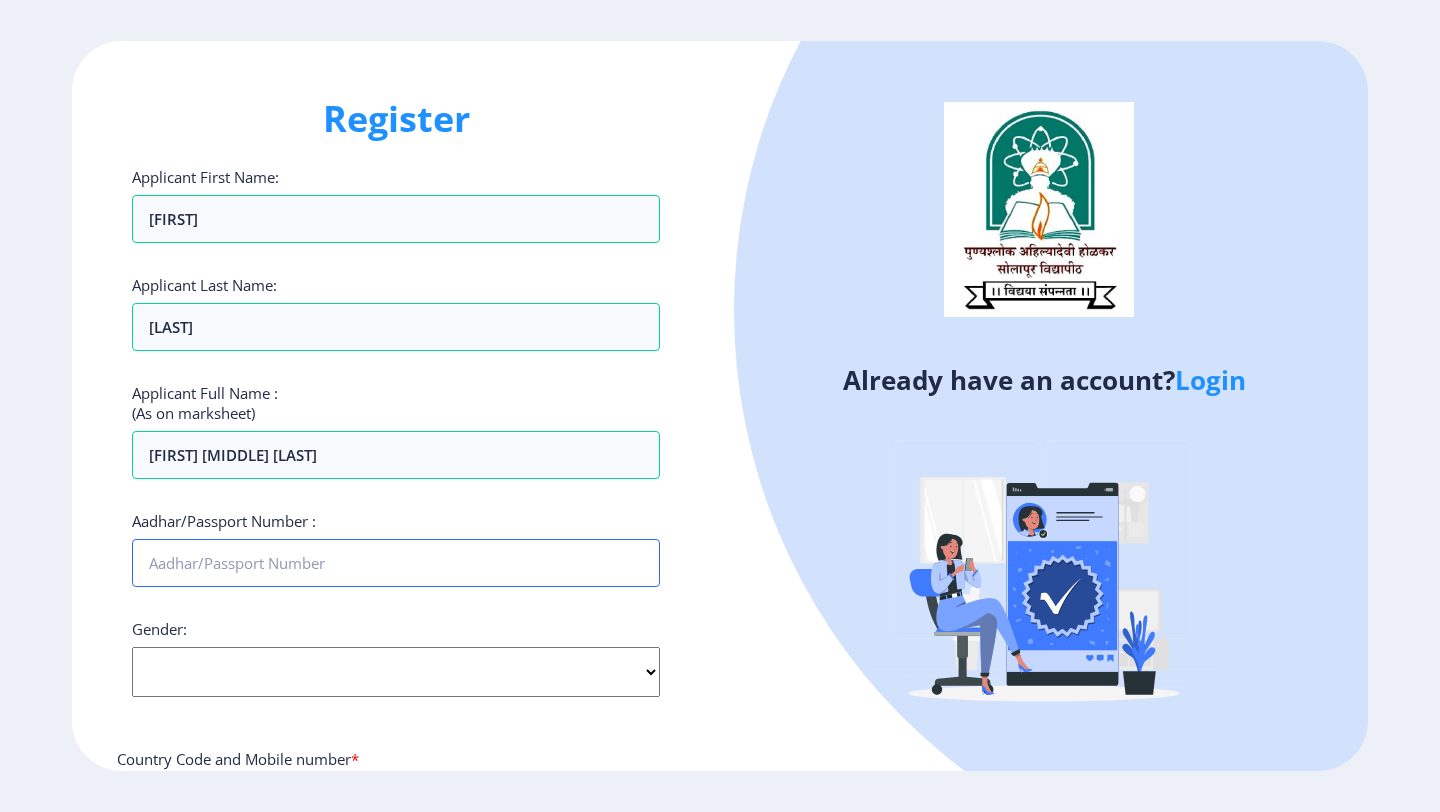 type on "[PHONE]" 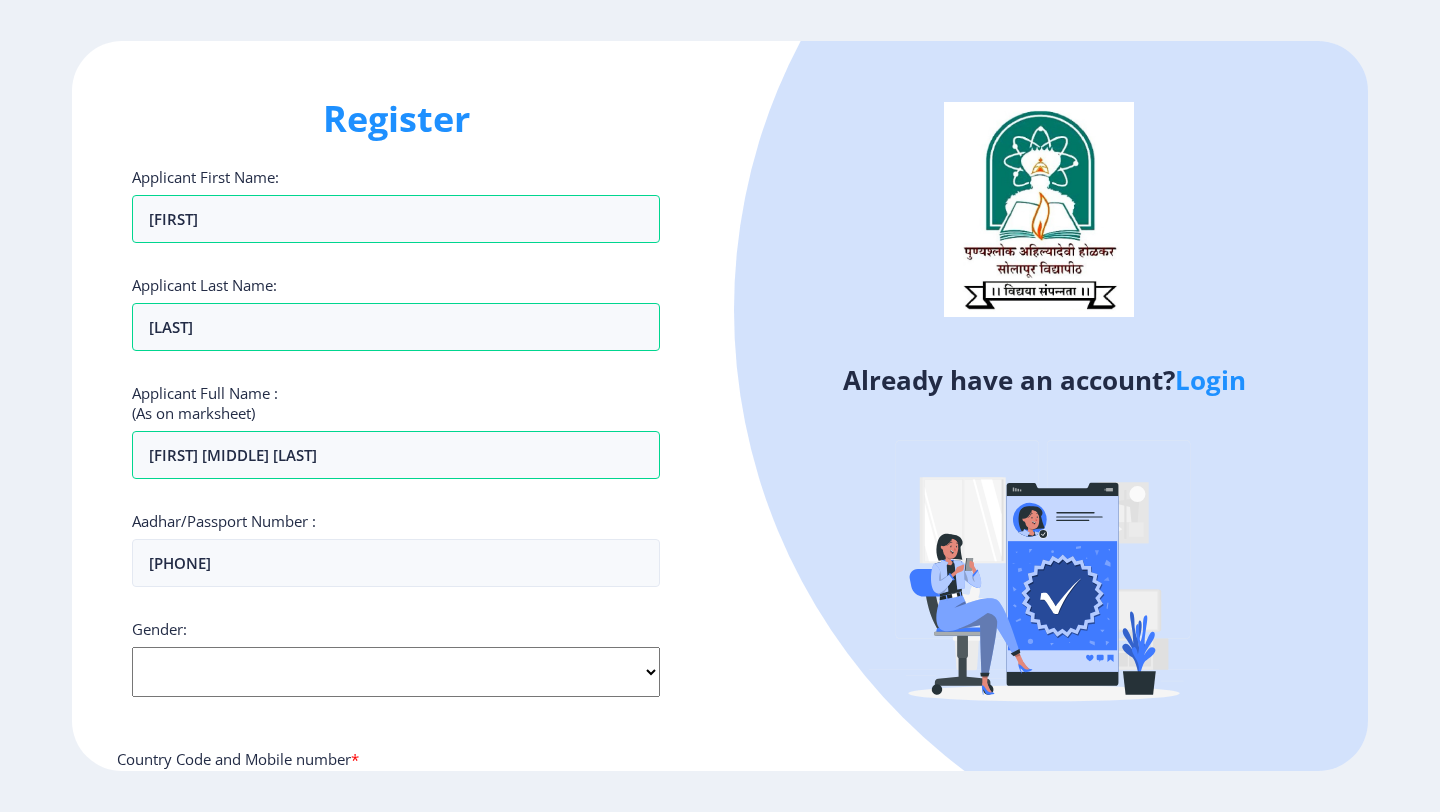 click on "Select Gender Male Female Other" at bounding box center (396, 672) 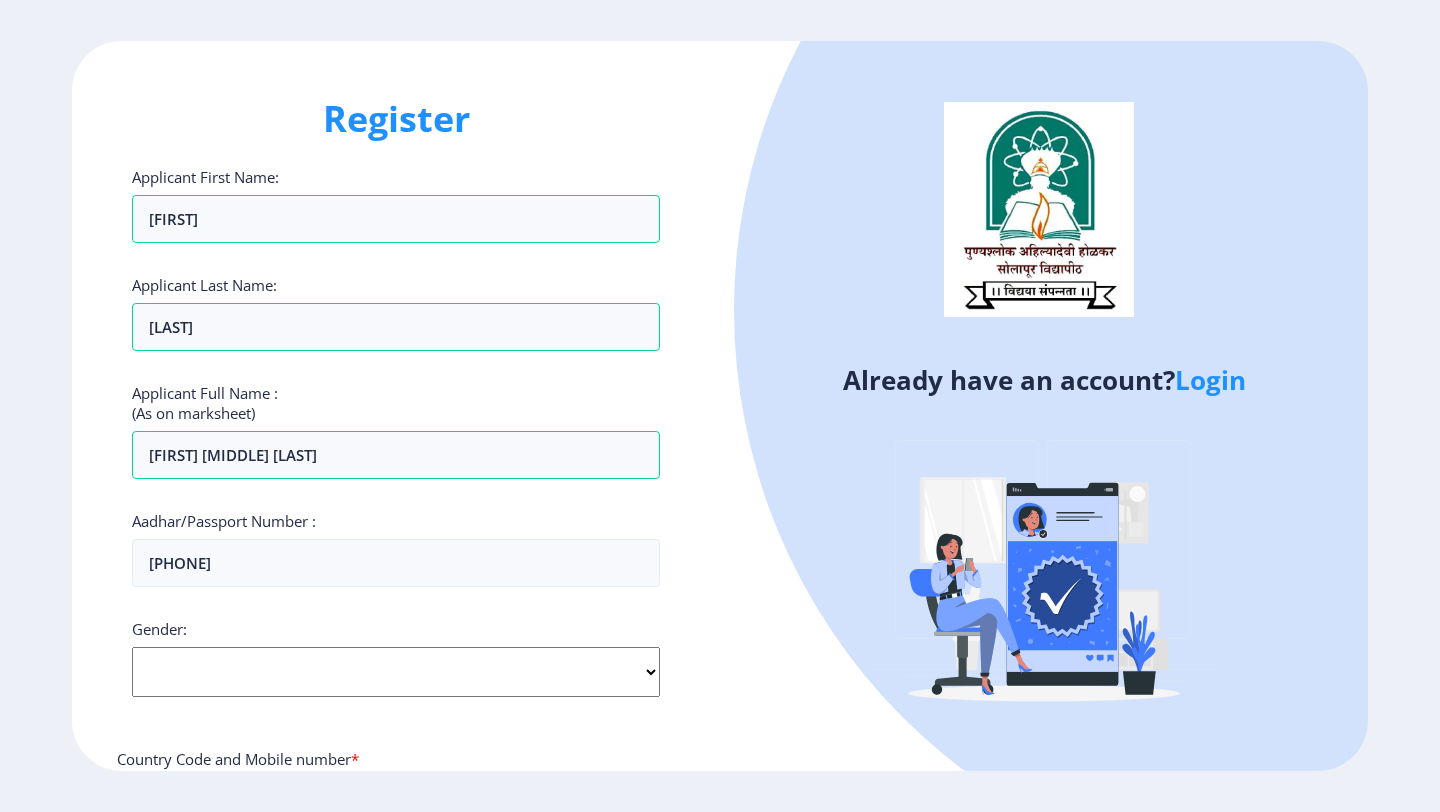 select on "Male" 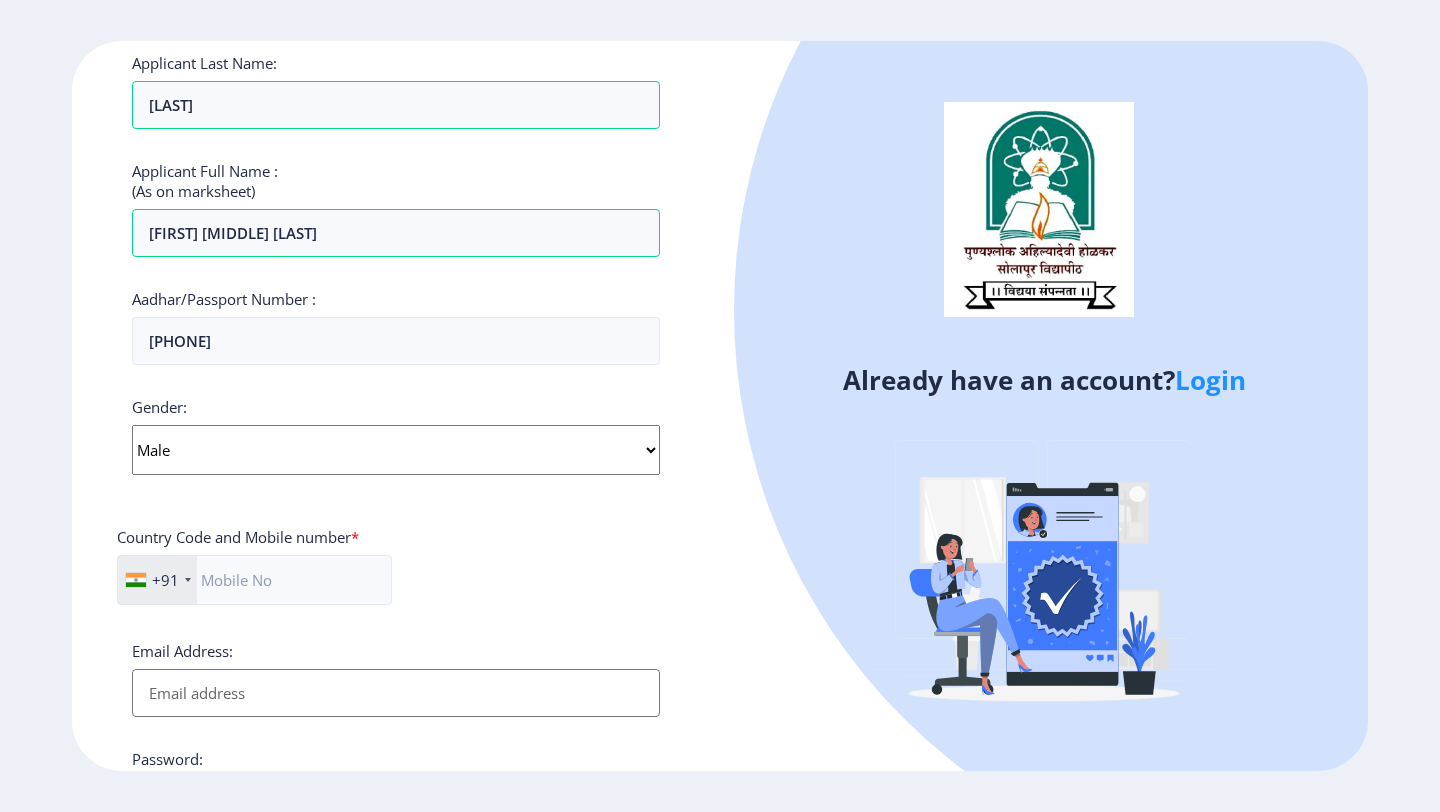 scroll, scrollTop: 368, scrollLeft: 0, axis: vertical 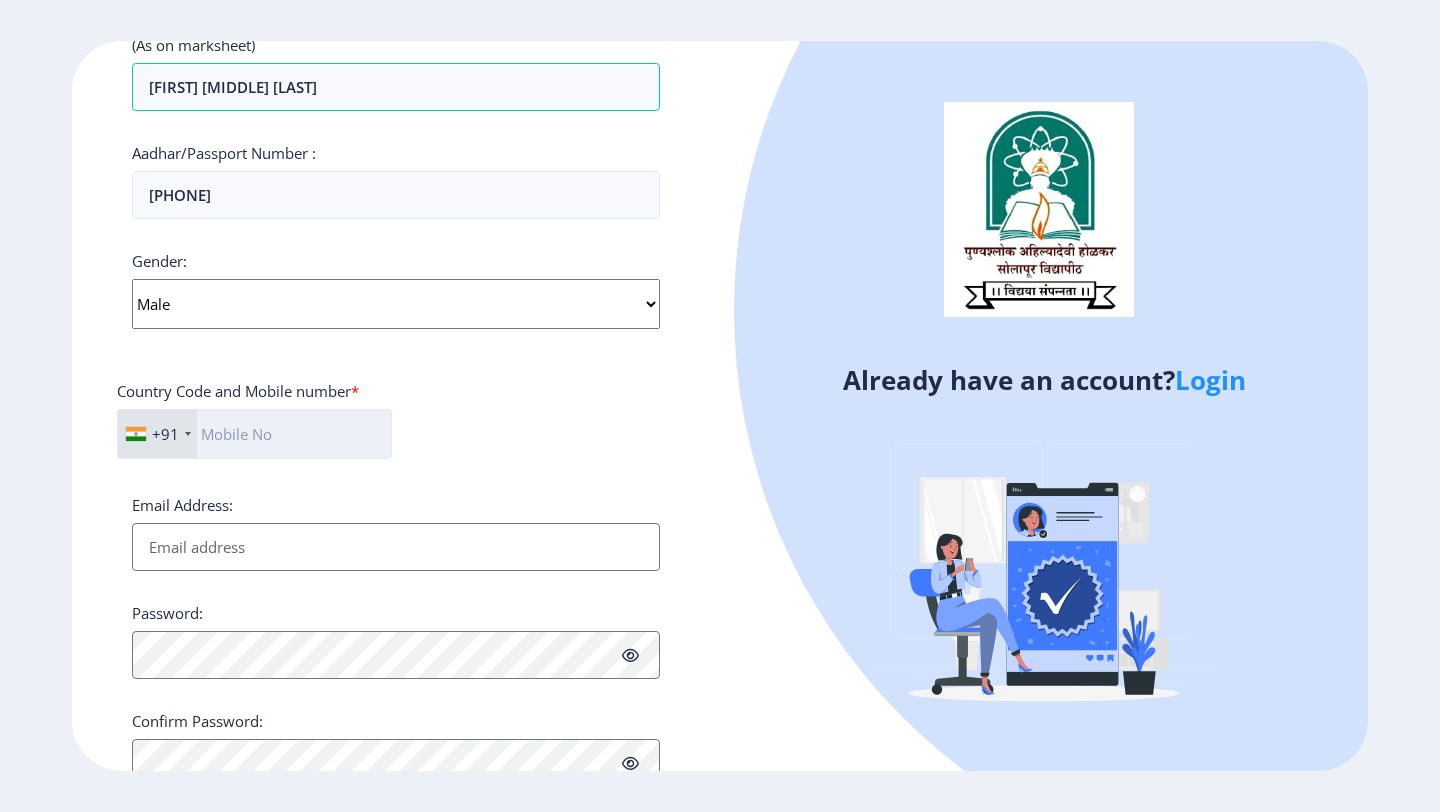 click at bounding box center (254, 434) 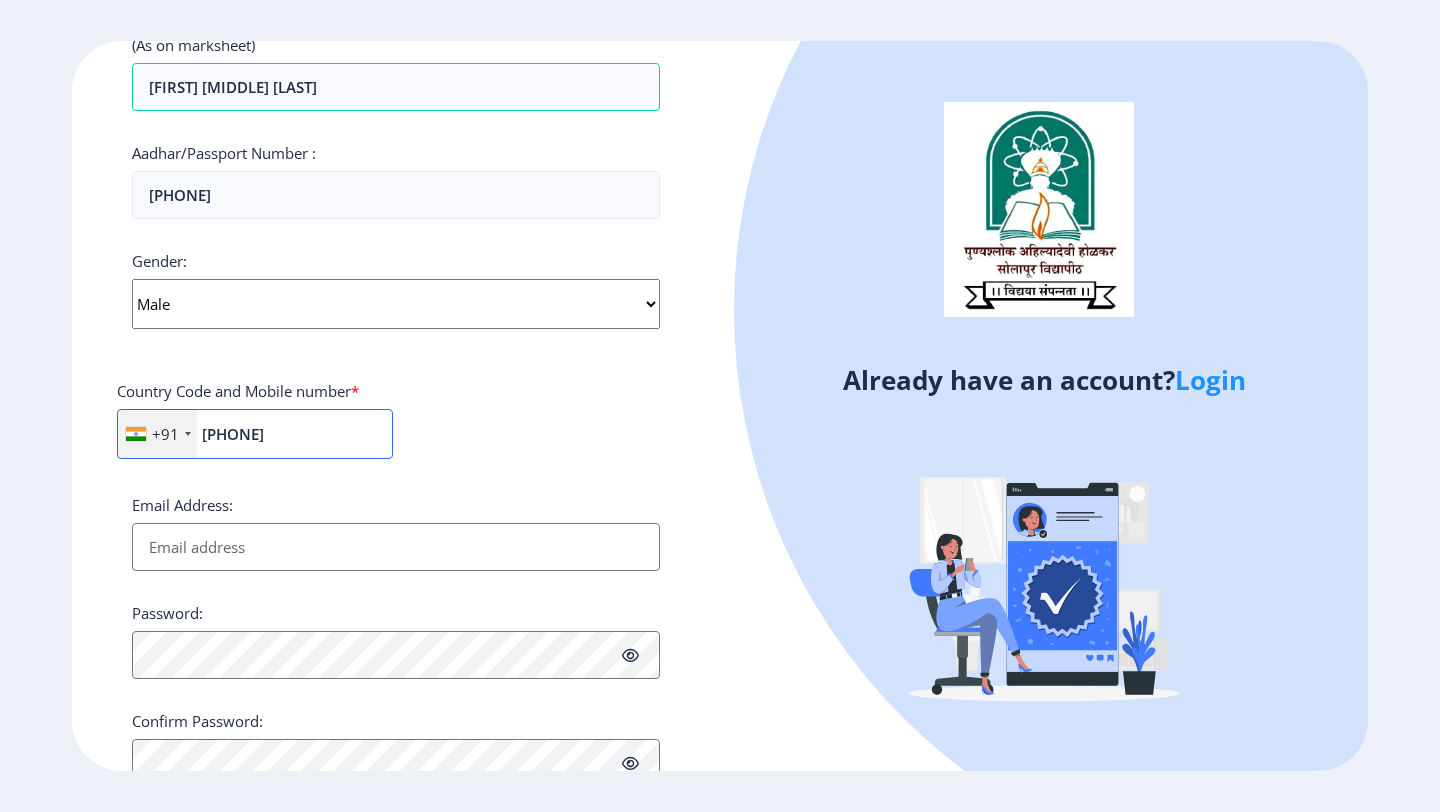 type on "[PHONE]" 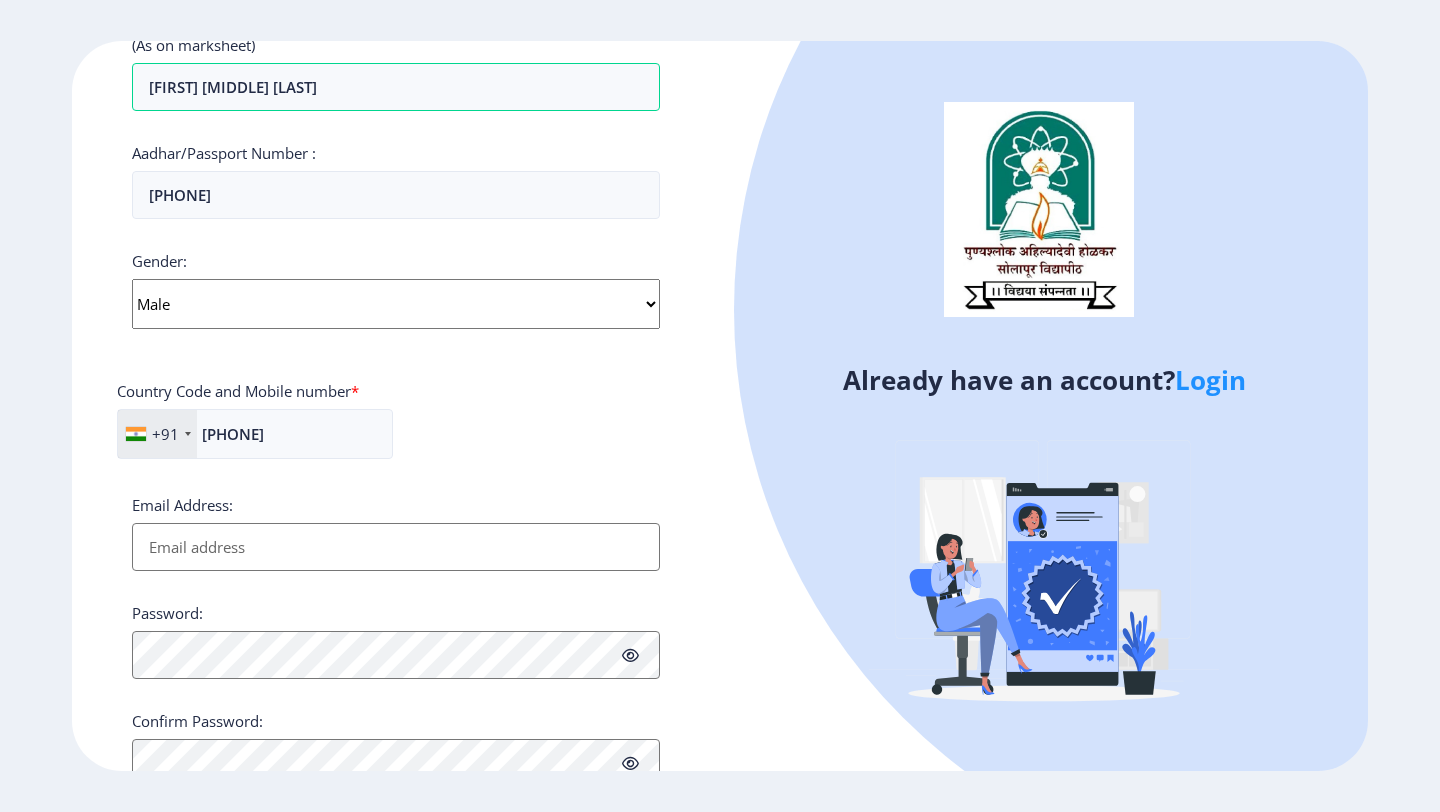 click on "Email Address:" at bounding box center [396, 547] 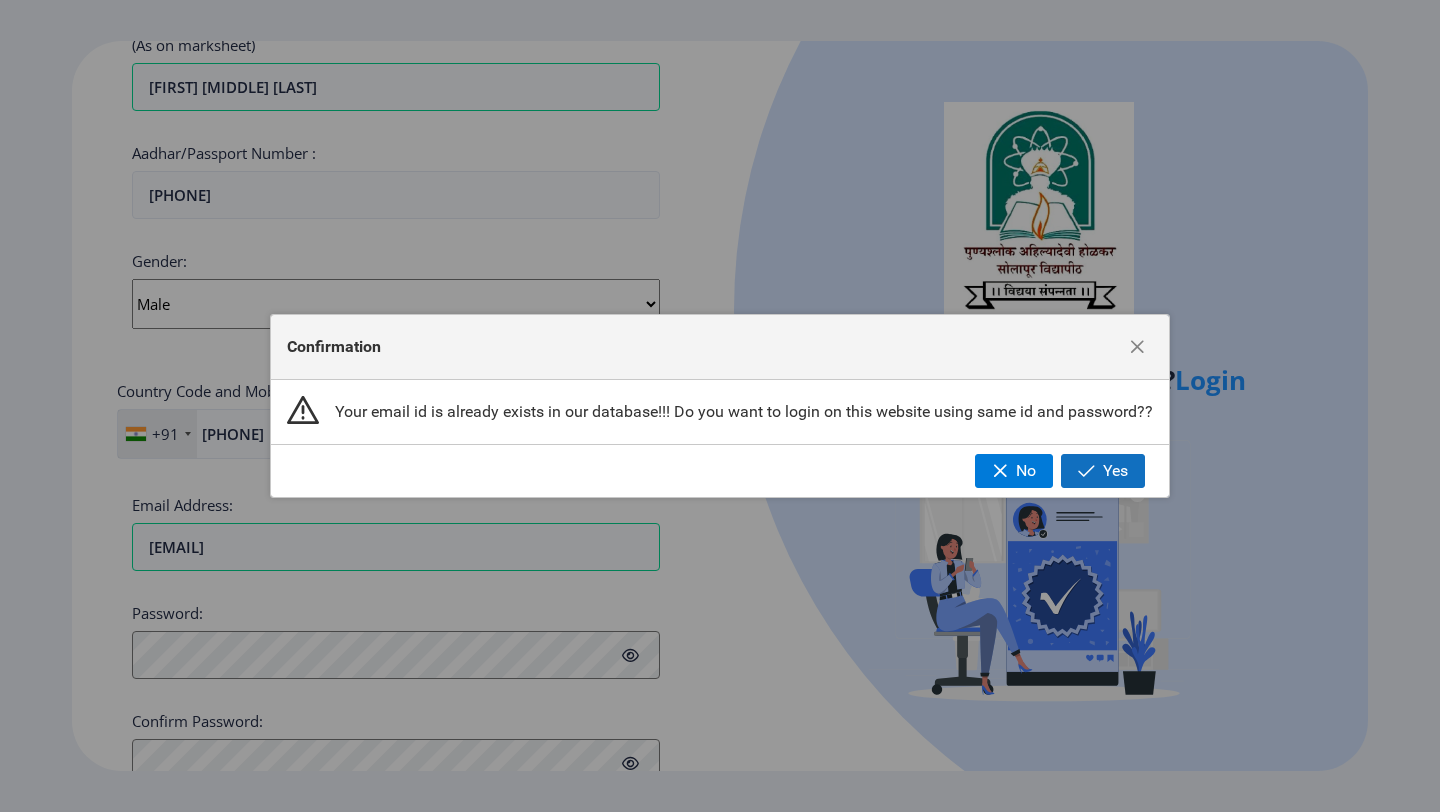 click at bounding box center [1086, 471] 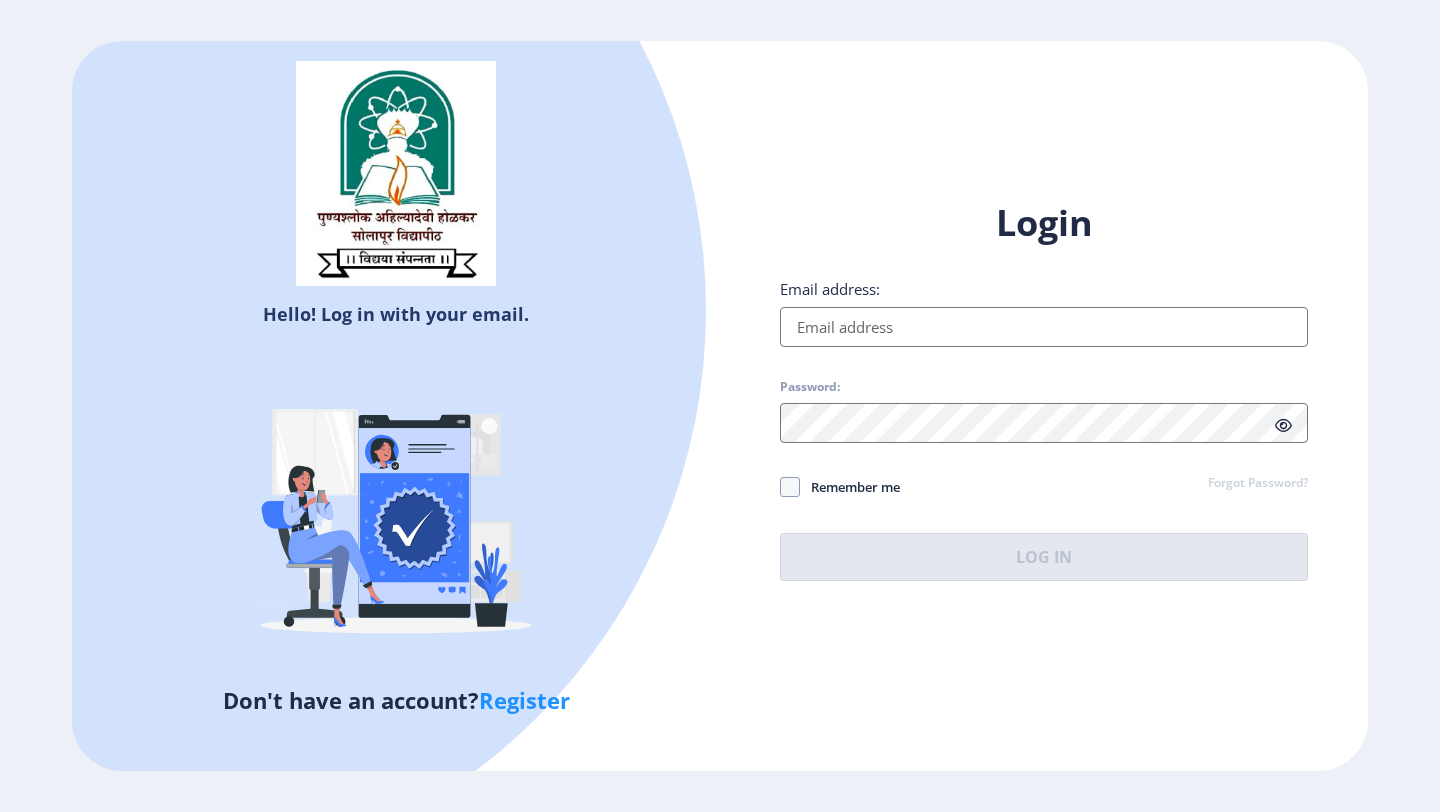 click on "Email address:" at bounding box center [1044, 313] 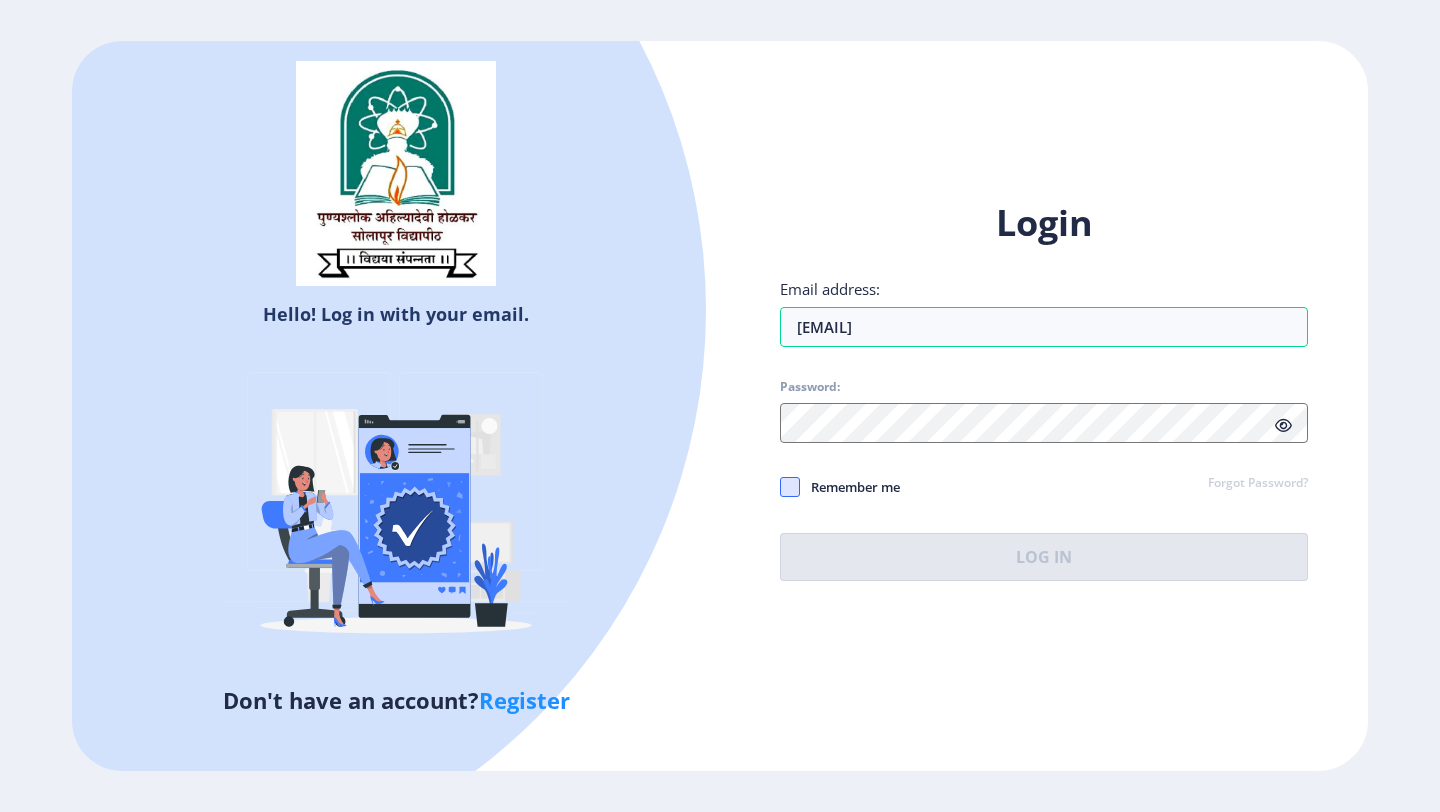 click at bounding box center (790, 487) 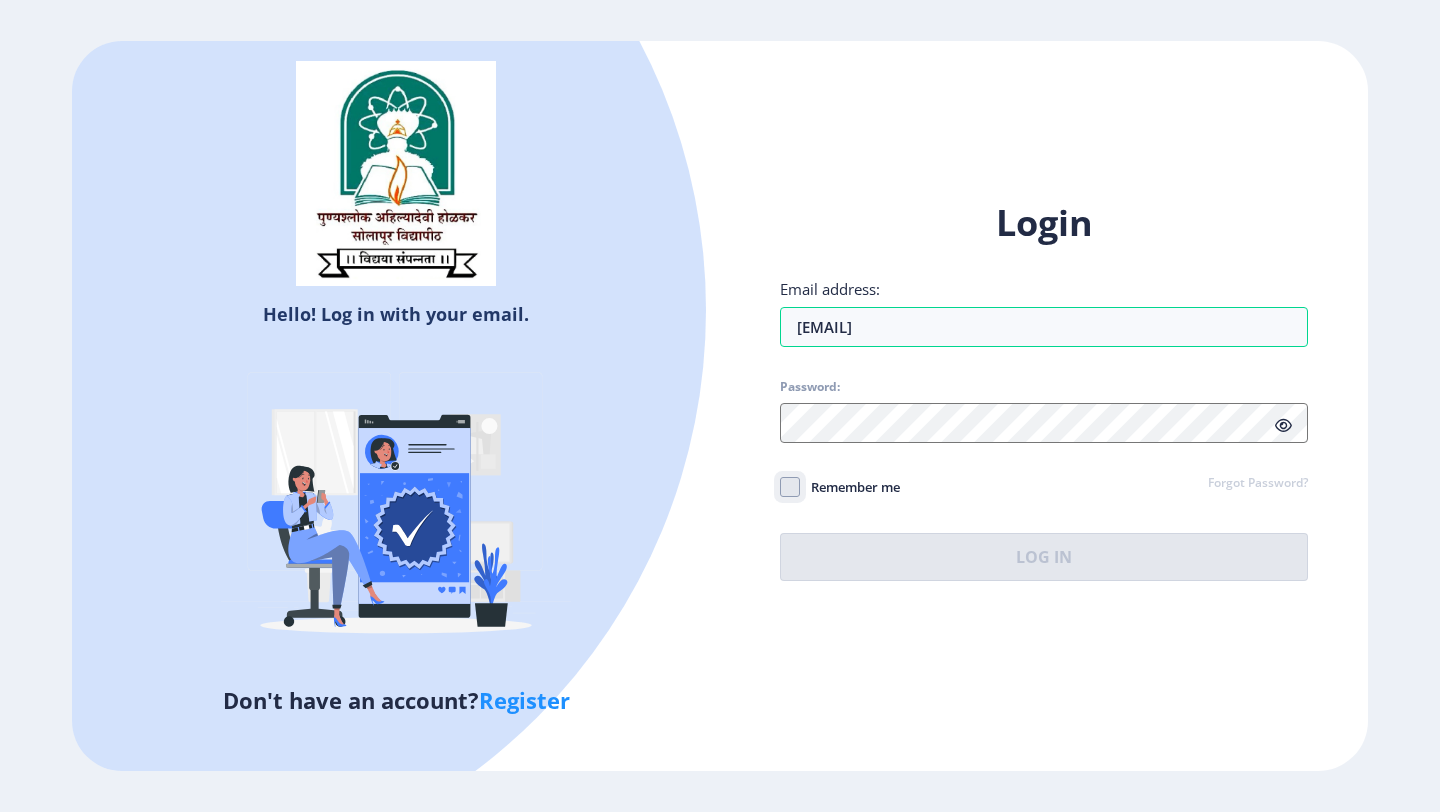 click on "Remember me" at bounding box center [780, 486] 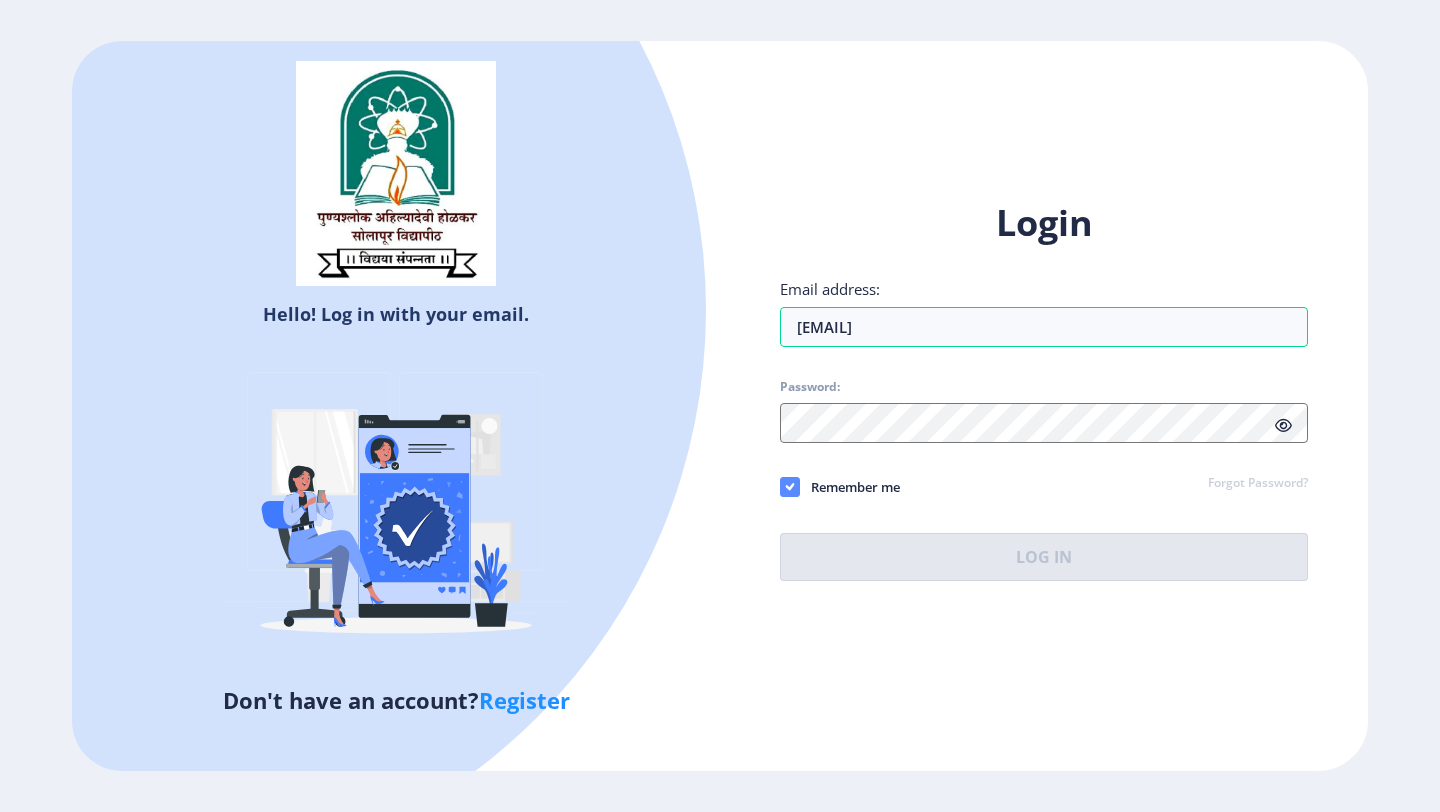 click at bounding box center (790, 487) 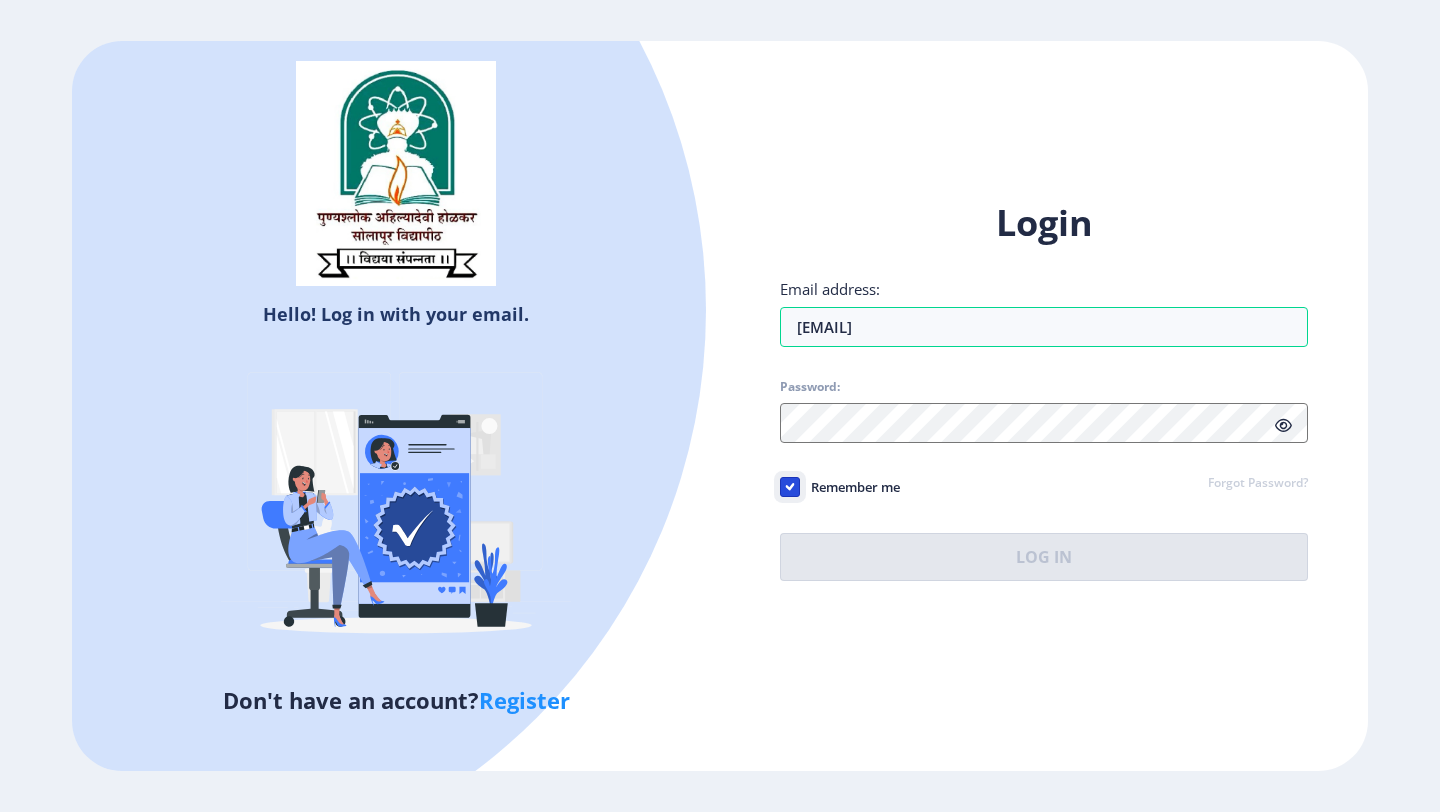 checkbox on "false" 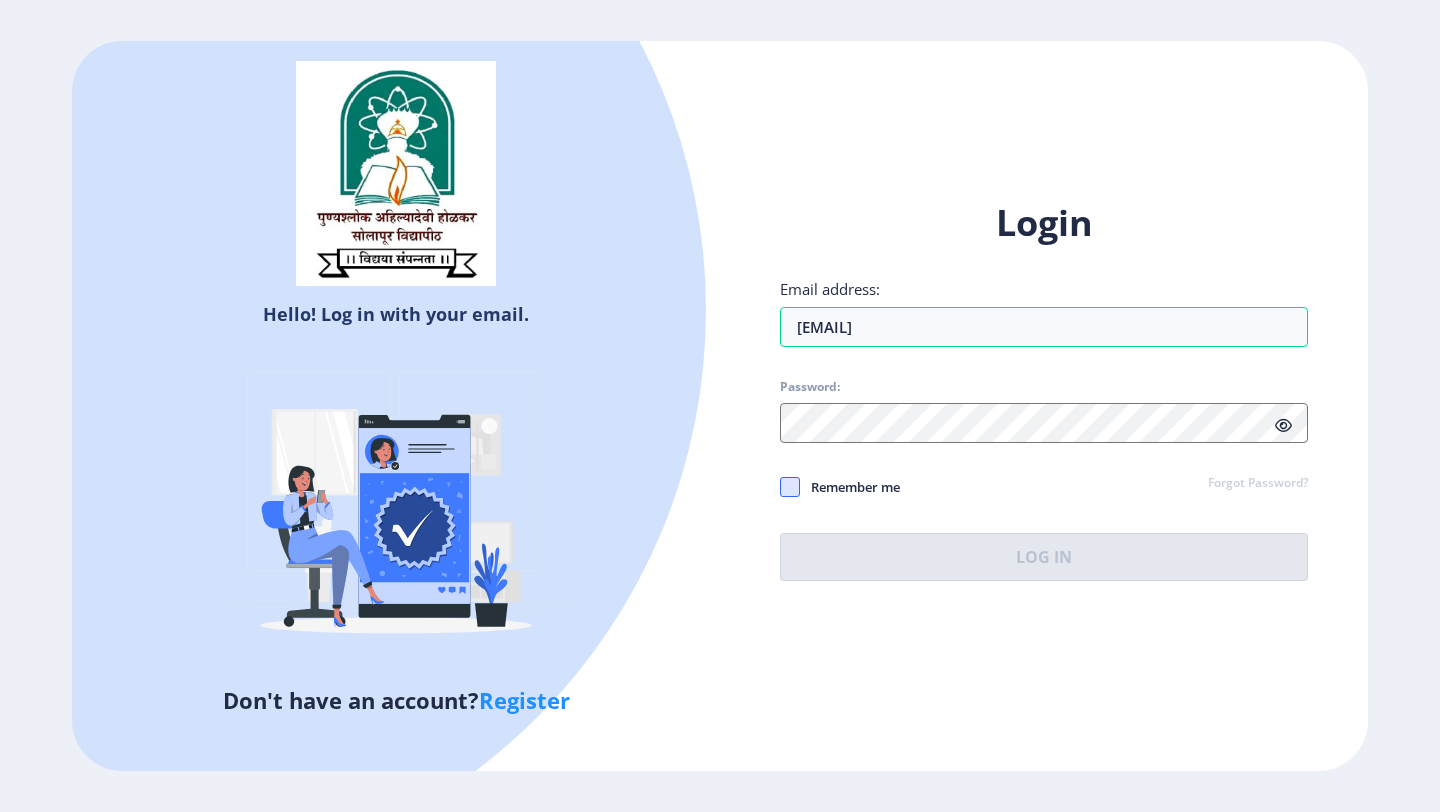 click on "Forgot Password?" at bounding box center (1258, 484) 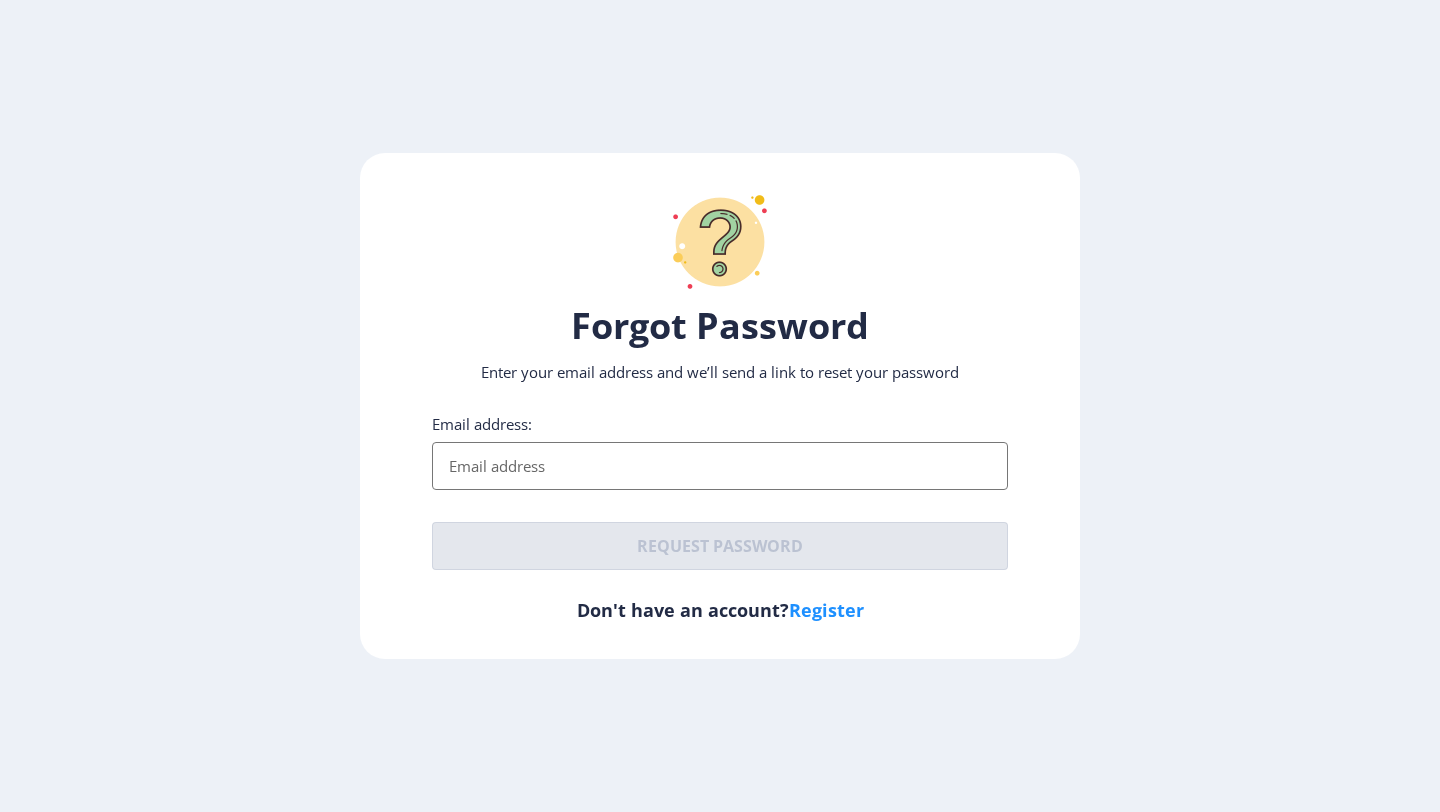 click on "Email address:" at bounding box center [720, 466] 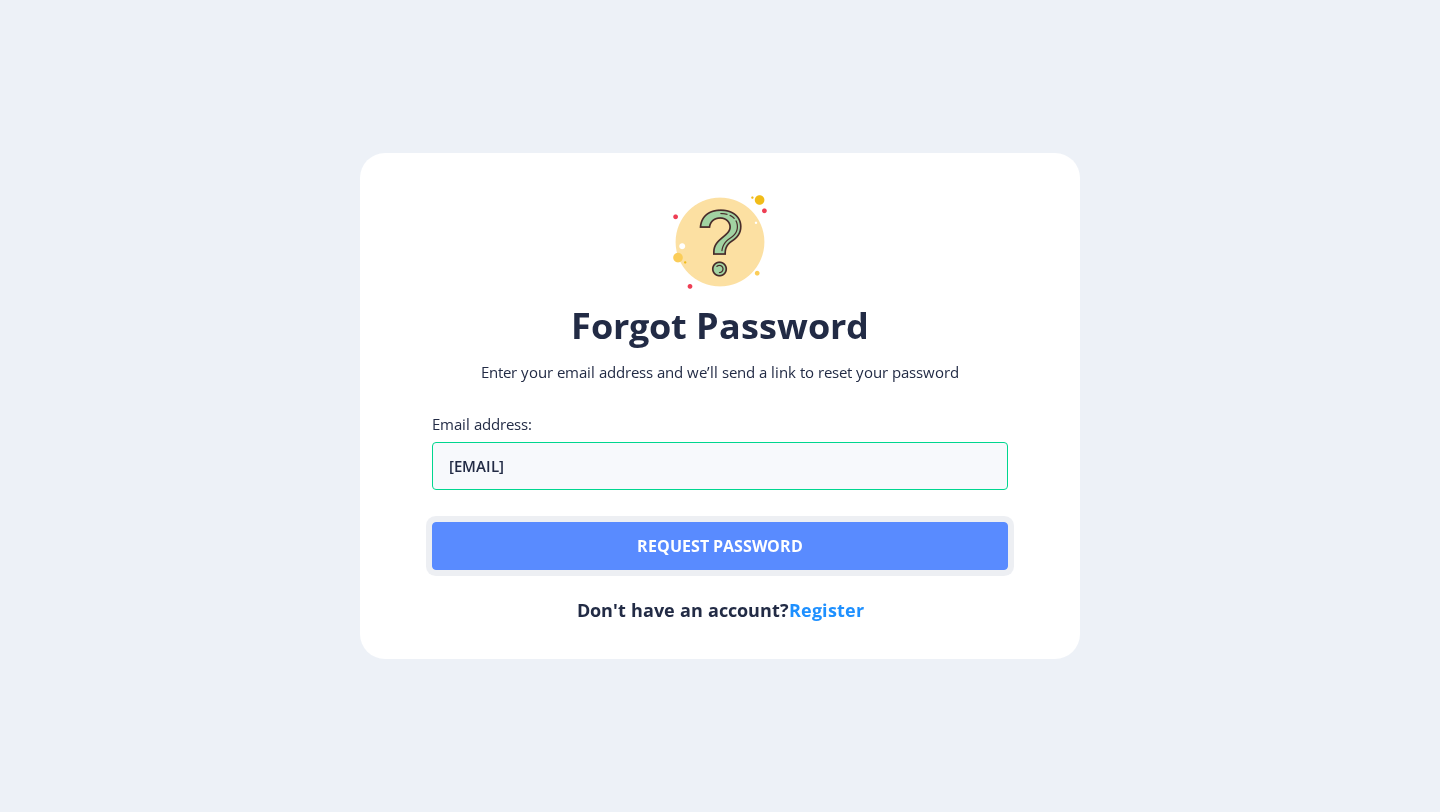 click on "Request password" at bounding box center (720, 546) 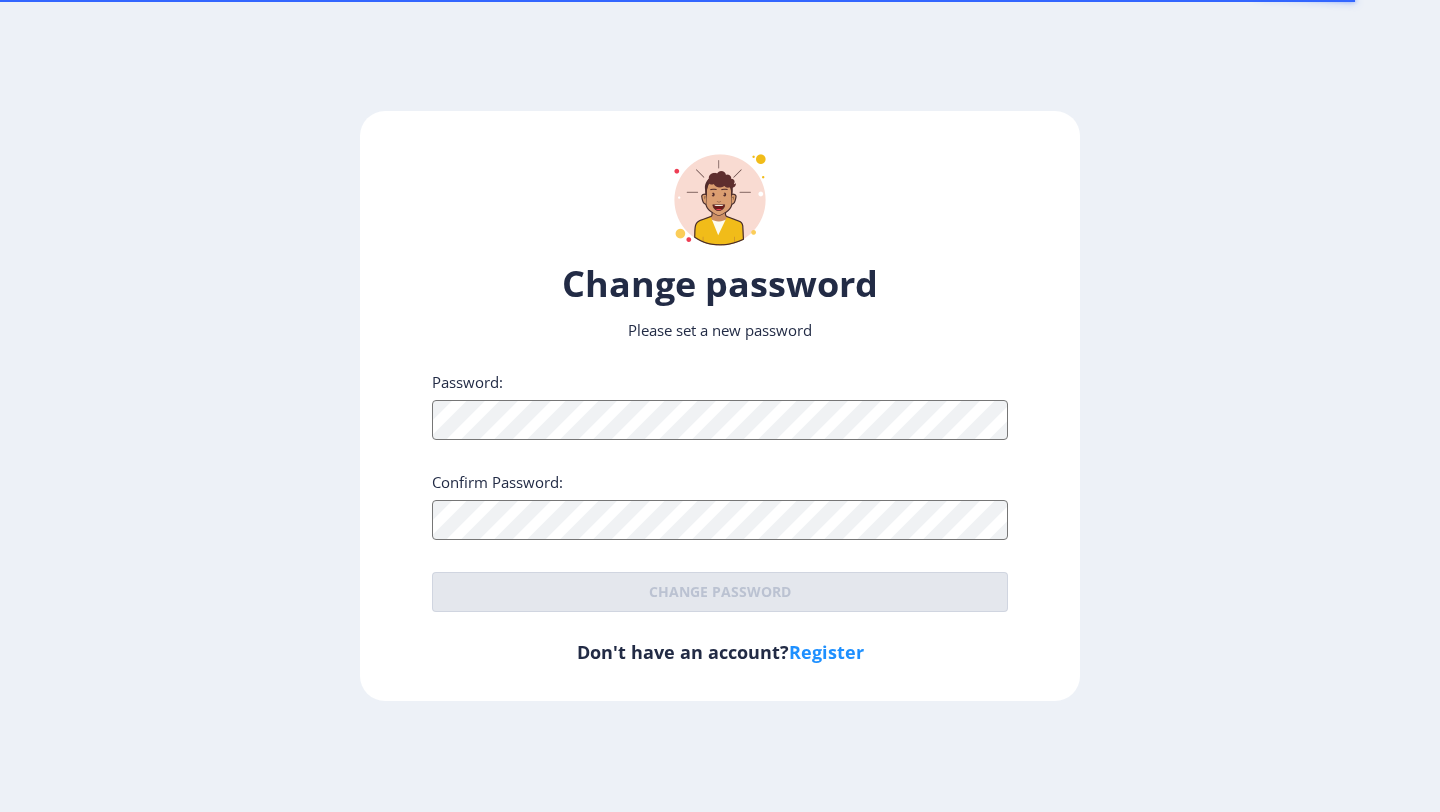 scroll, scrollTop: 0, scrollLeft: 0, axis: both 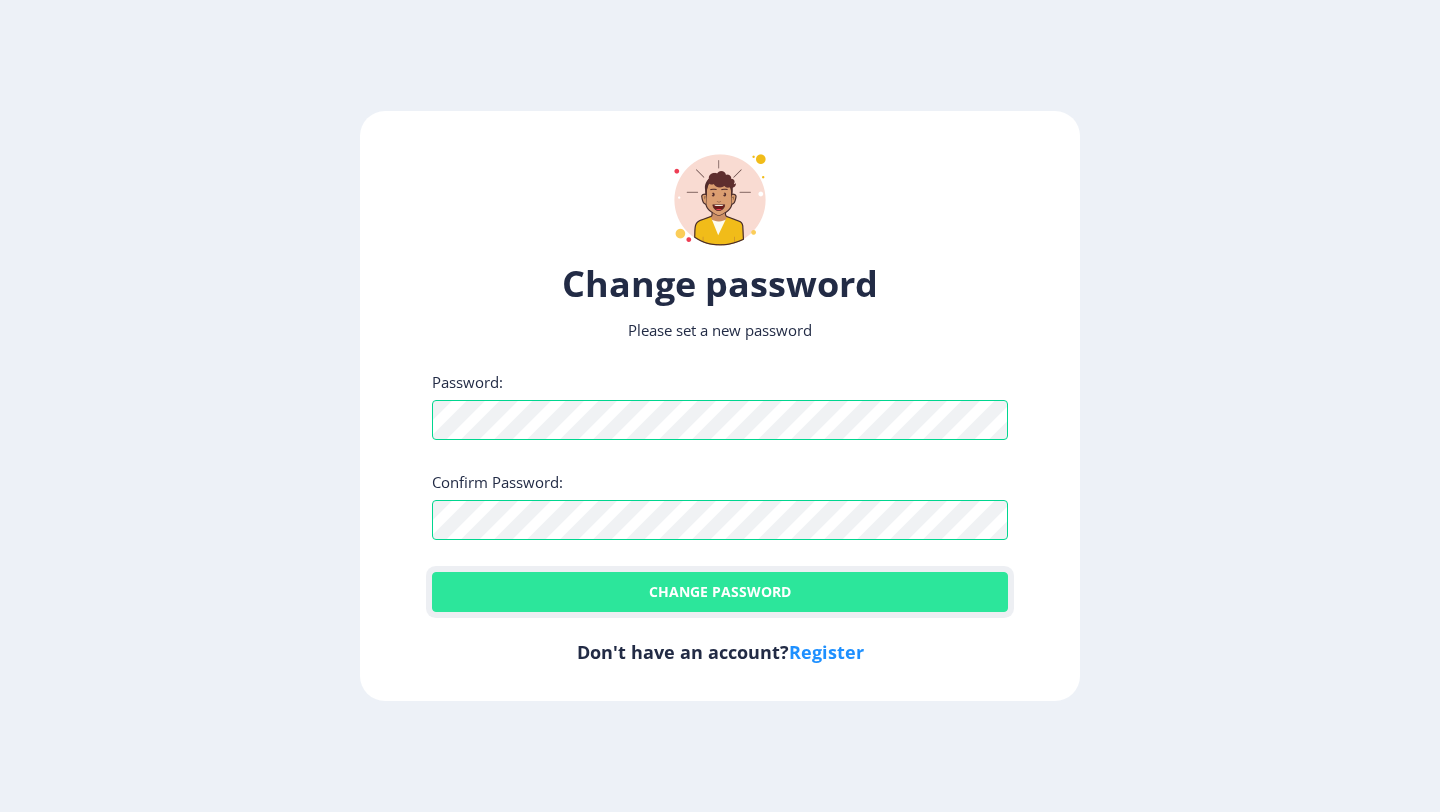 click on "Change password" at bounding box center (720, 592) 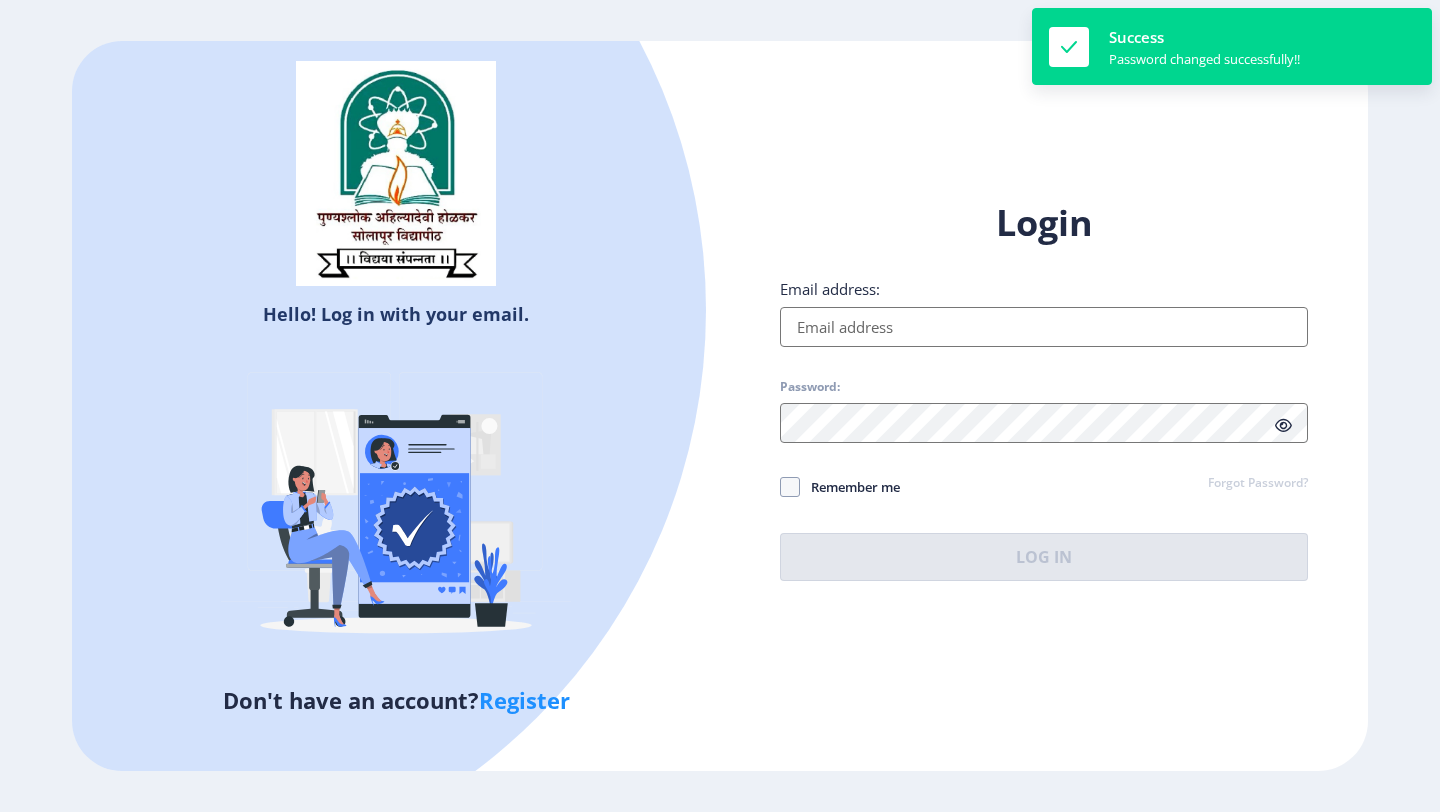 click on "Email address:" at bounding box center (1044, 327) 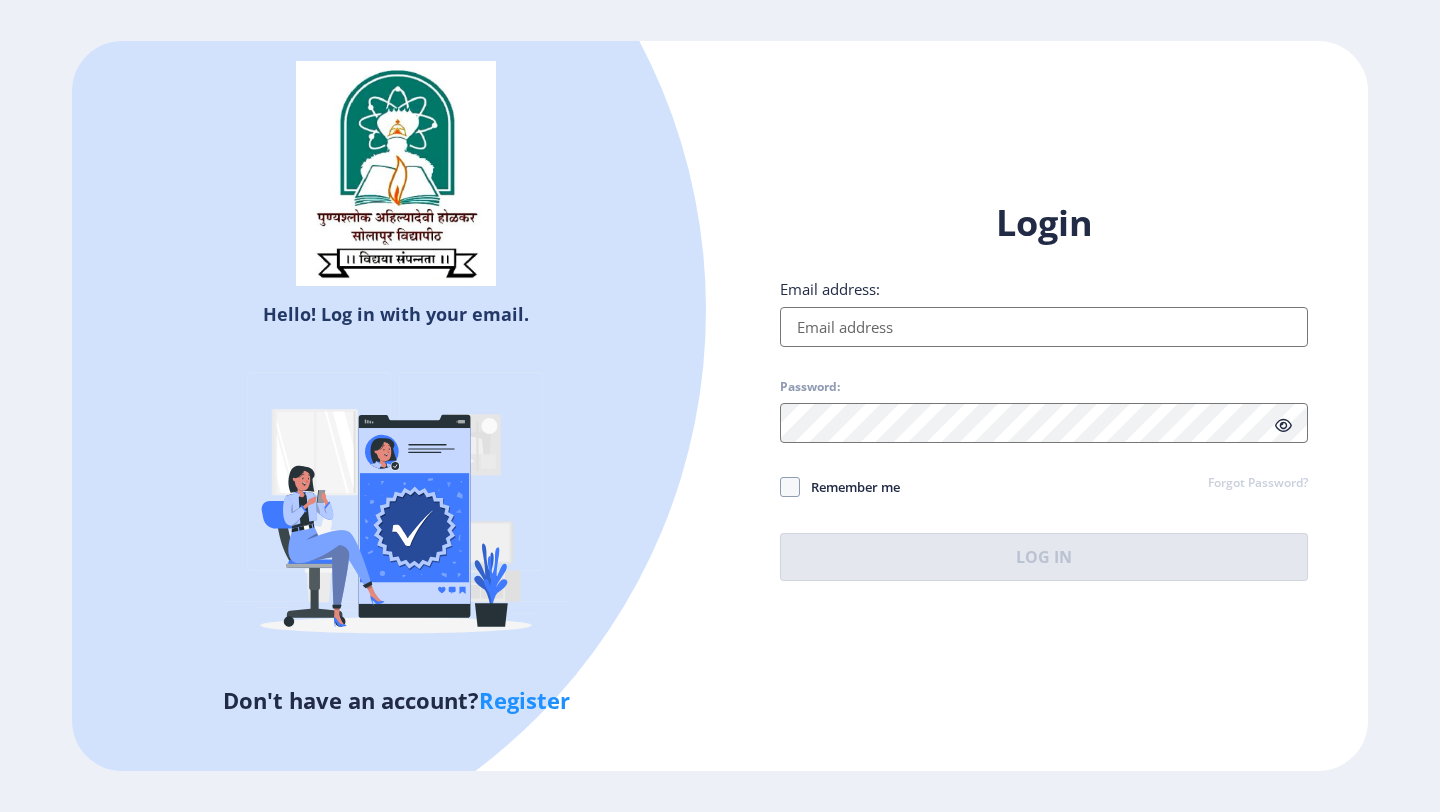 type on "[EMAIL]" 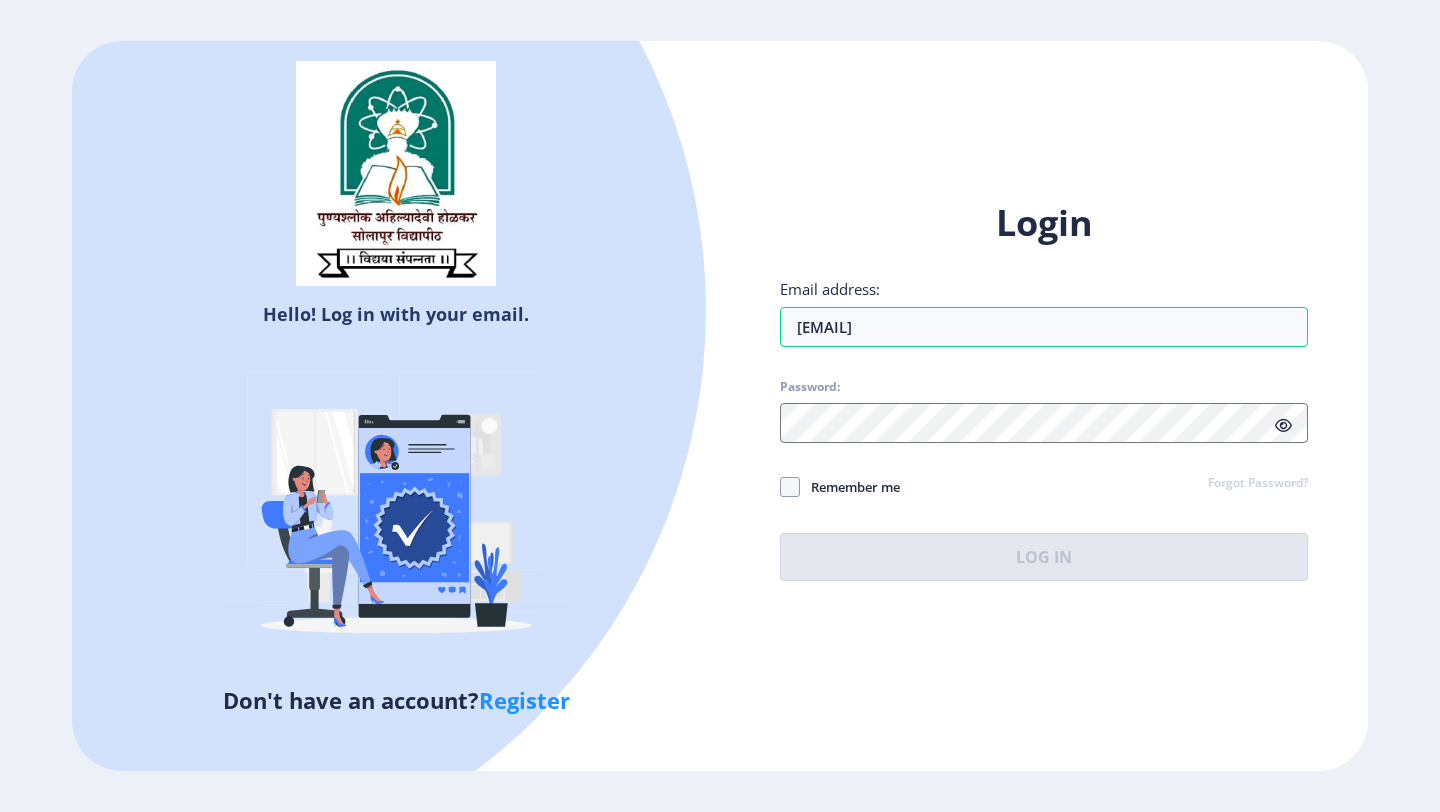 click on "Login Email address: jadhavsan88@gmail.com Password: Remember me Forgot Password?  Log In" at bounding box center [1044, 390] 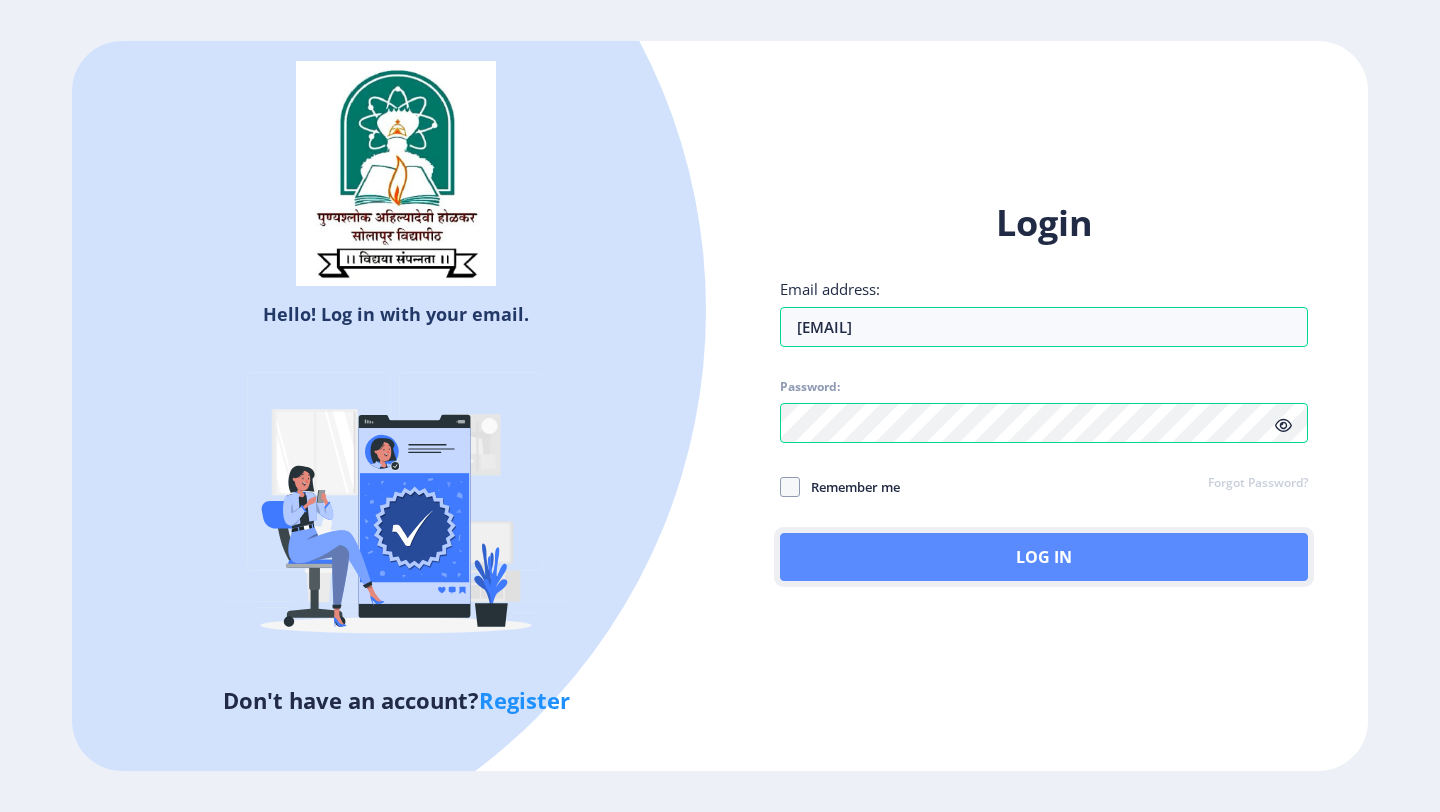 click on "Log In" at bounding box center (1044, 557) 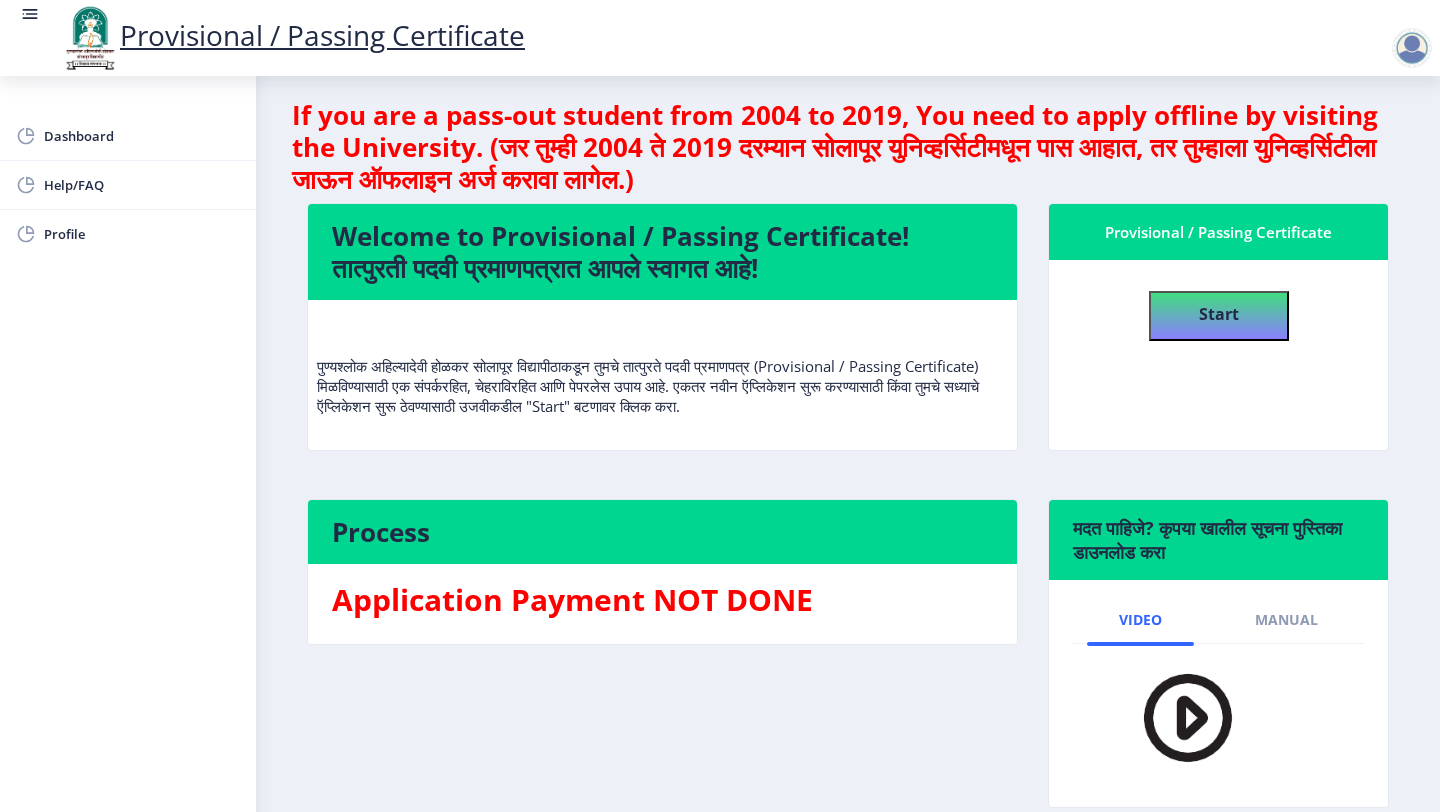 scroll, scrollTop: 0, scrollLeft: 0, axis: both 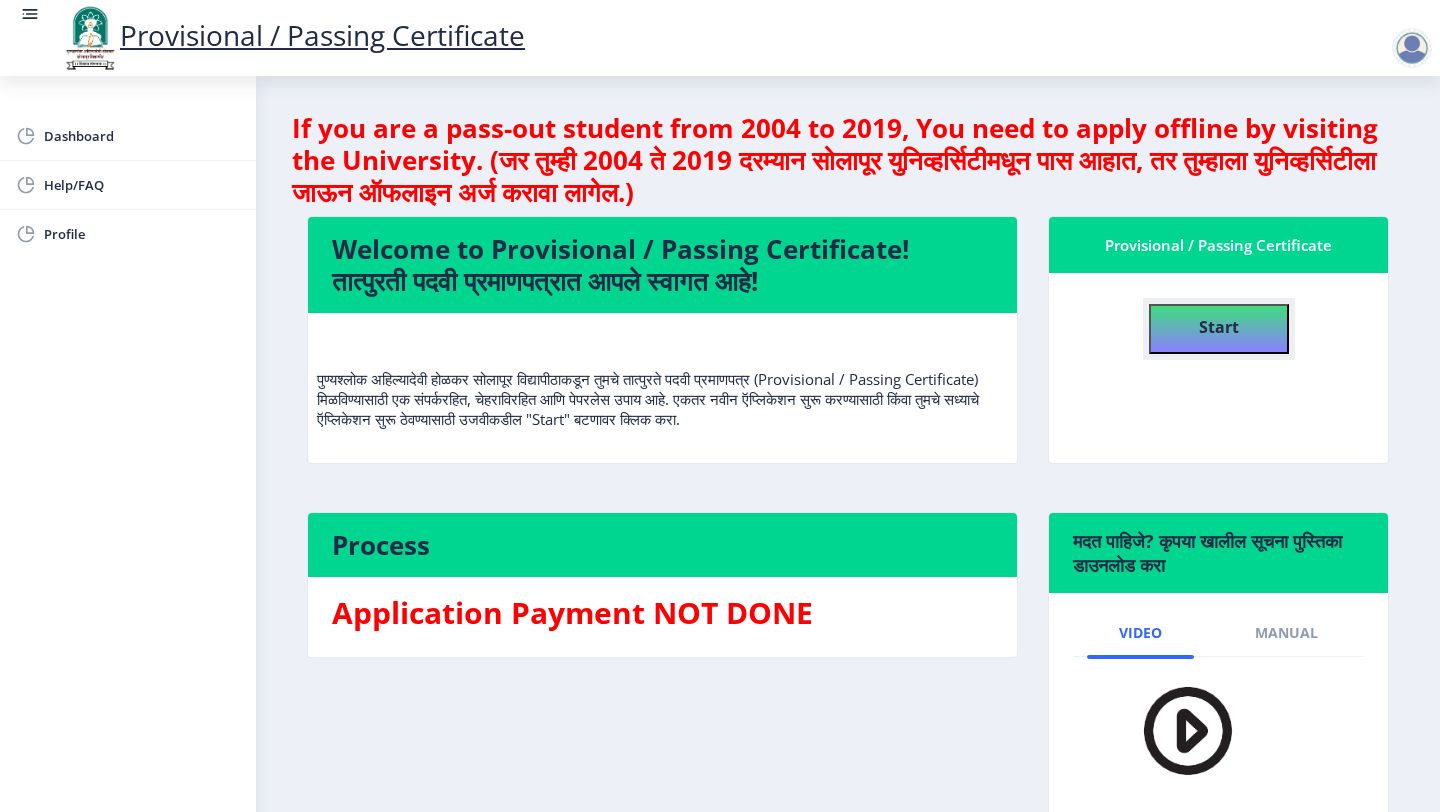 click on "Start" at bounding box center [1219, 327] 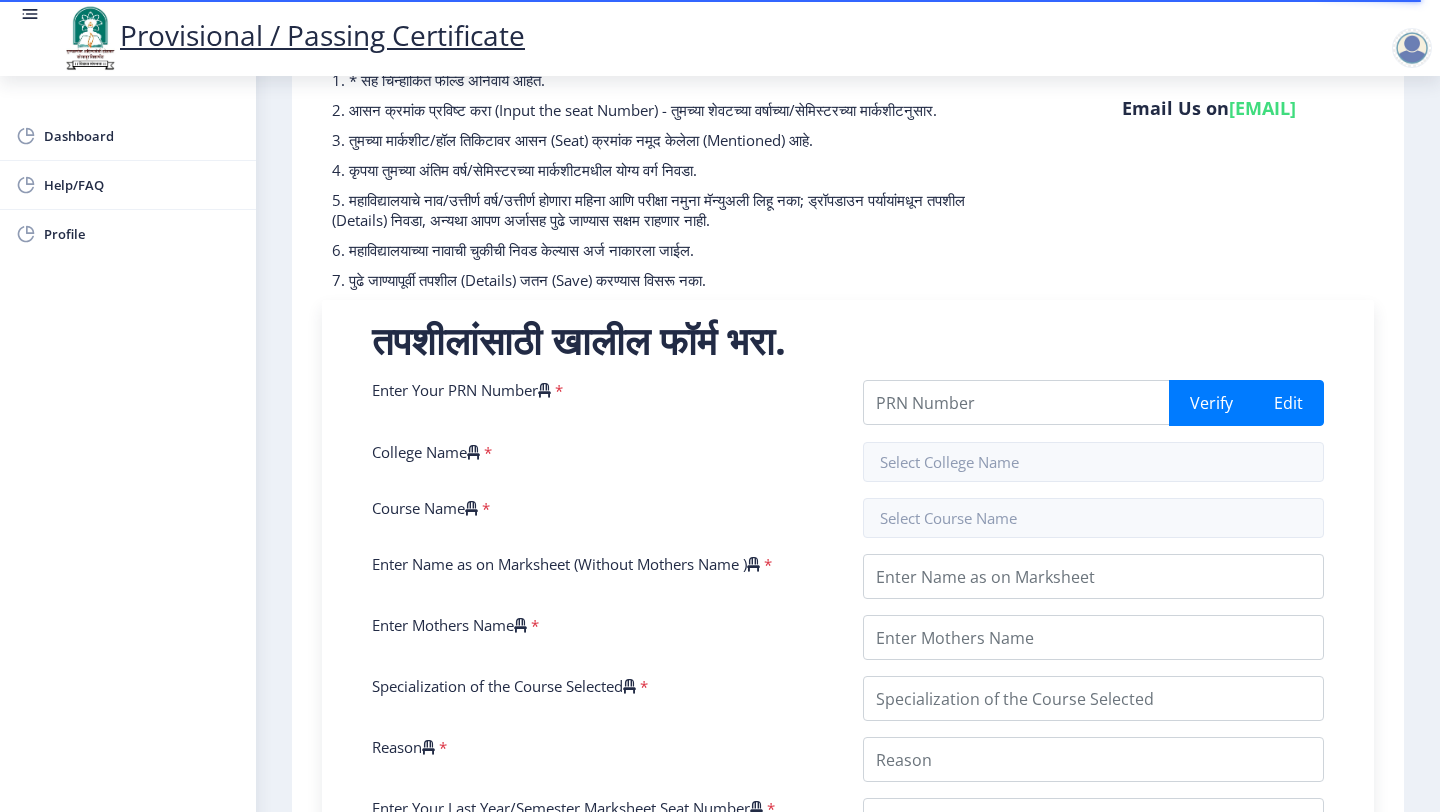 scroll, scrollTop: 201, scrollLeft: 0, axis: vertical 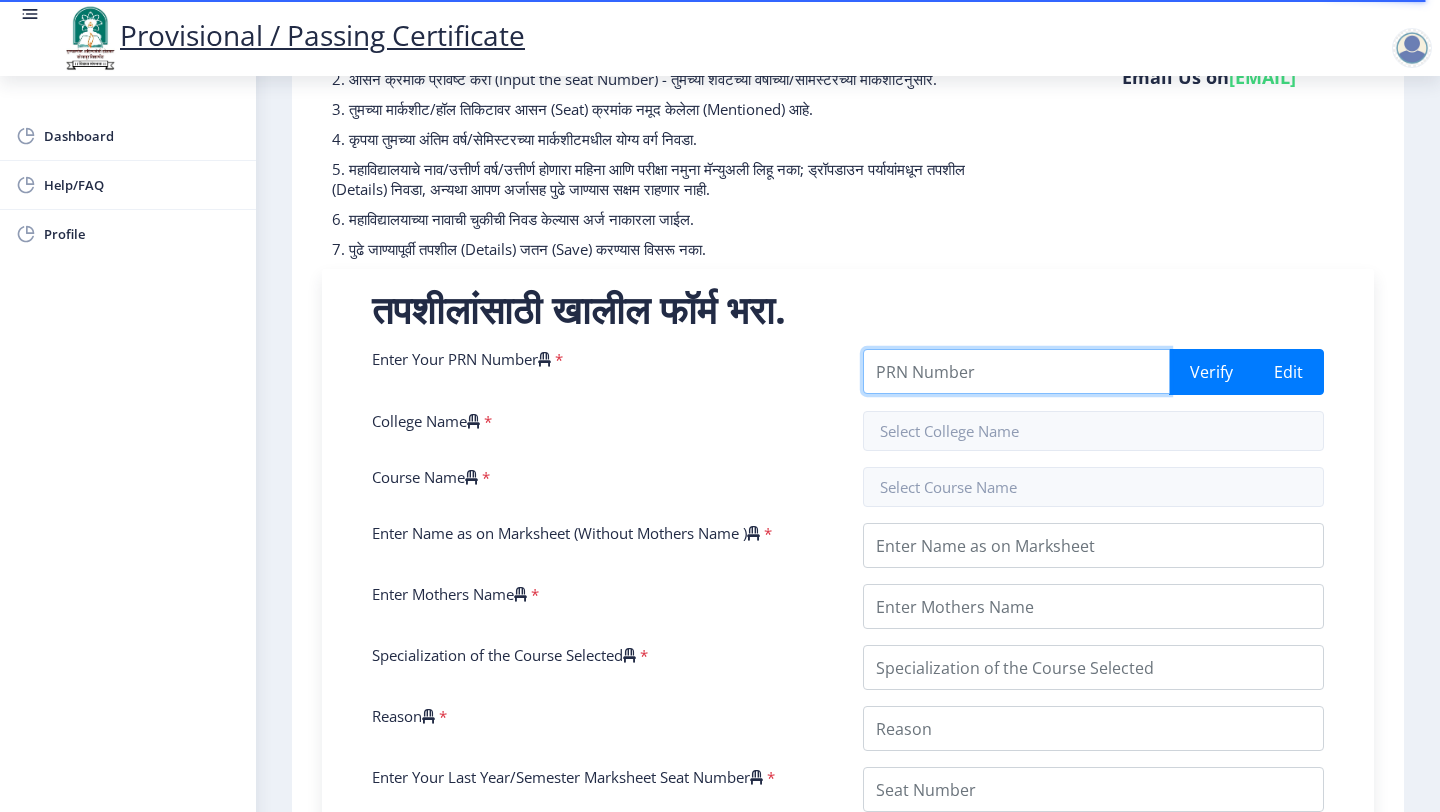 click on "Enter Your PRN Number" at bounding box center [1016, 371] 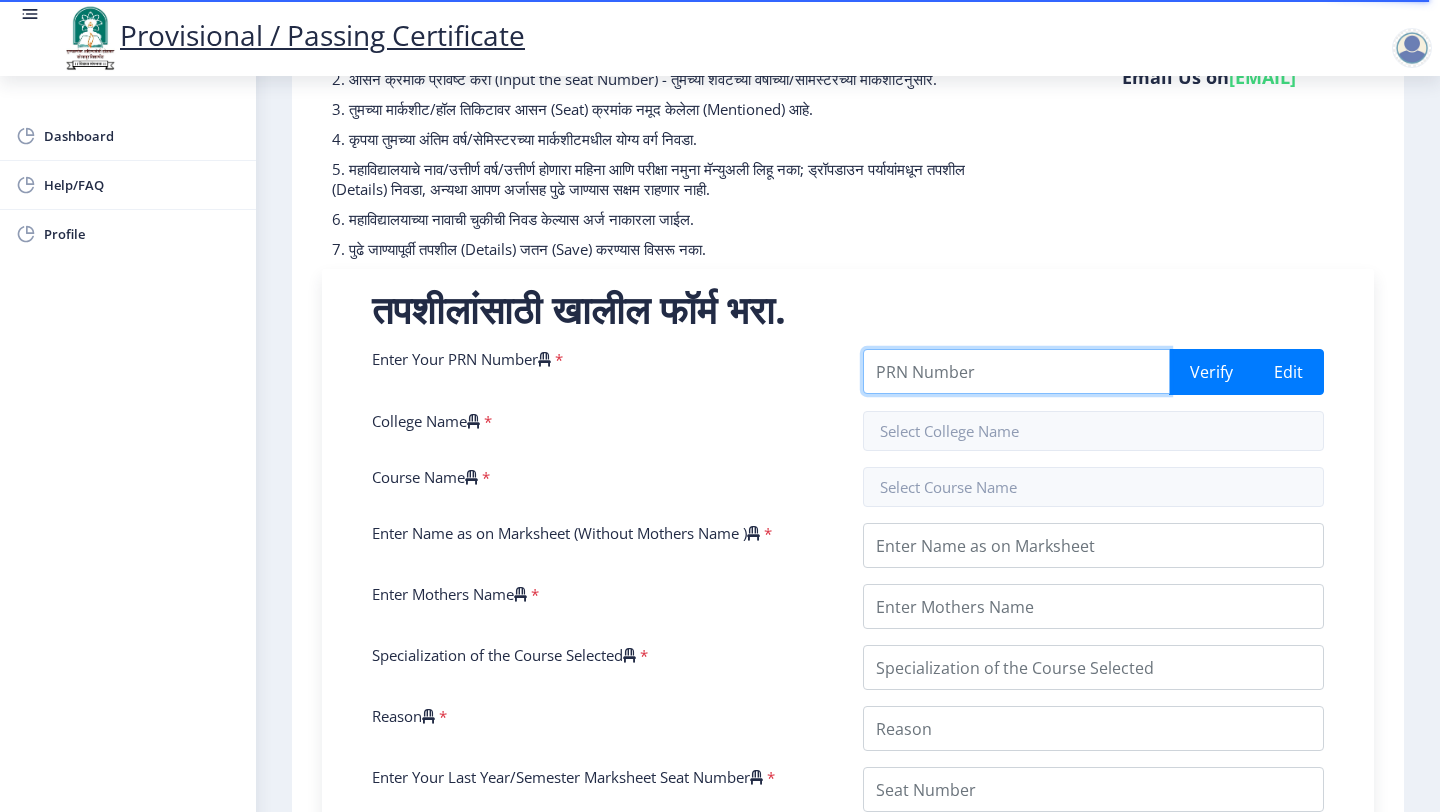 click on "Enter Your PRN Number" at bounding box center [1016, 371] 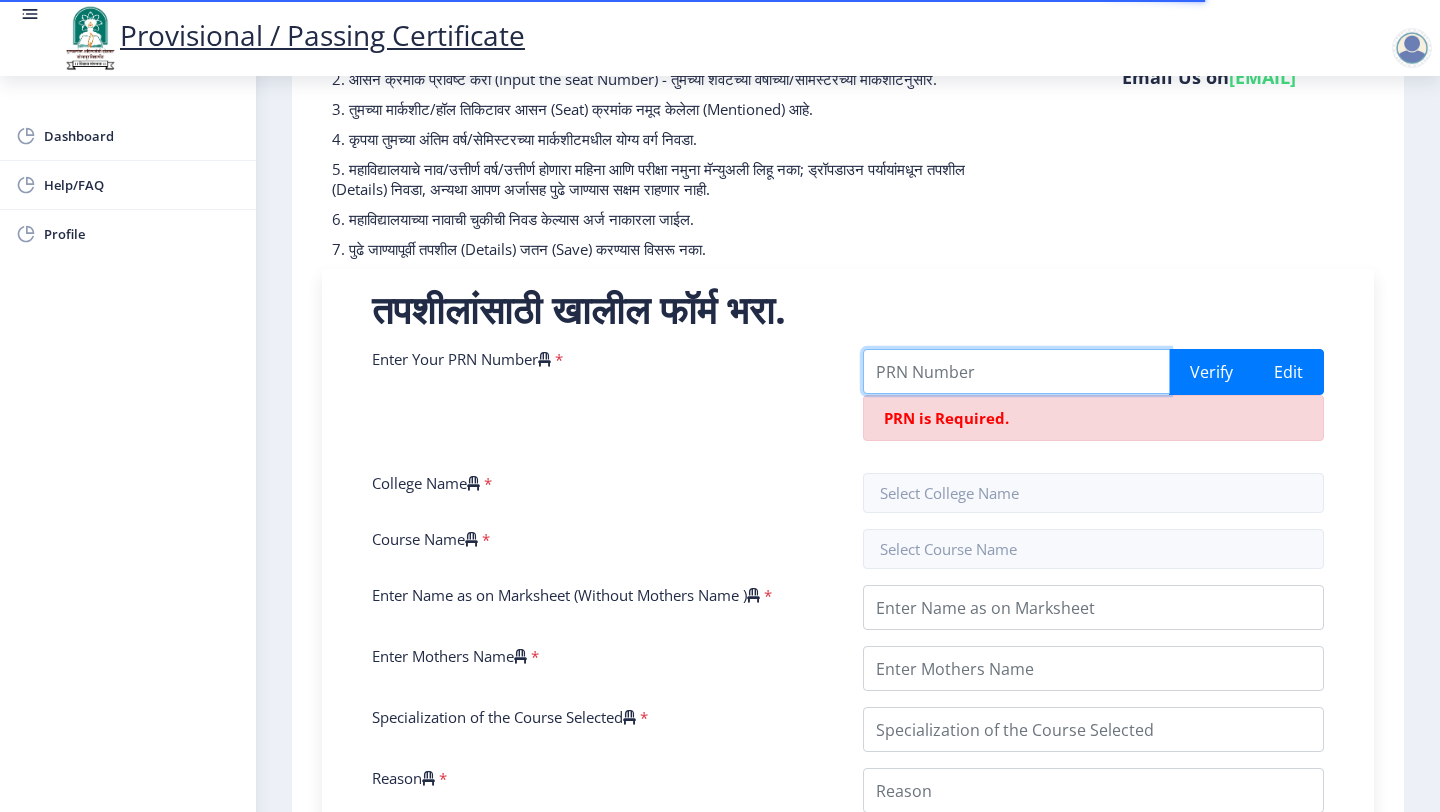 click on "Enter Your PRN Number" at bounding box center (1016, 371) 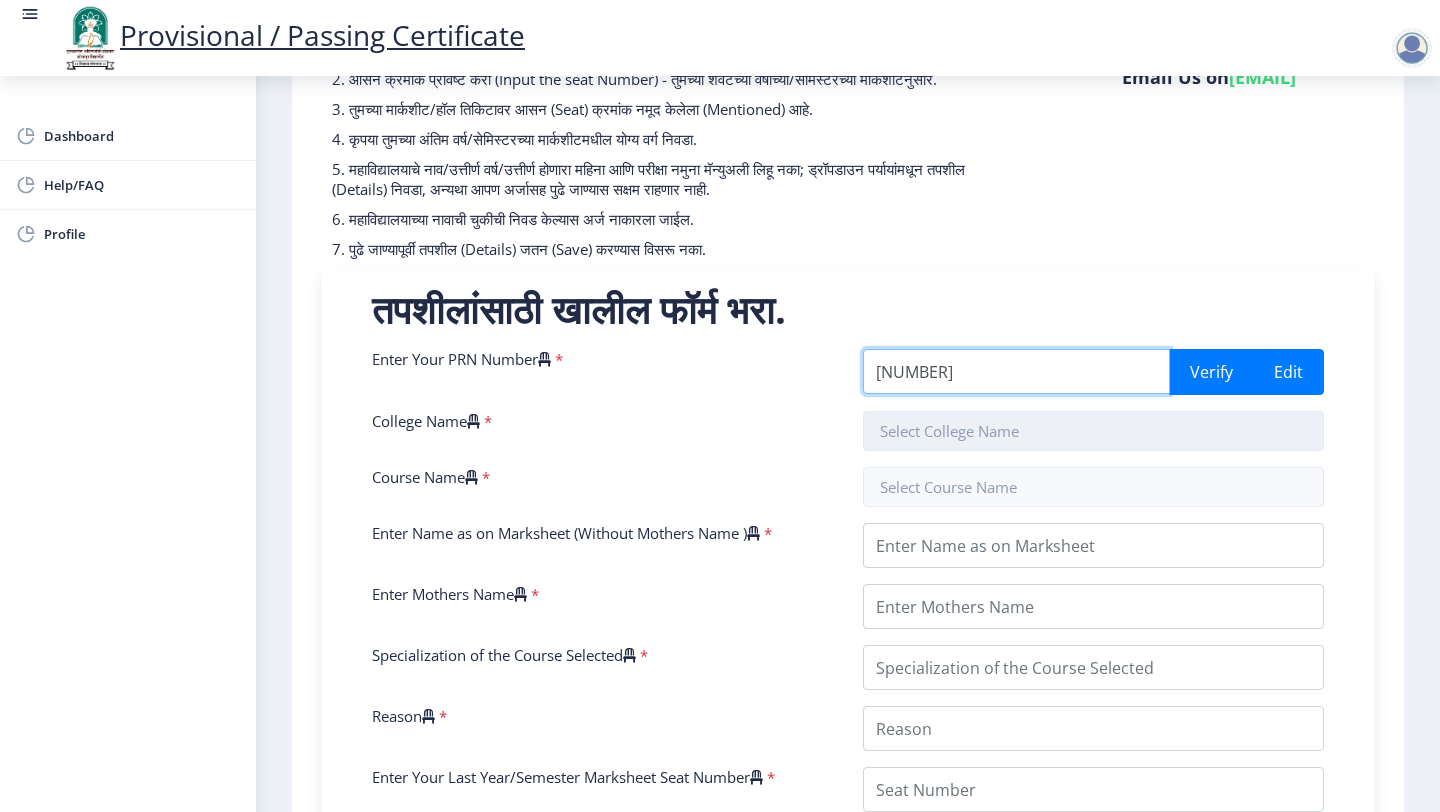 type on "2014032500266097" 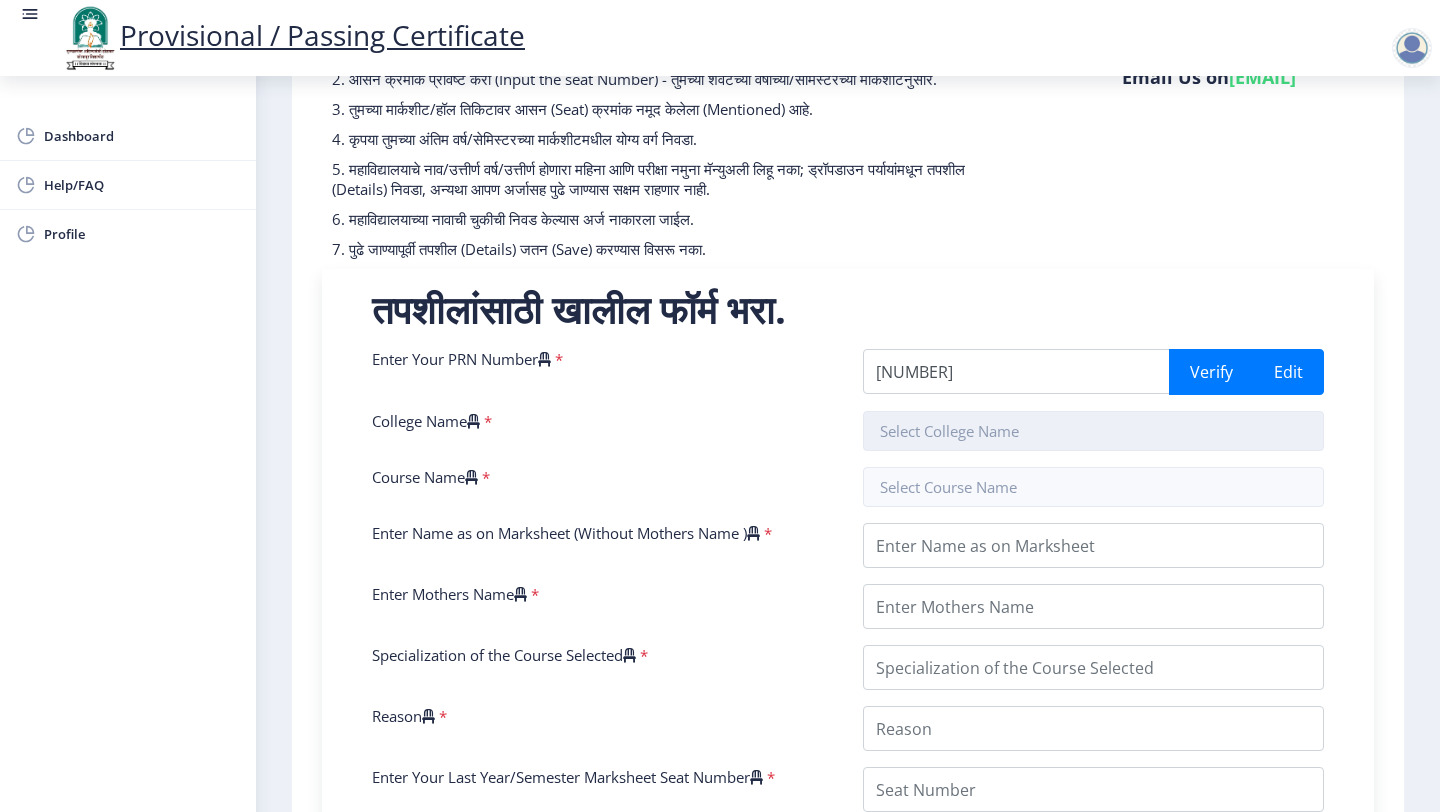 click at bounding box center [1093, 431] 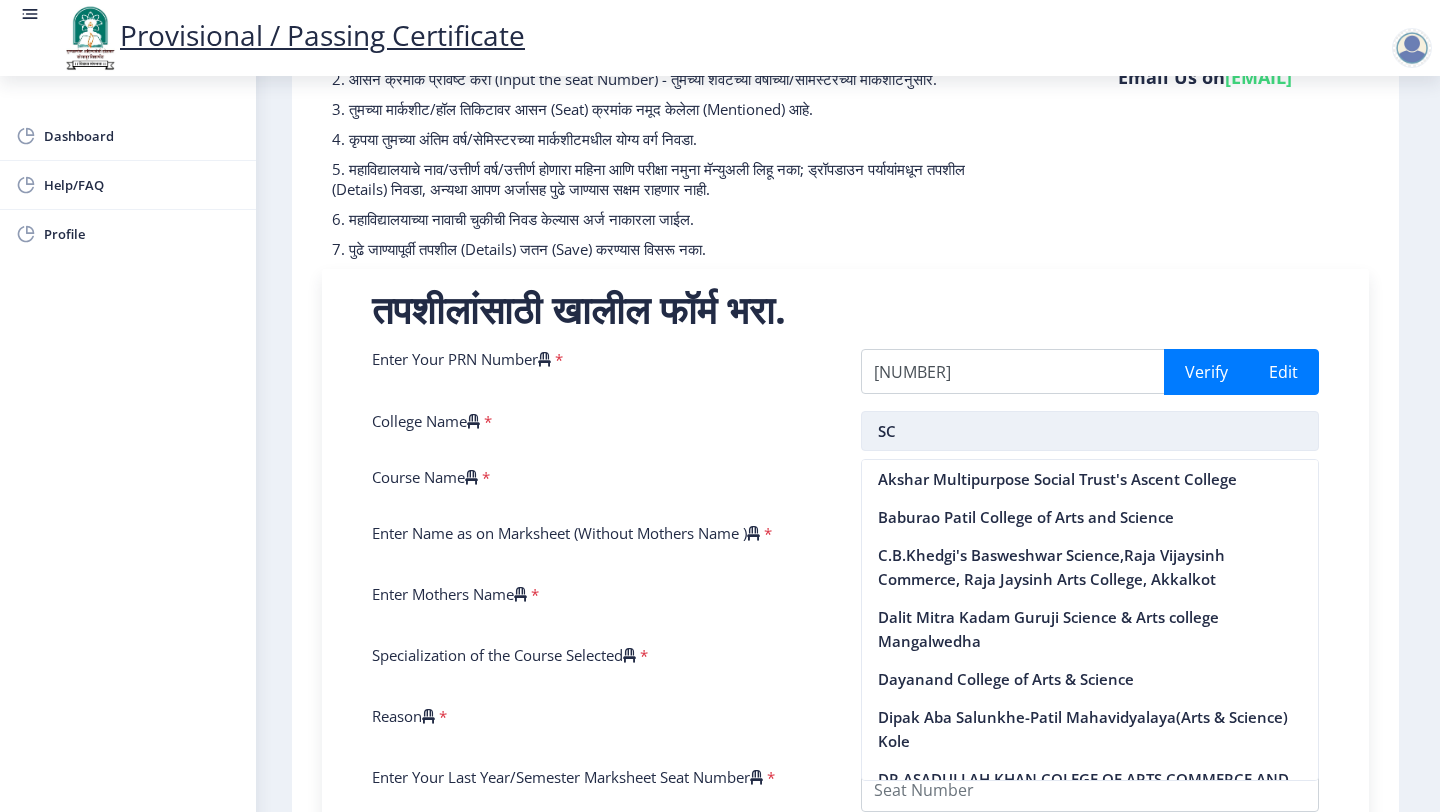 type on "S" 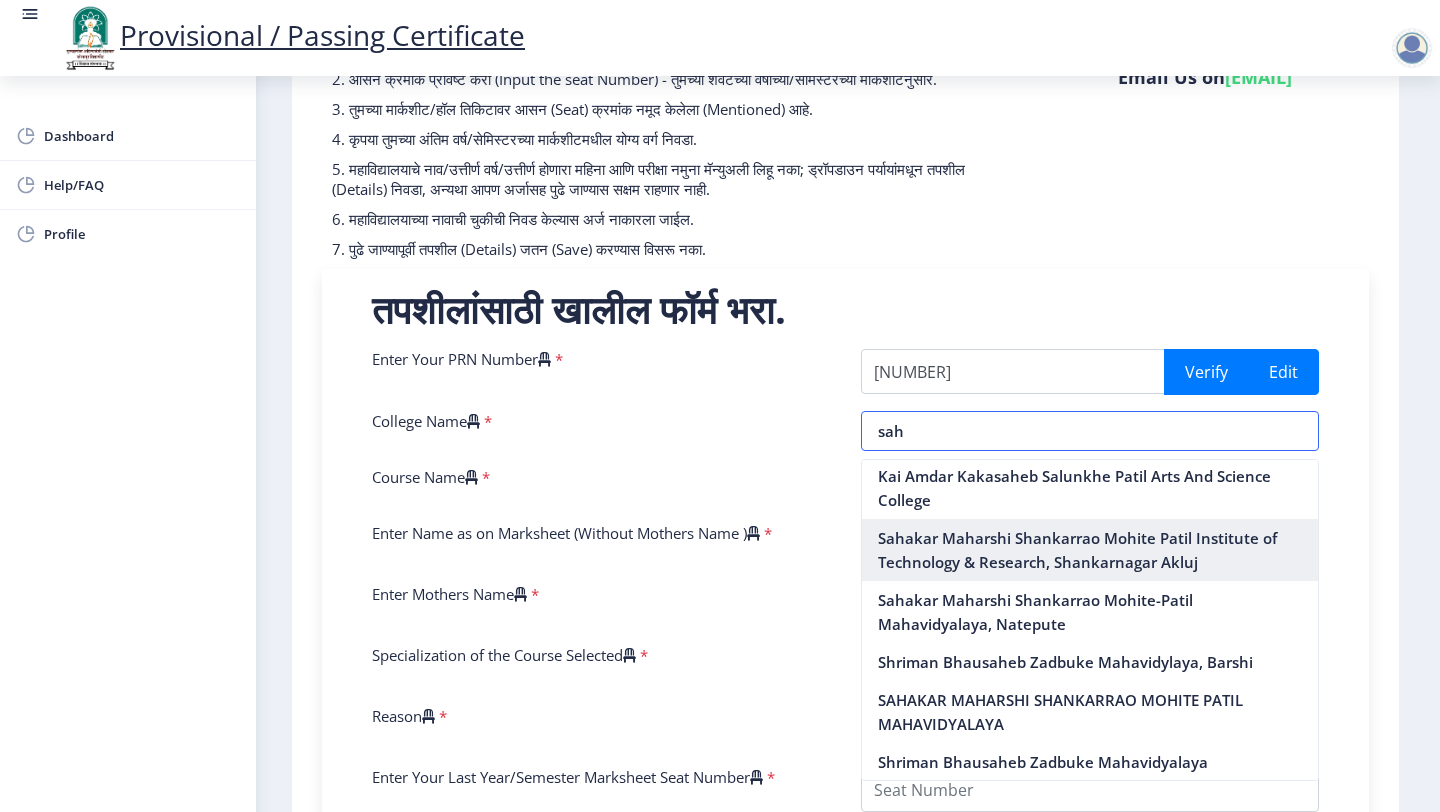 scroll, scrollTop: 4, scrollLeft: 0, axis: vertical 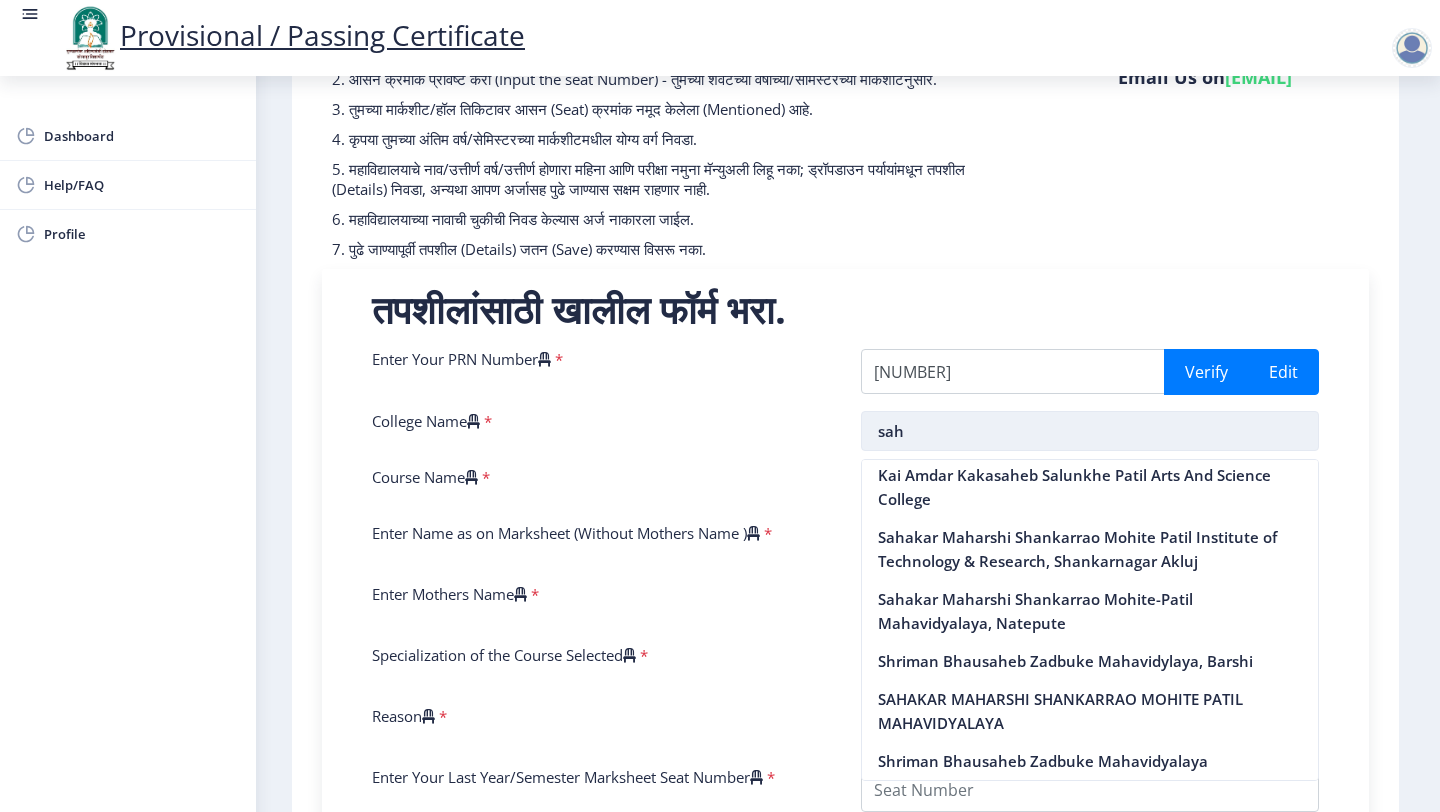 click on "sah" at bounding box center [1090, 431] 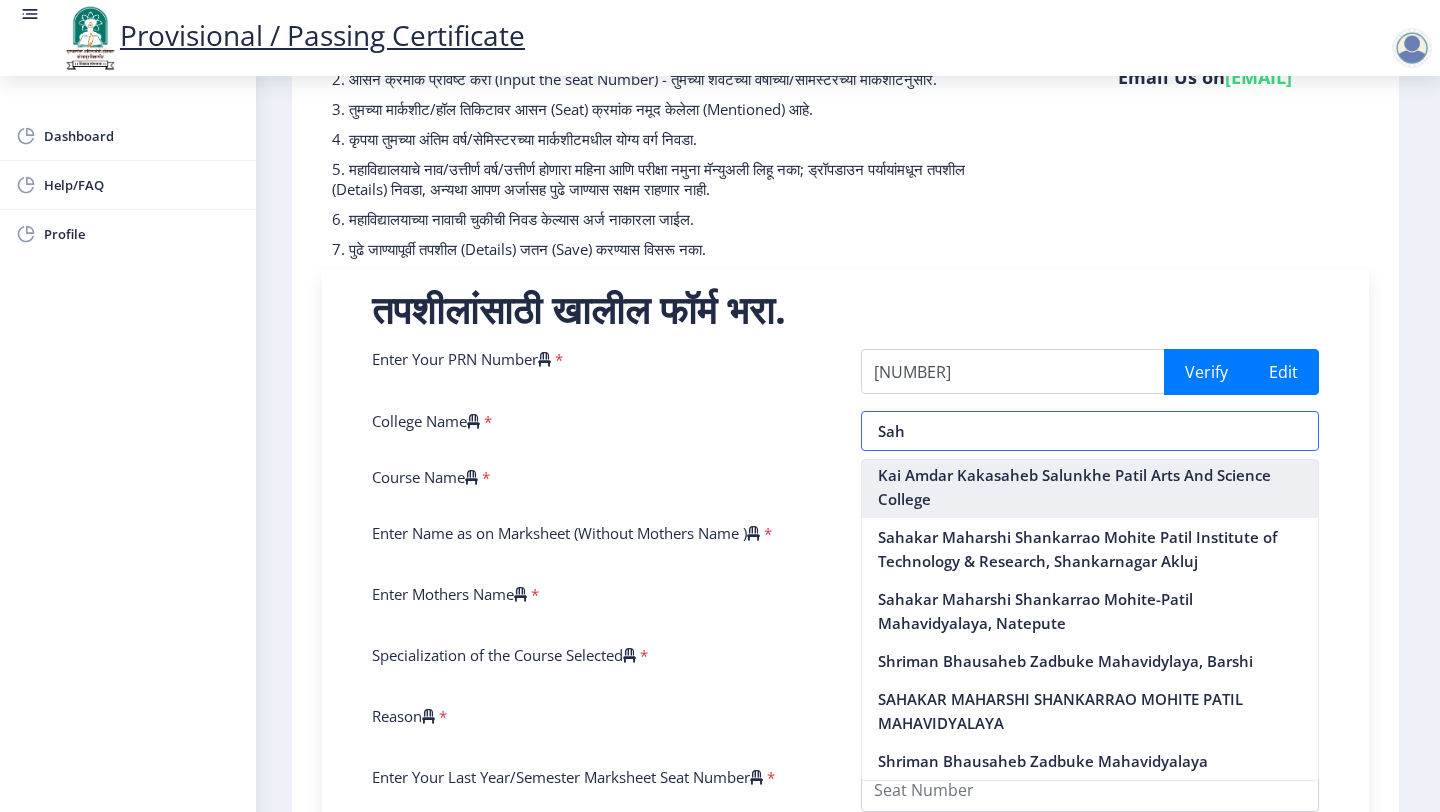 scroll, scrollTop: 4, scrollLeft: 0, axis: vertical 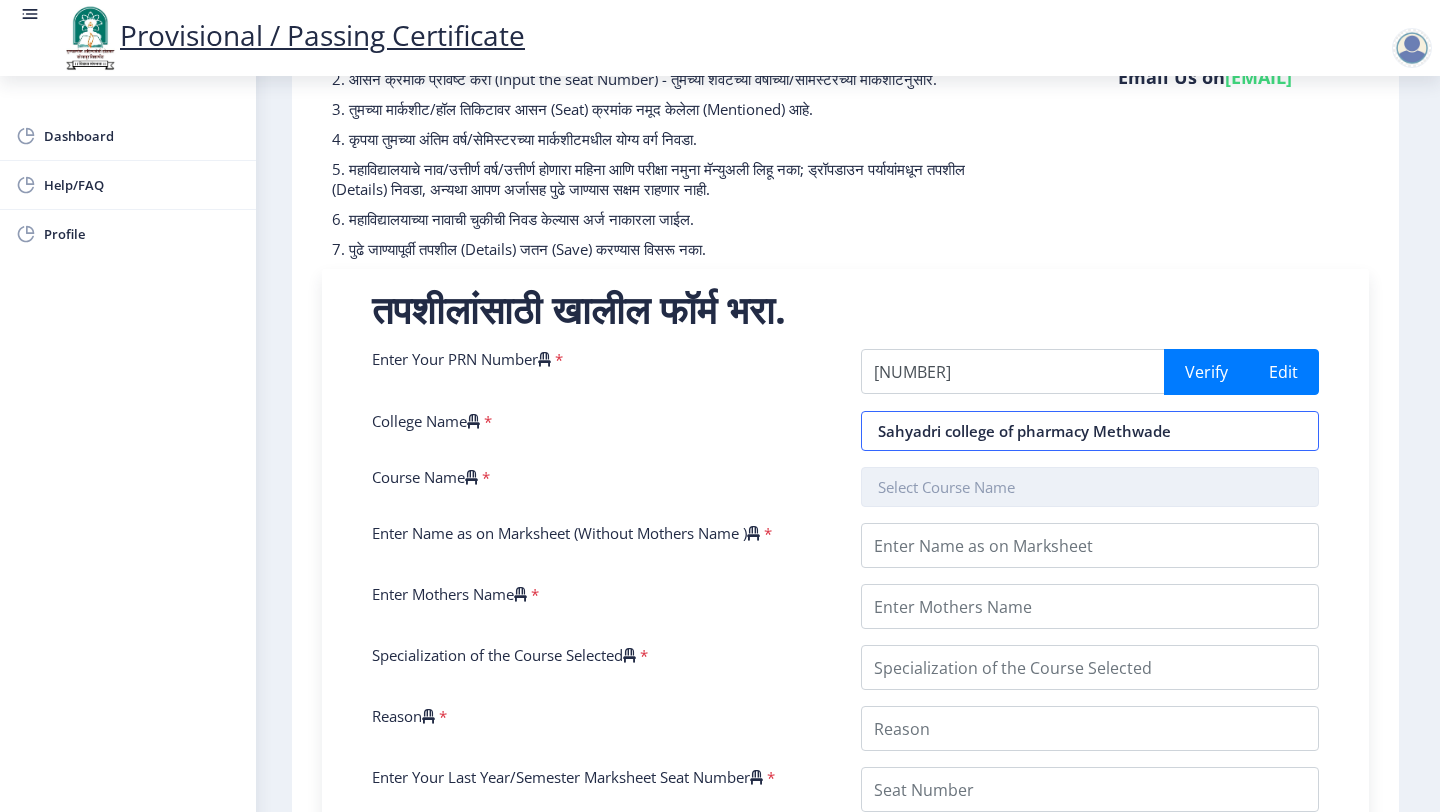 type on "Sahyadri college of pharmacy Methwade" 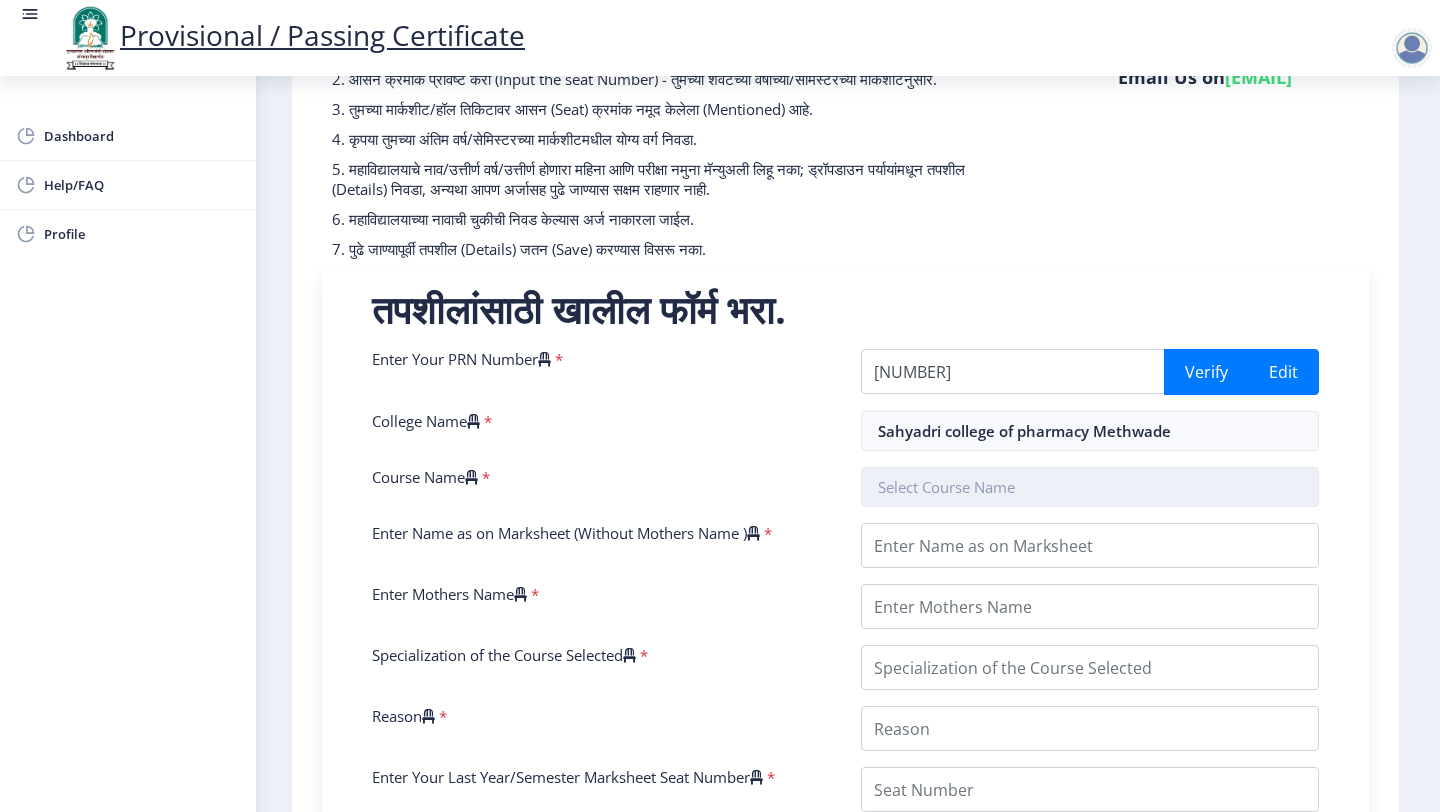 click at bounding box center [1090, 487] 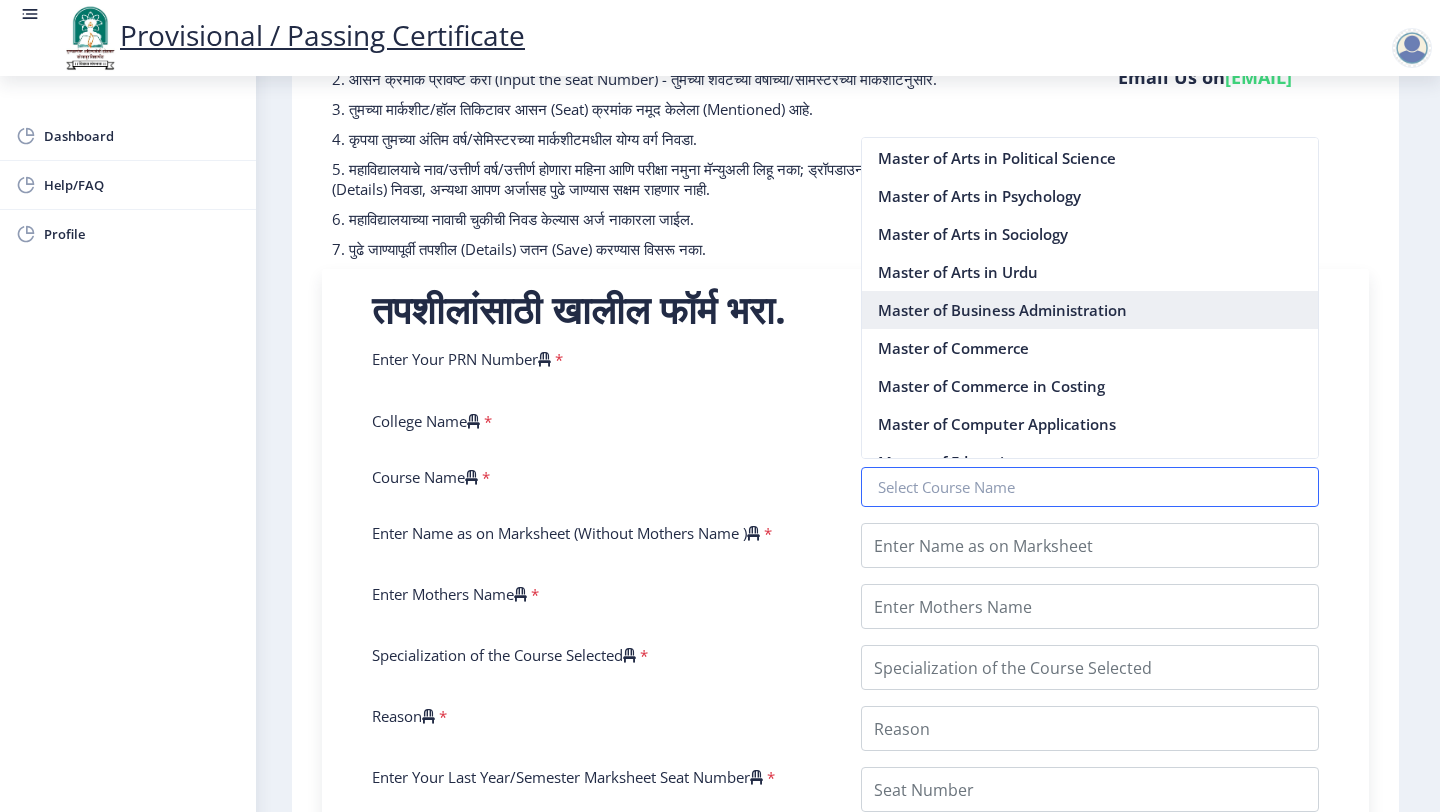 scroll, scrollTop: 1604, scrollLeft: 0, axis: vertical 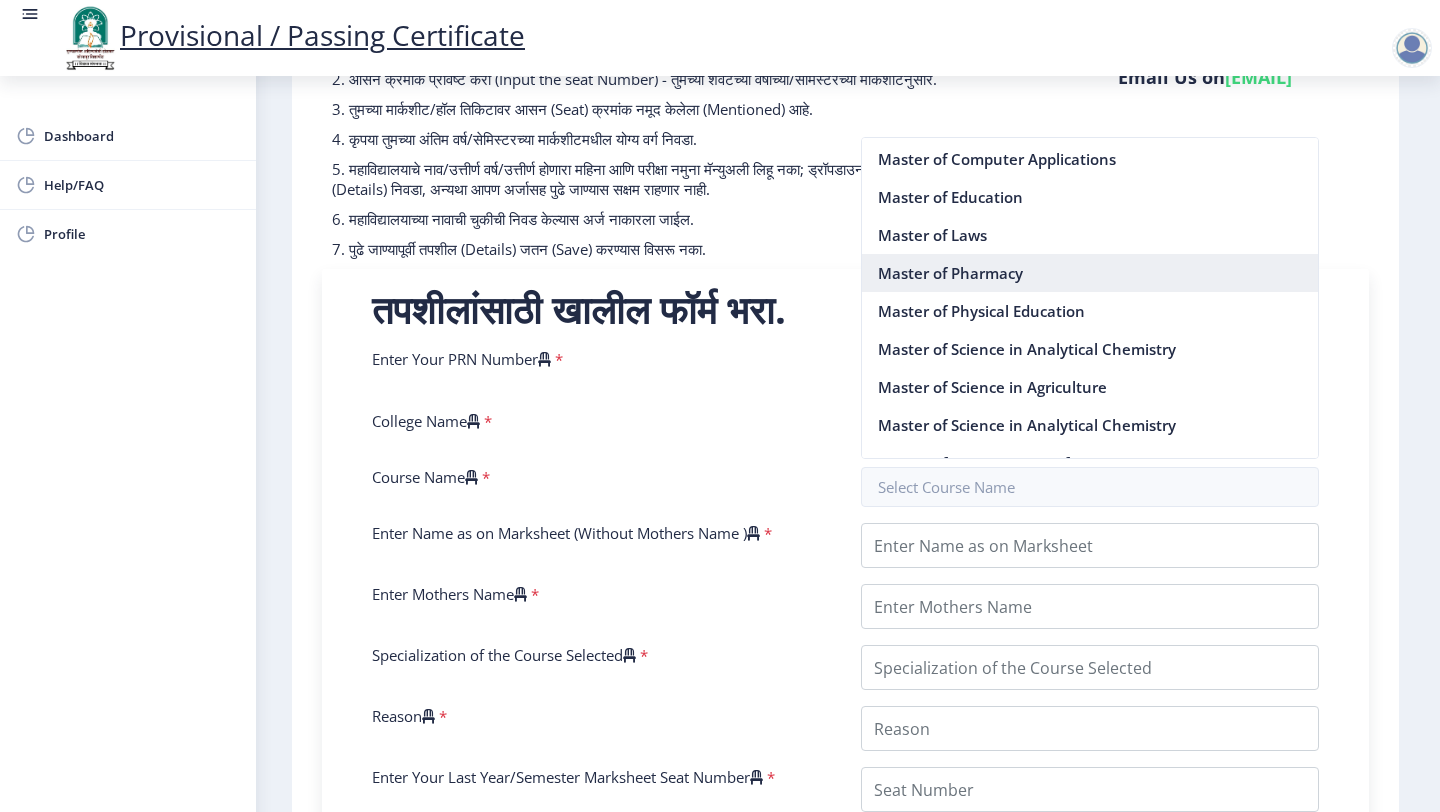 click on "Master of Pharmacy" at bounding box center (1090, 273) 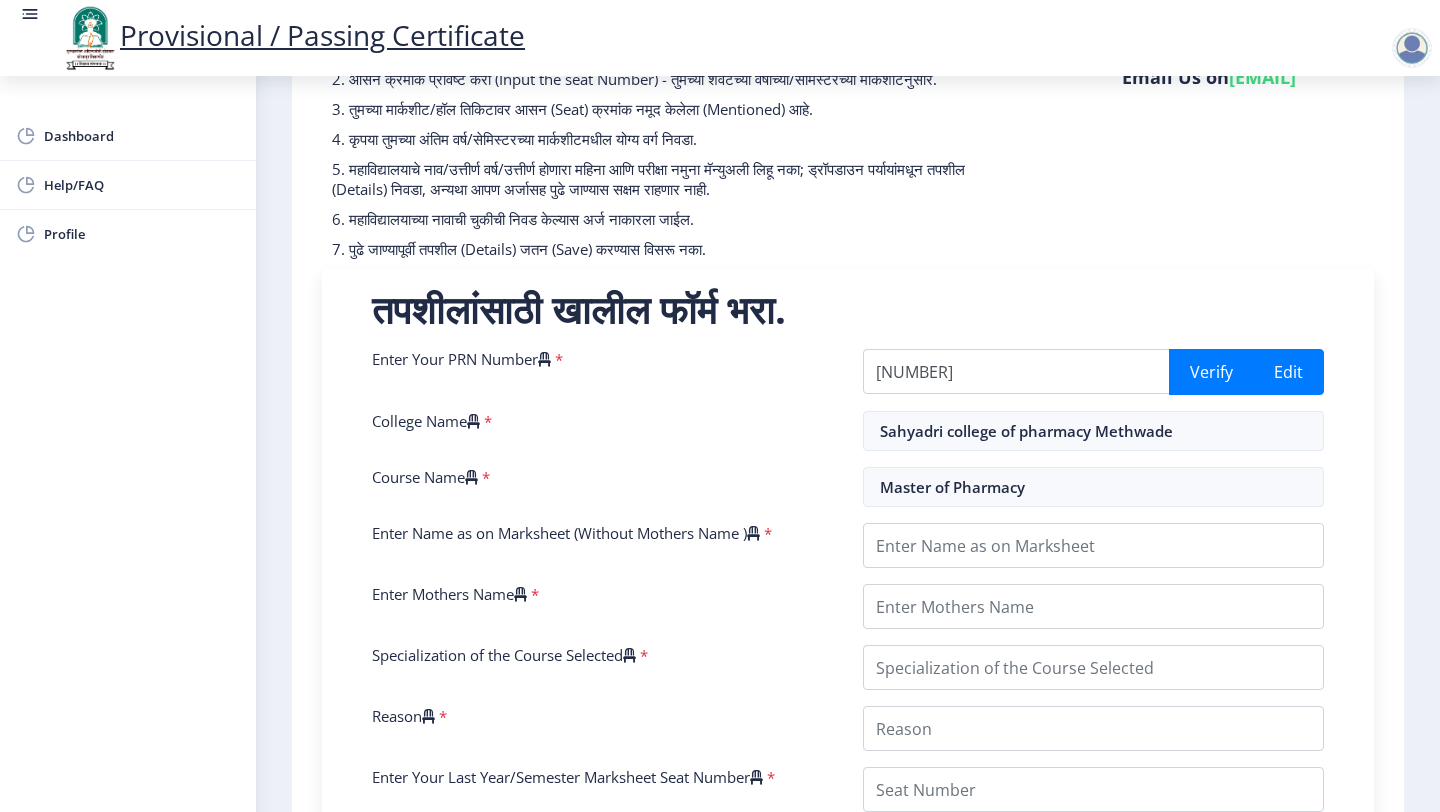 click on "Enter Your PRN Number    * 2014032500266097 Verify Edit College Name   * Sahyadri college of pharmacy Methwade Course Name   * Master of Pharmacy  Enter Name as on Marksheet (Without Mothers Name )   *  Enter Mothers Name    *  Specialization of the Course Selected    *  Reason    *  Enter Your Last Year/Semester Marksheet Seat Number   * Enter Your last year/semester Class Obtained in Exam   * Select result/class  DISTINCTION   FIRST CLASS   HIGHER SECOND CLASS   SECOND CLASS   PASS CLASS   SUCCESSFUL   OUTSTANDING - EXEMPLARY  Grade O Grade A+ Grade A Grade B+ Grade B Grade C+ Grade C Grade F/FC Grade F Grade D Grade E FIRST CLASS WITH DISTINCTION Select Regular/External   *  Select Regular/External   Regular  External  Special Select ATKT   *  Select AT/KT   None ATKT  Enter Passing Year   *  2025   2024   2023   2022   2021   2020   2019   2018   2017   2016   2015   2014   2013   2012   2011   2010   2009   2008   2007   2006   2005   2004   2003   2002   2001   2000   1999  *" at bounding box center [848, 771] 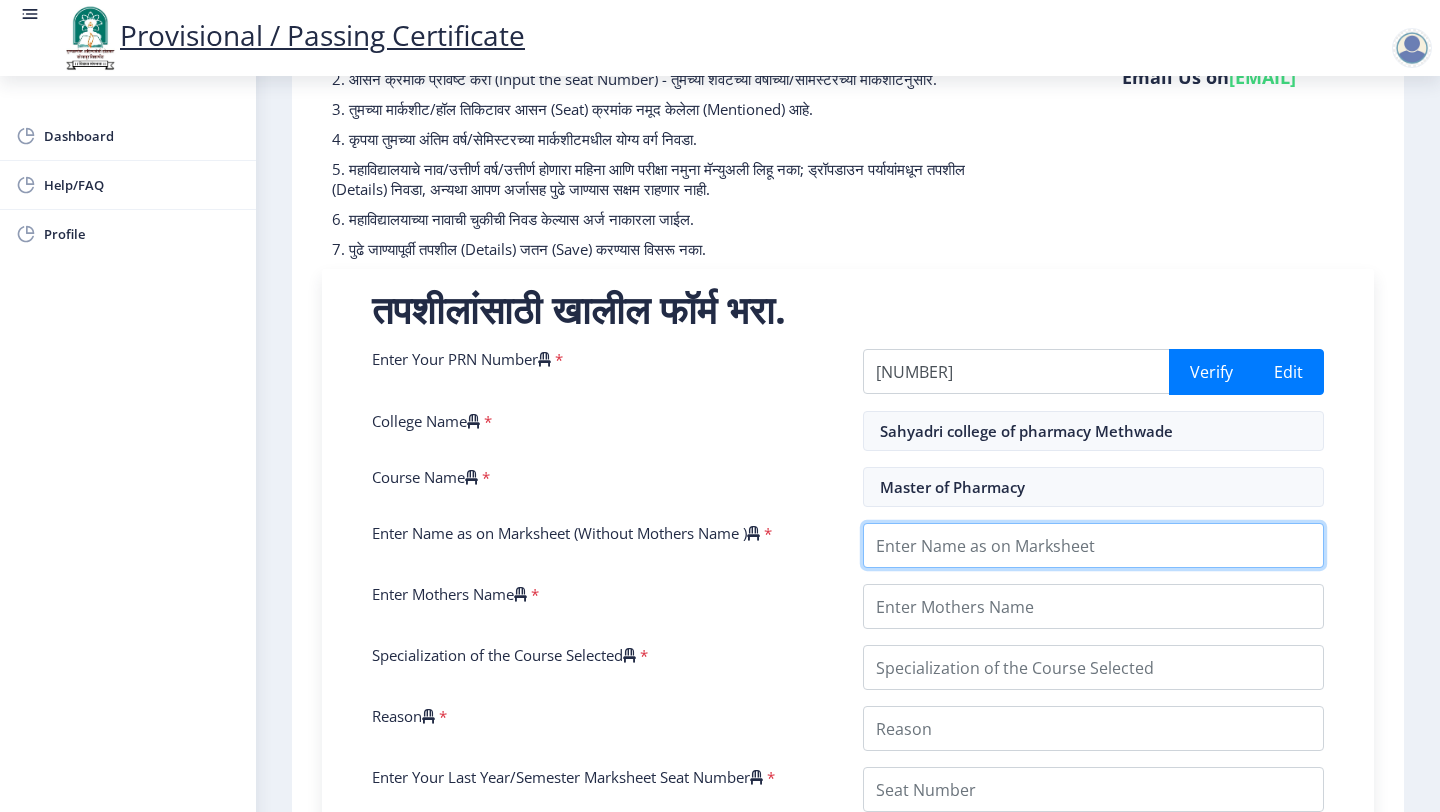 click on "Enter Name as on Marksheet (Without Mothers Name )" at bounding box center (1093, 545) 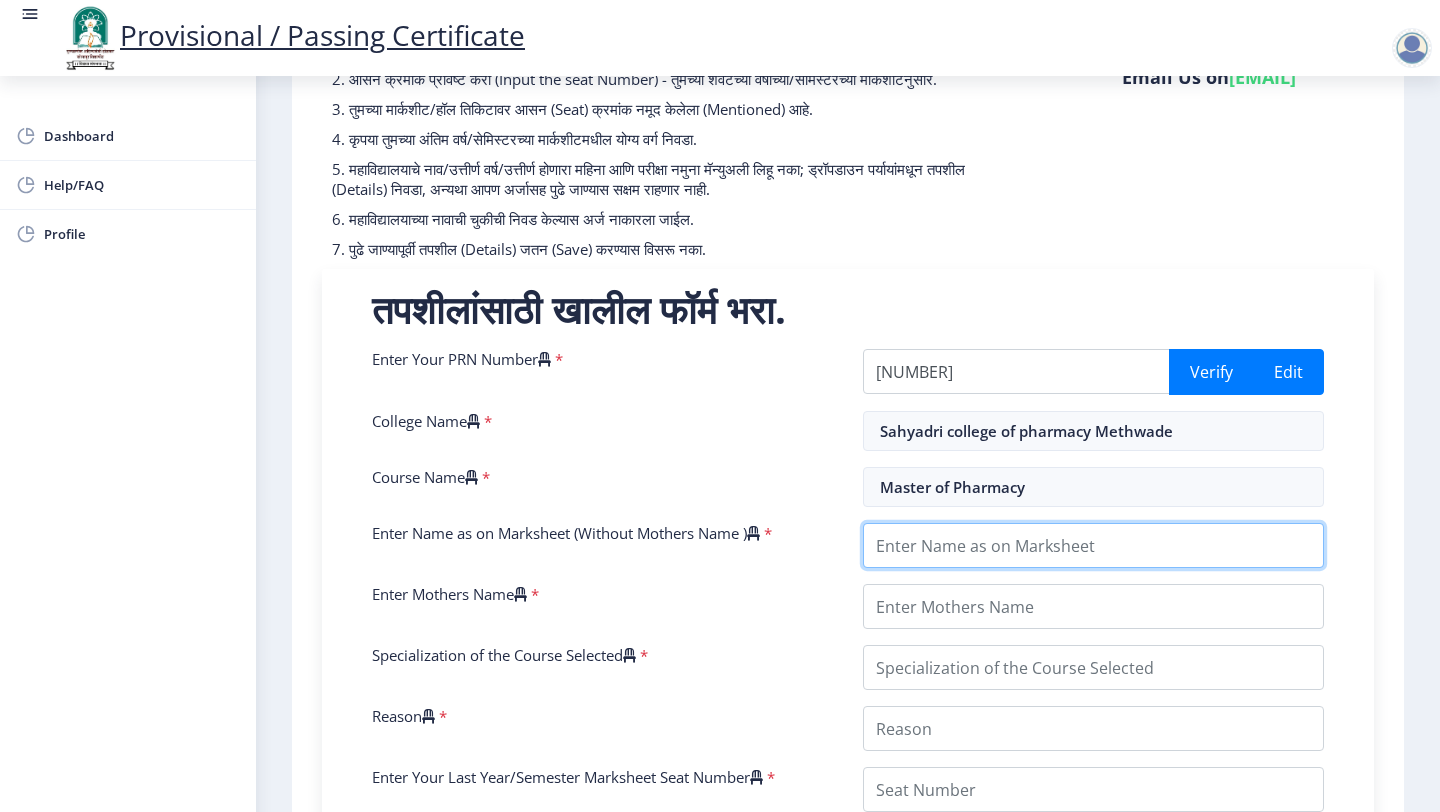 click on "Enter Name as on Marksheet (Without Mothers Name )" at bounding box center [1093, 545] 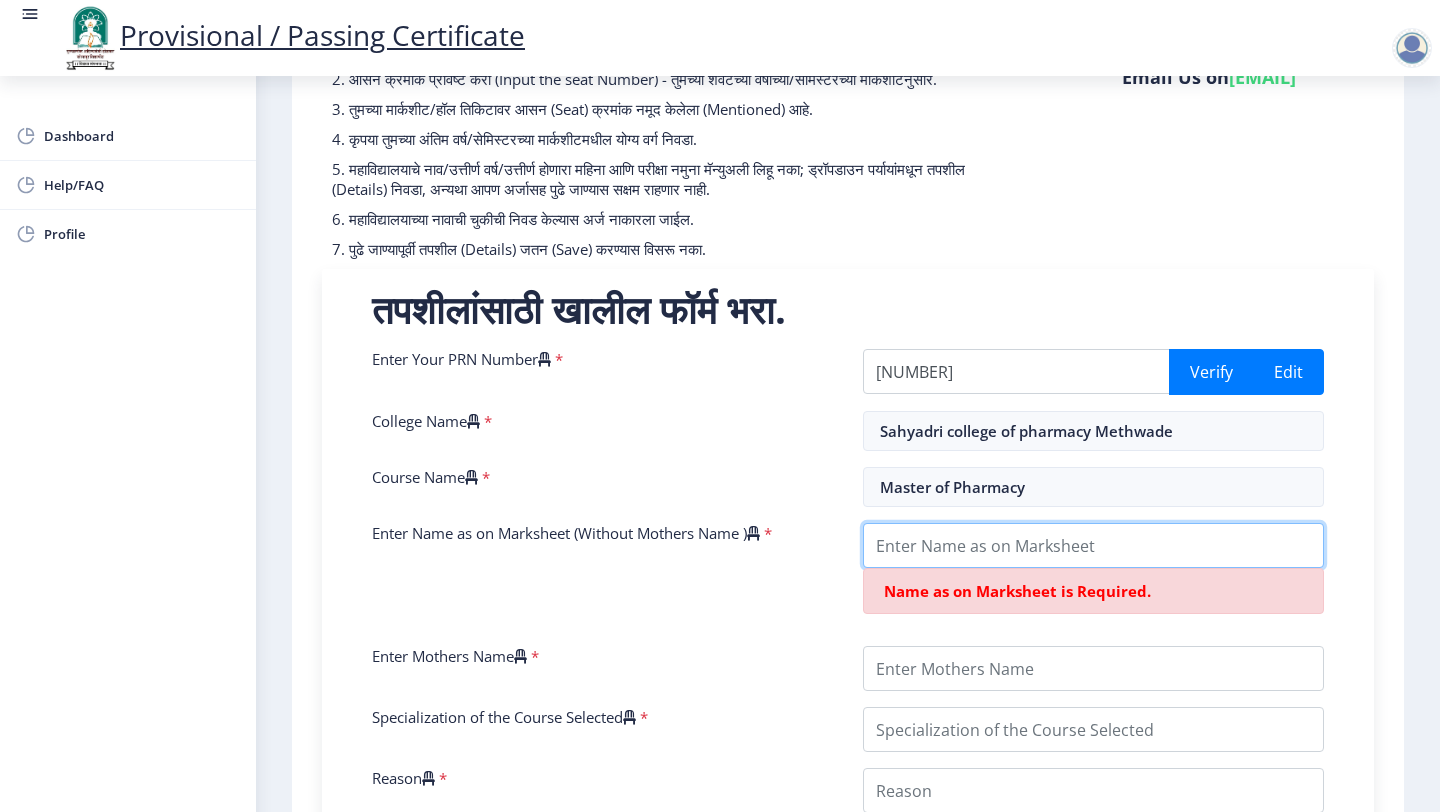 click on "Enter Name as on Marksheet (Without Mothers Name )" at bounding box center [1093, 545] 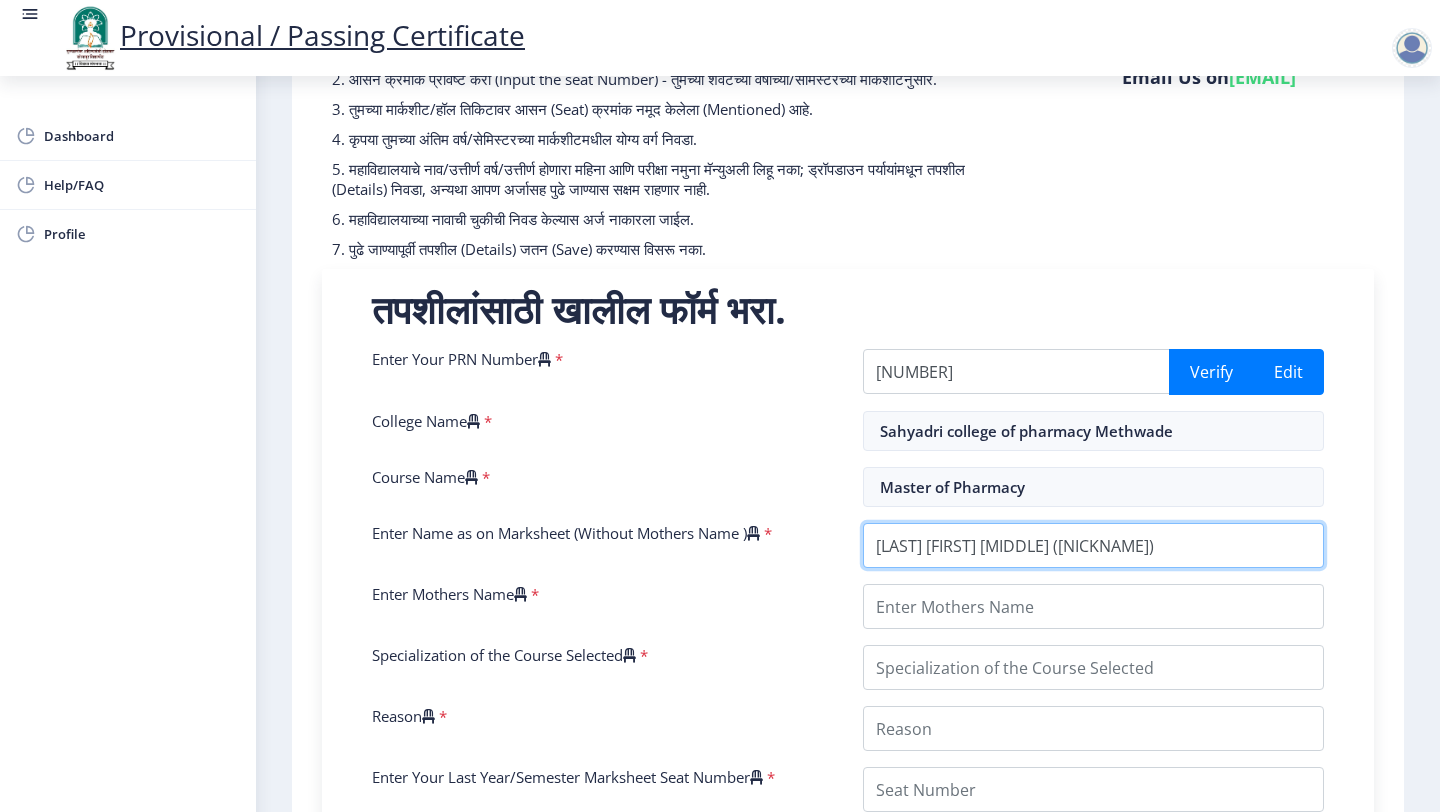 type on "Jadhav Santosh Balasaheb (Satyabhama)" 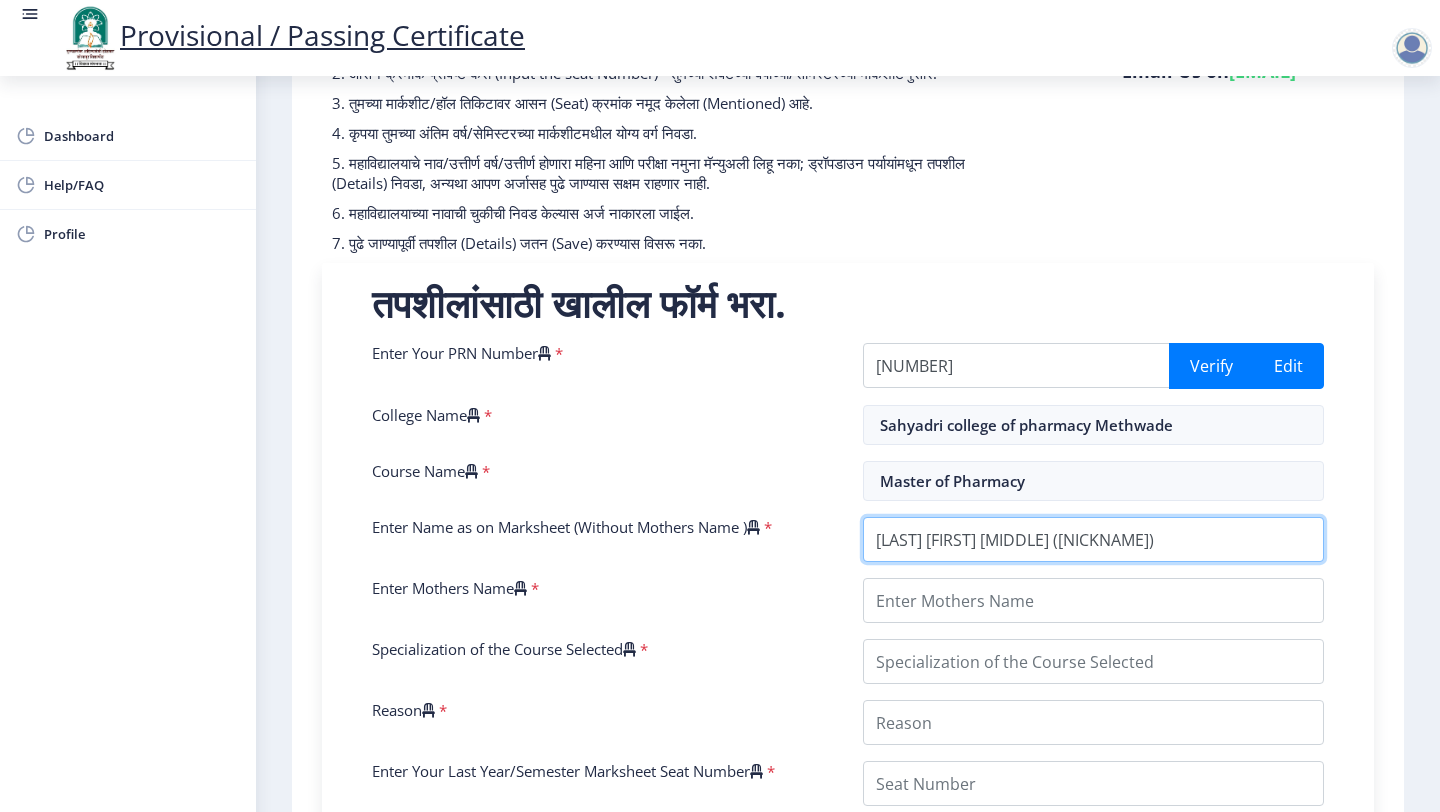 scroll, scrollTop: 209, scrollLeft: 0, axis: vertical 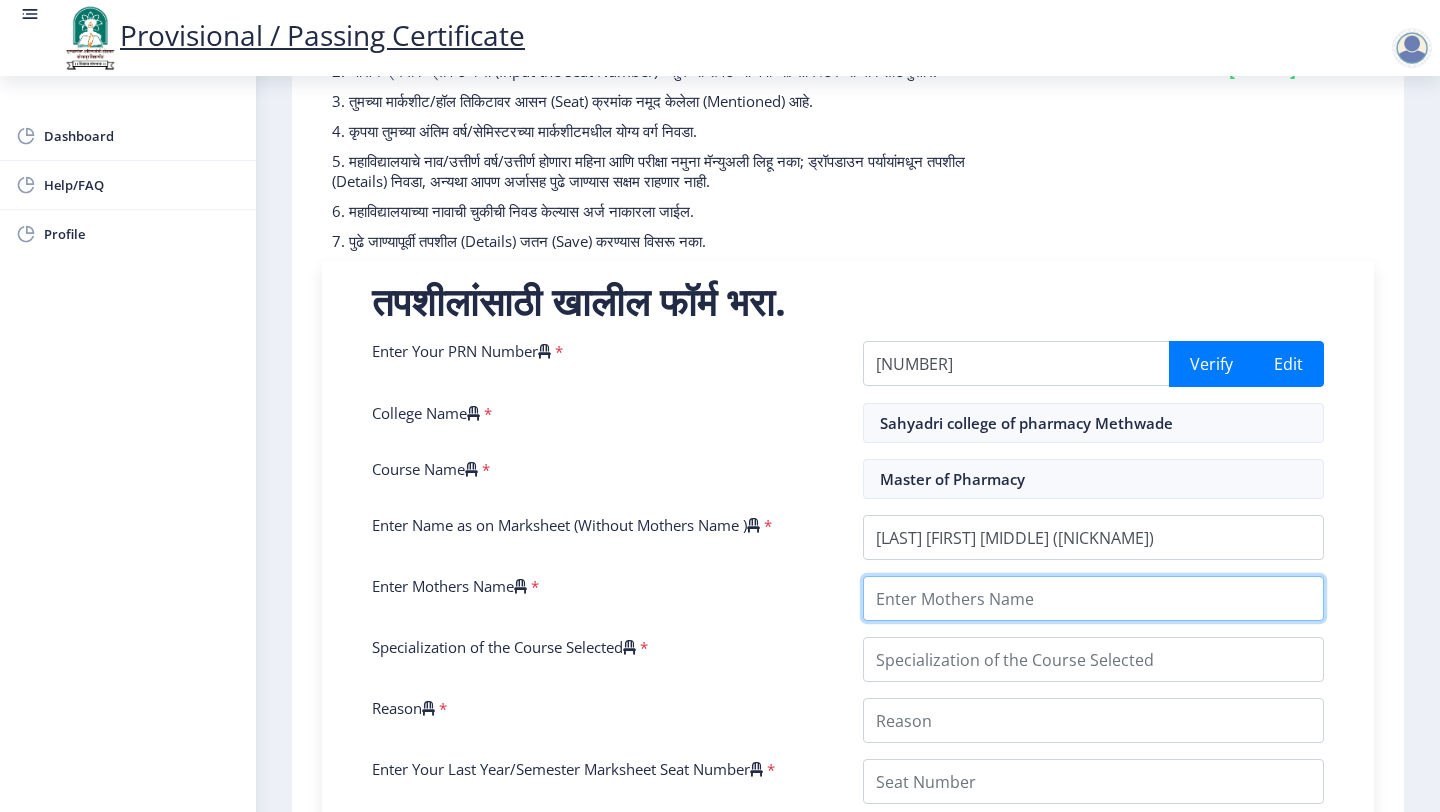 click on "Enter Mothers Name" at bounding box center (1093, 598) 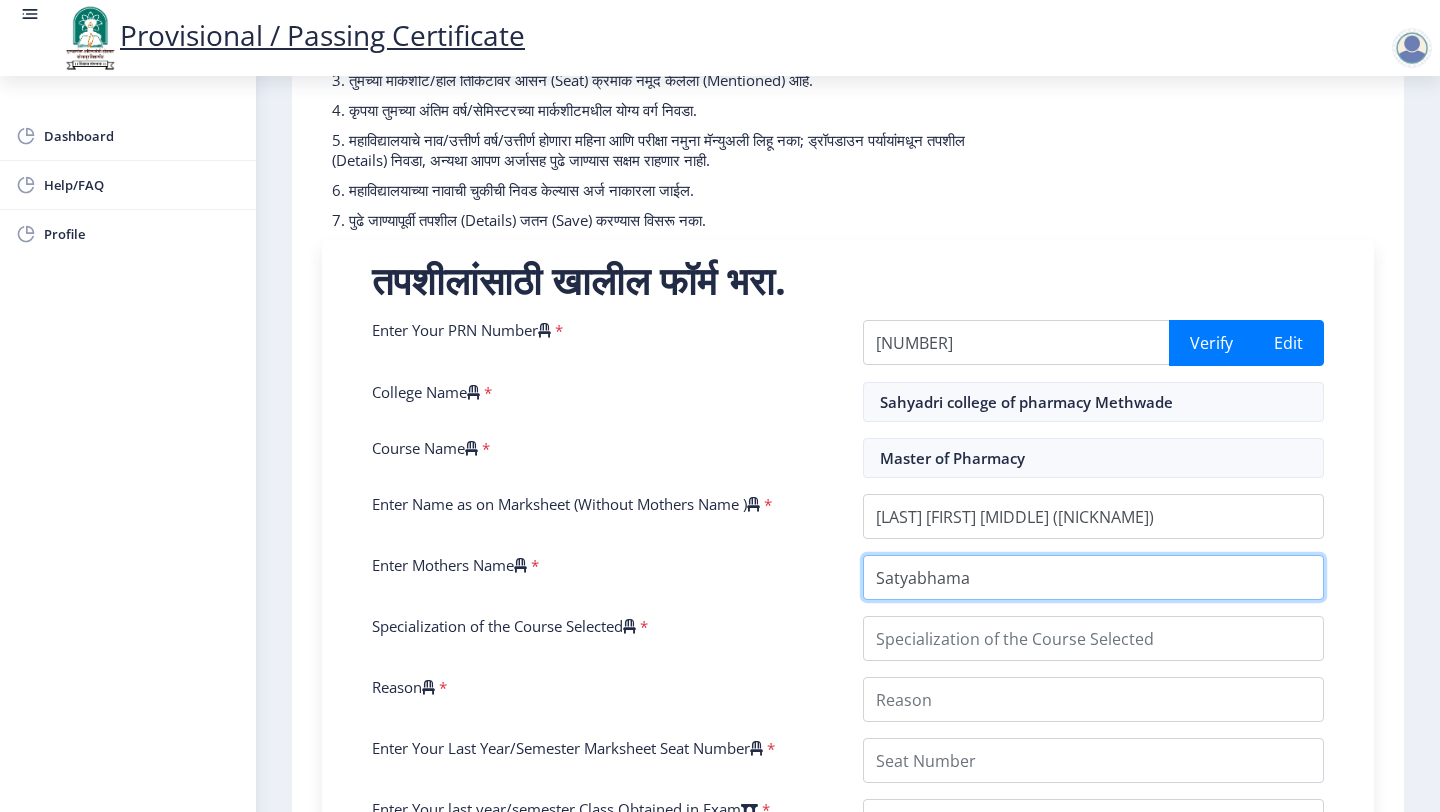 scroll, scrollTop: 390, scrollLeft: 0, axis: vertical 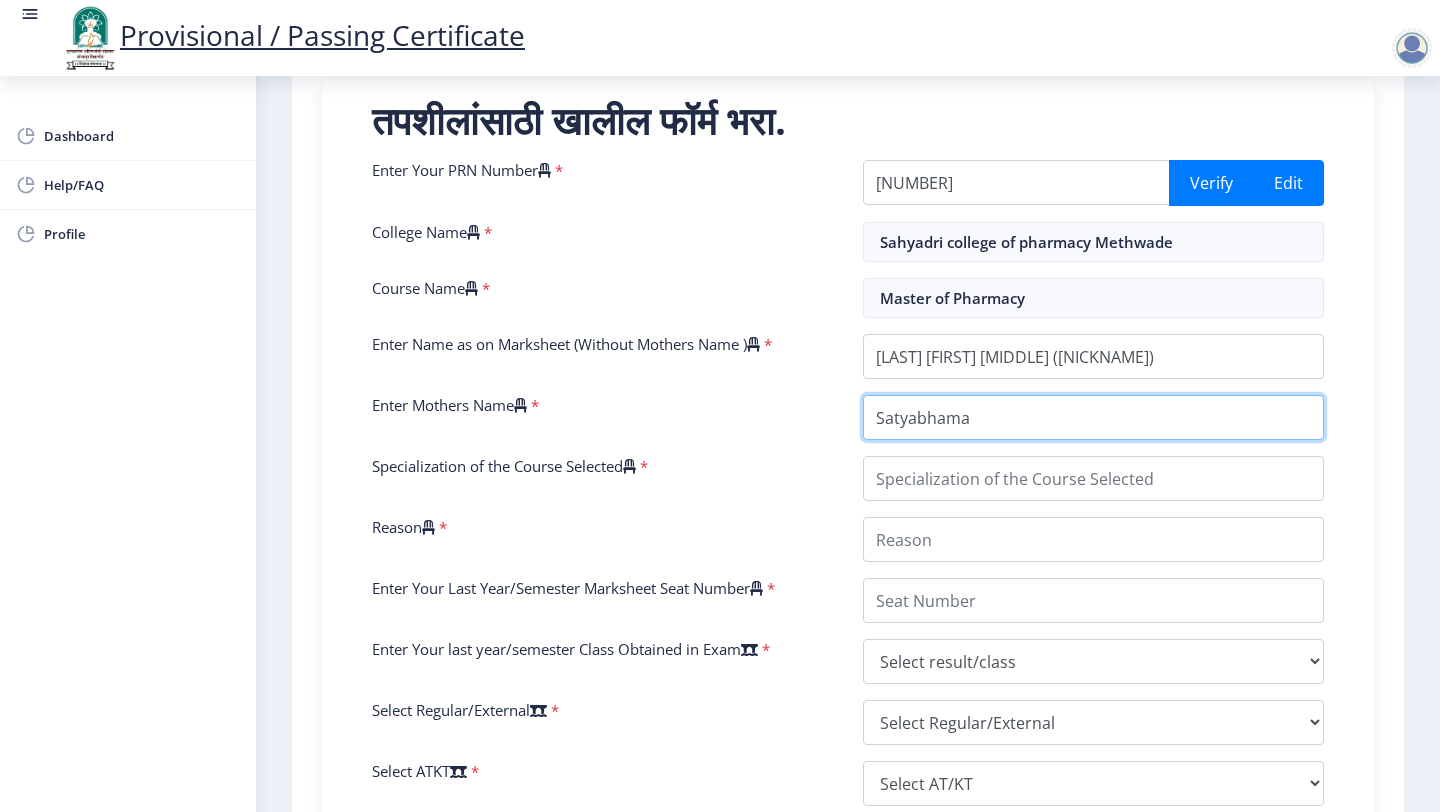 type on "Satyabhama" 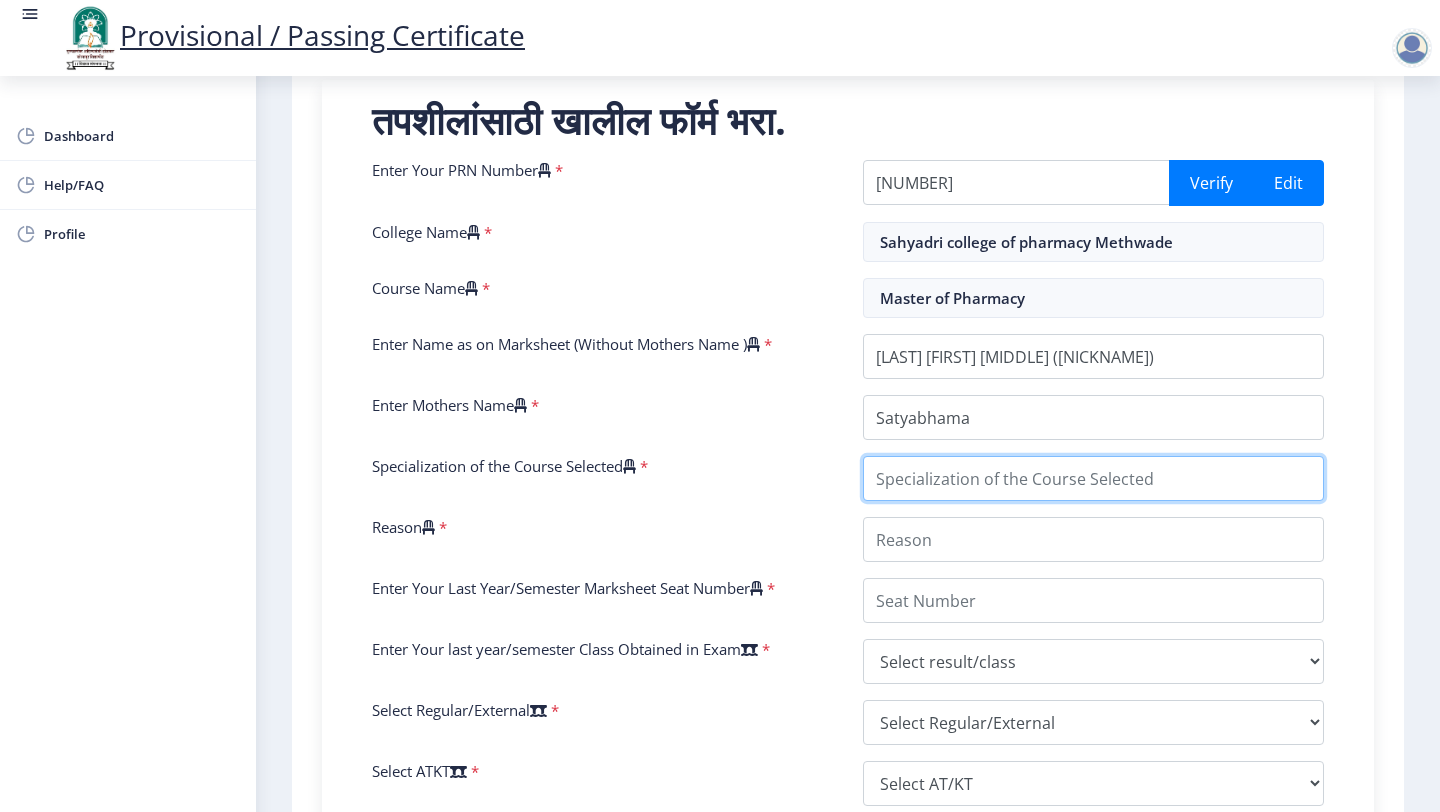 click on "Specialization of the Course Selected" at bounding box center (1093, 478) 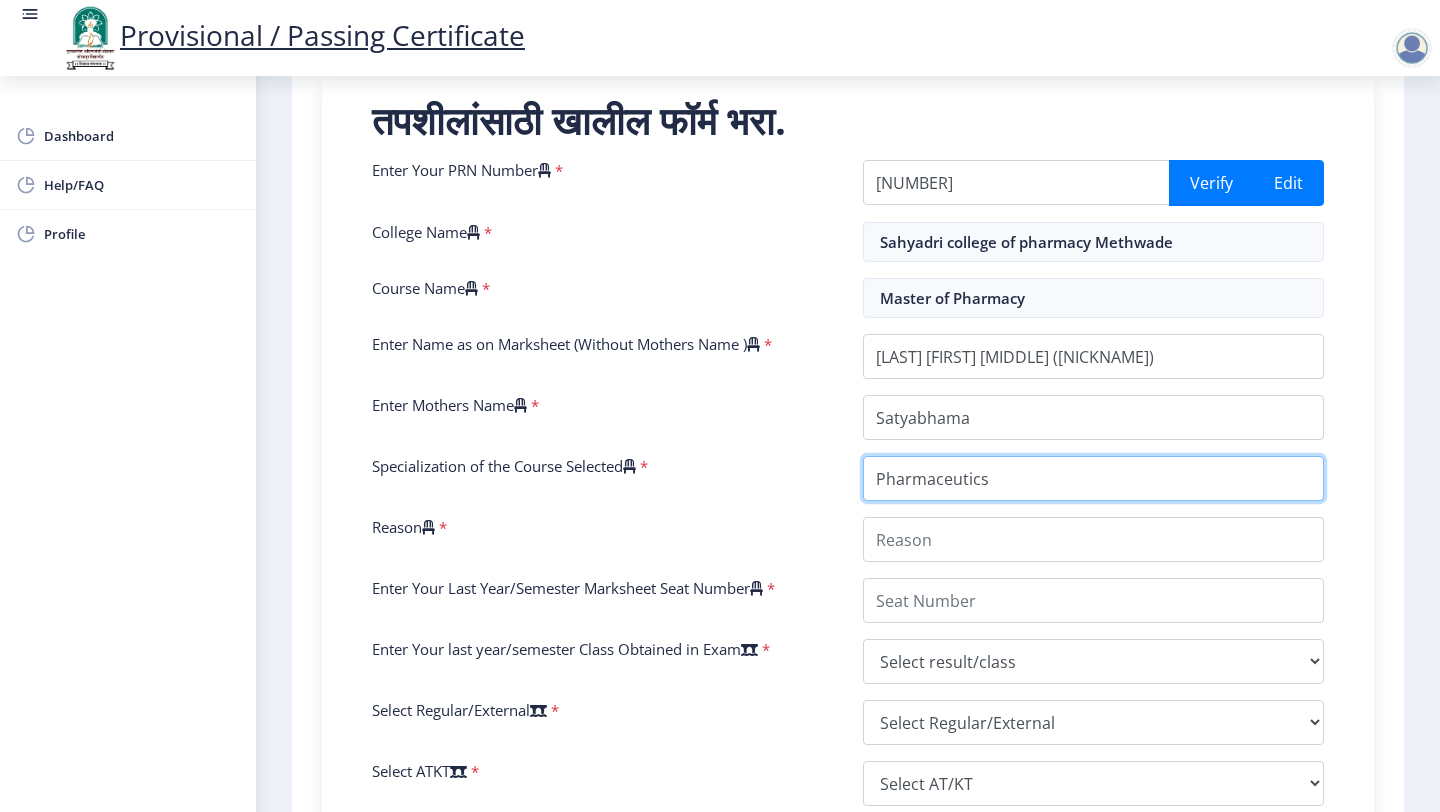 type on "Pharmaceutics" 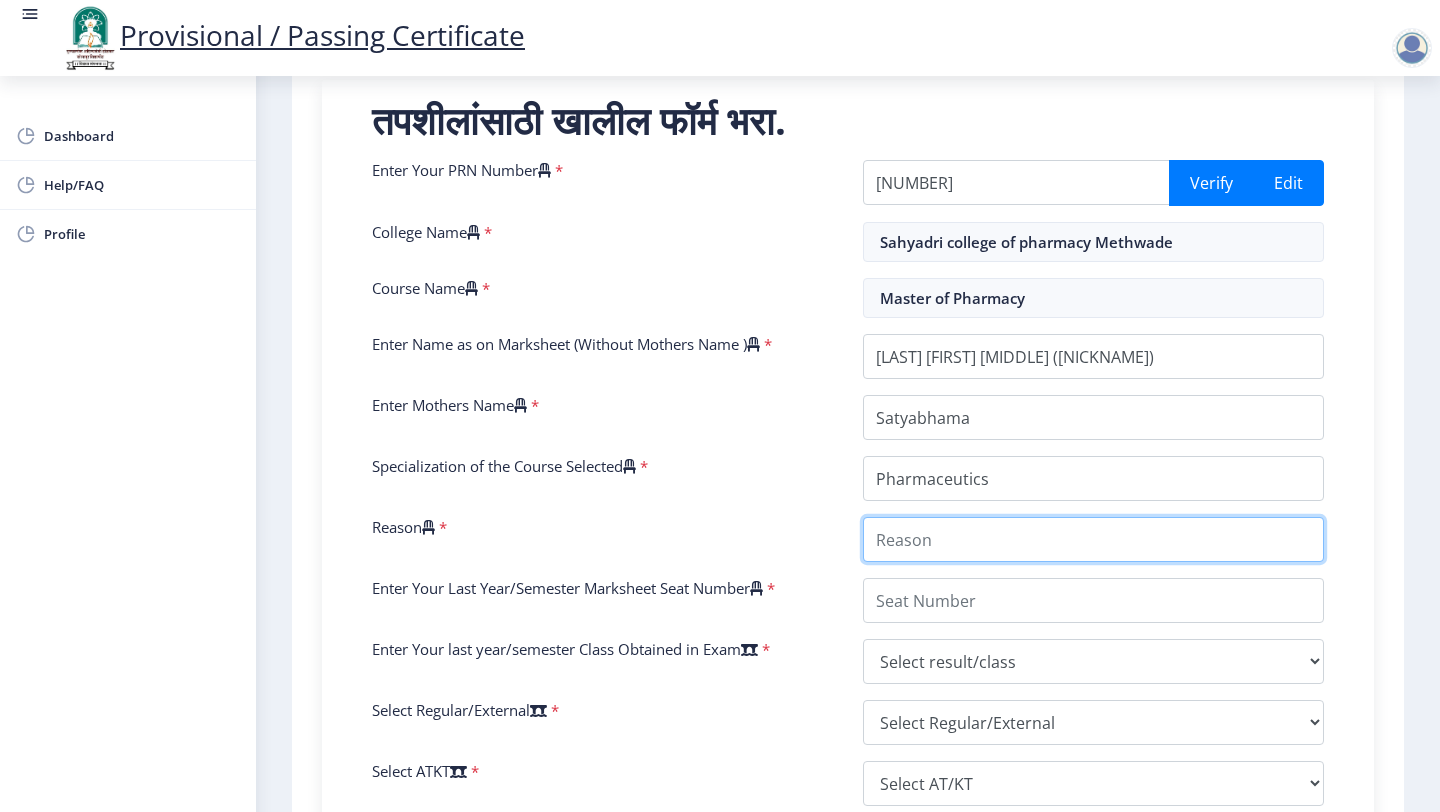 click on "Reason" at bounding box center [1093, 539] 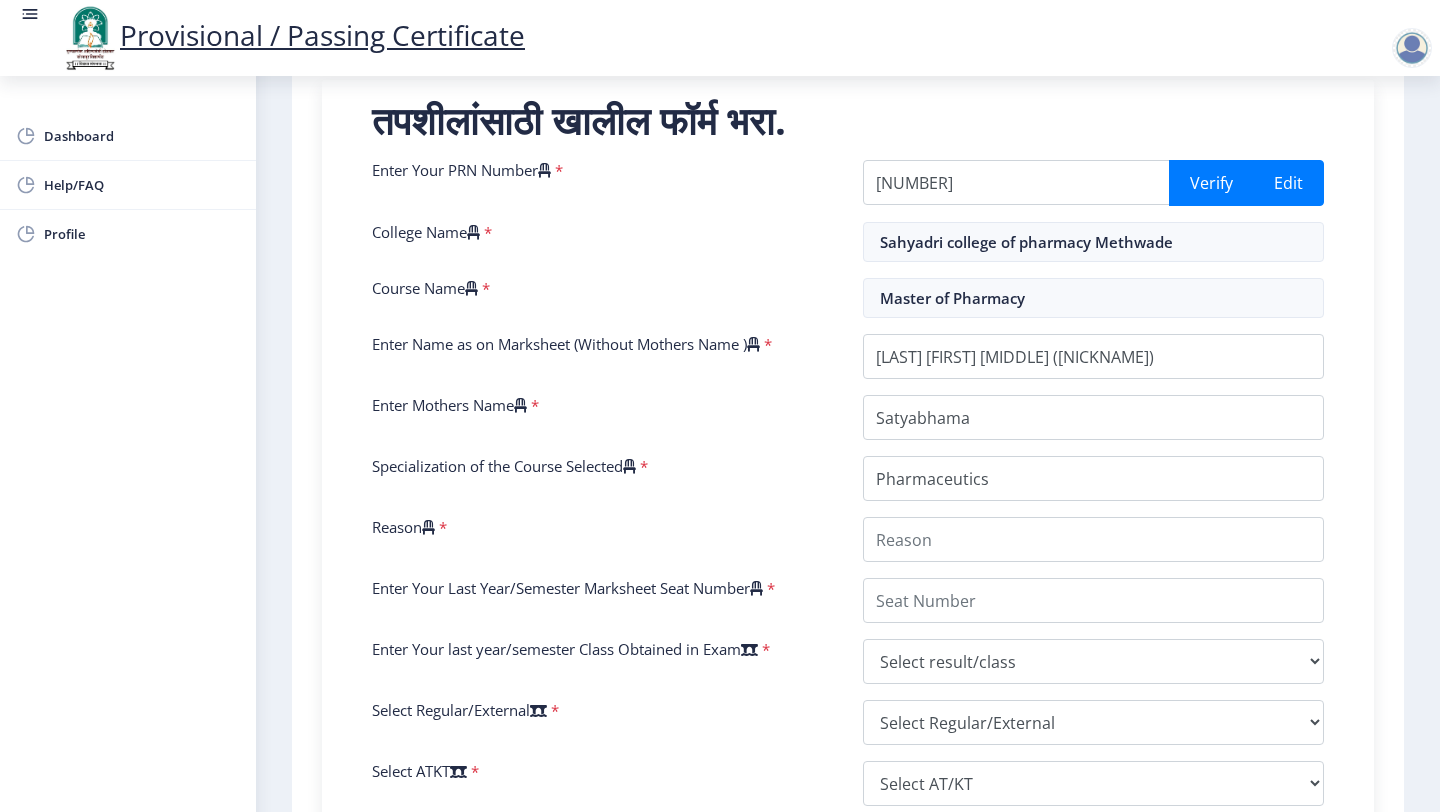 click at bounding box center (428, 527) 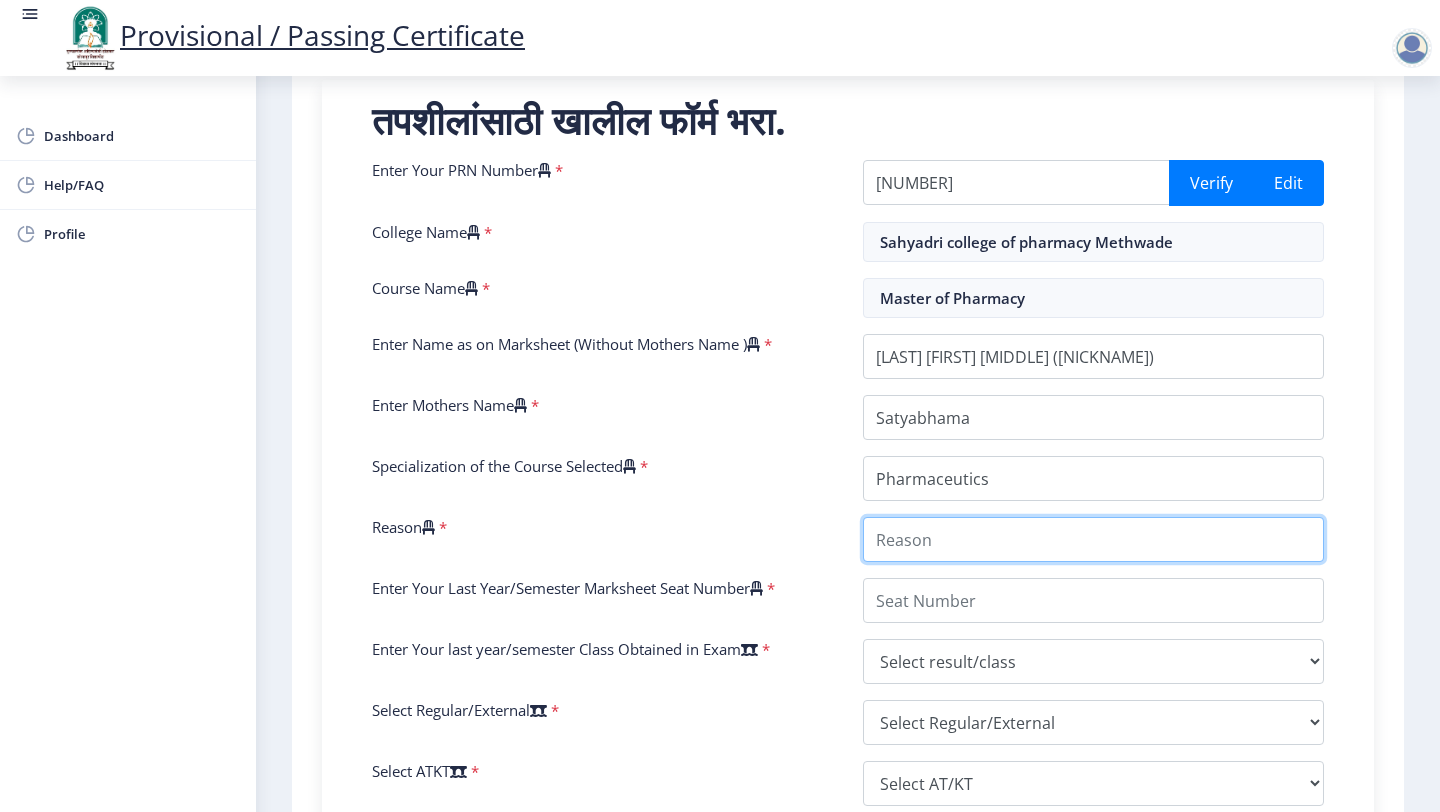 click on "Reason" at bounding box center [1093, 539] 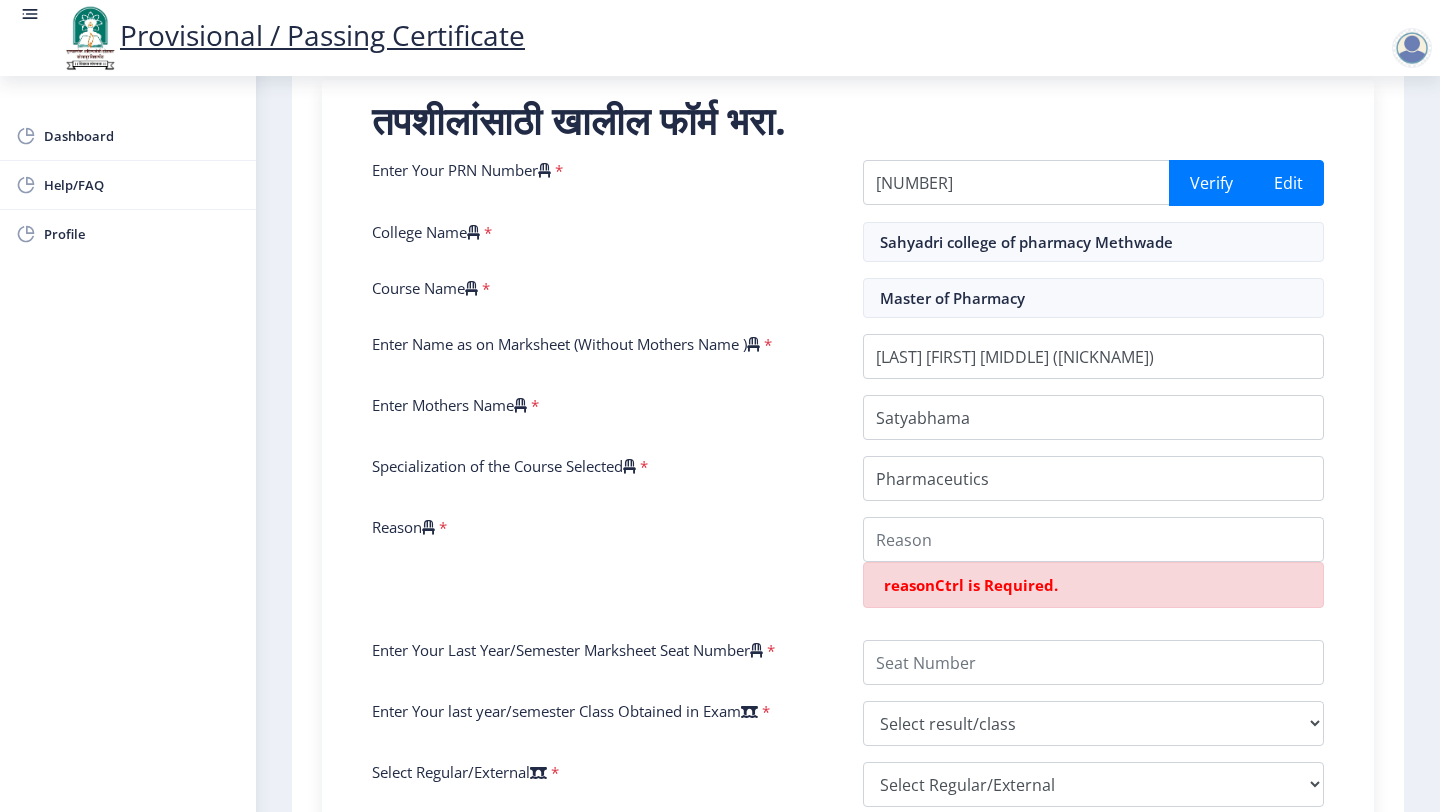 click on "reasonCtrl is Required." at bounding box center [971, 585] 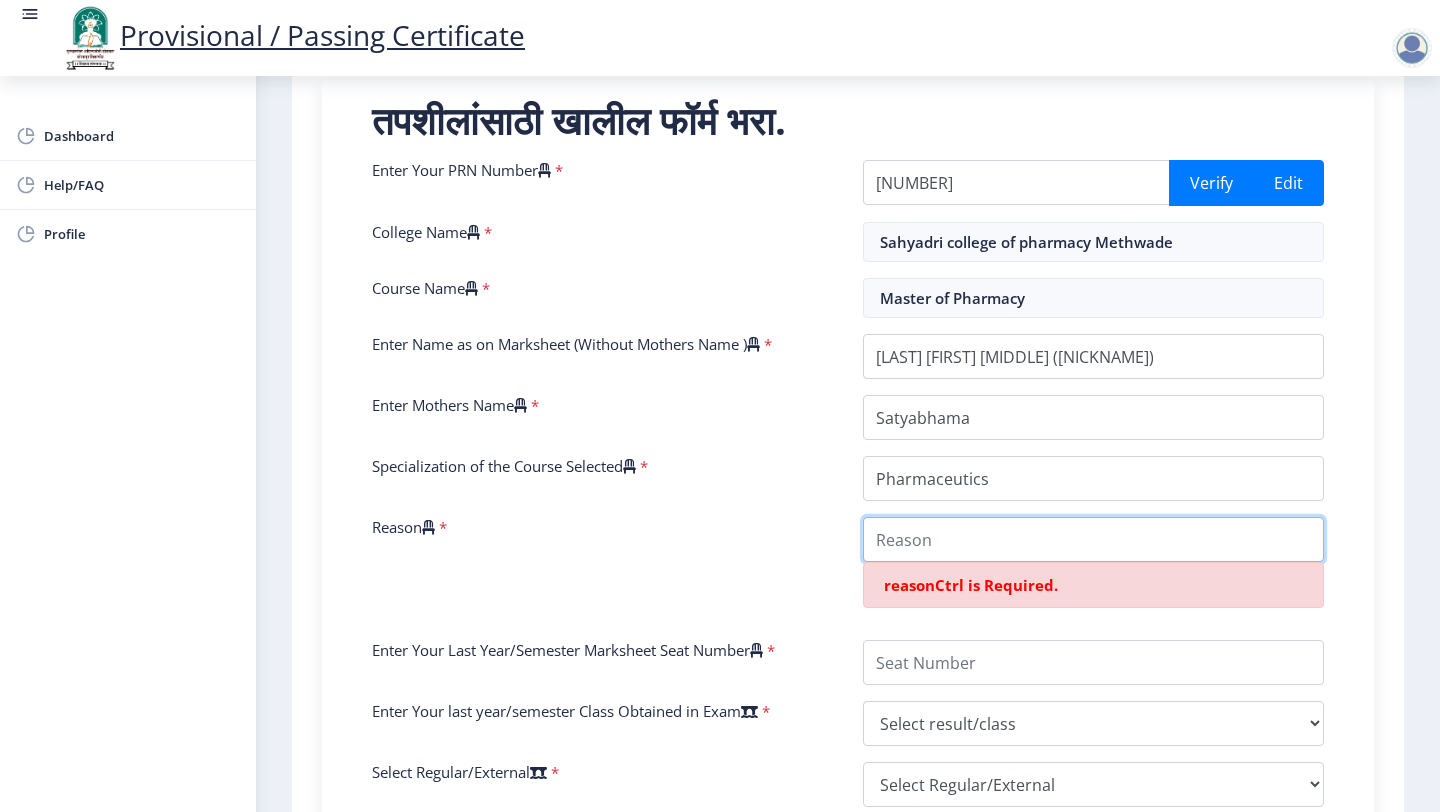 click on "Reason" at bounding box center (1093, 539) 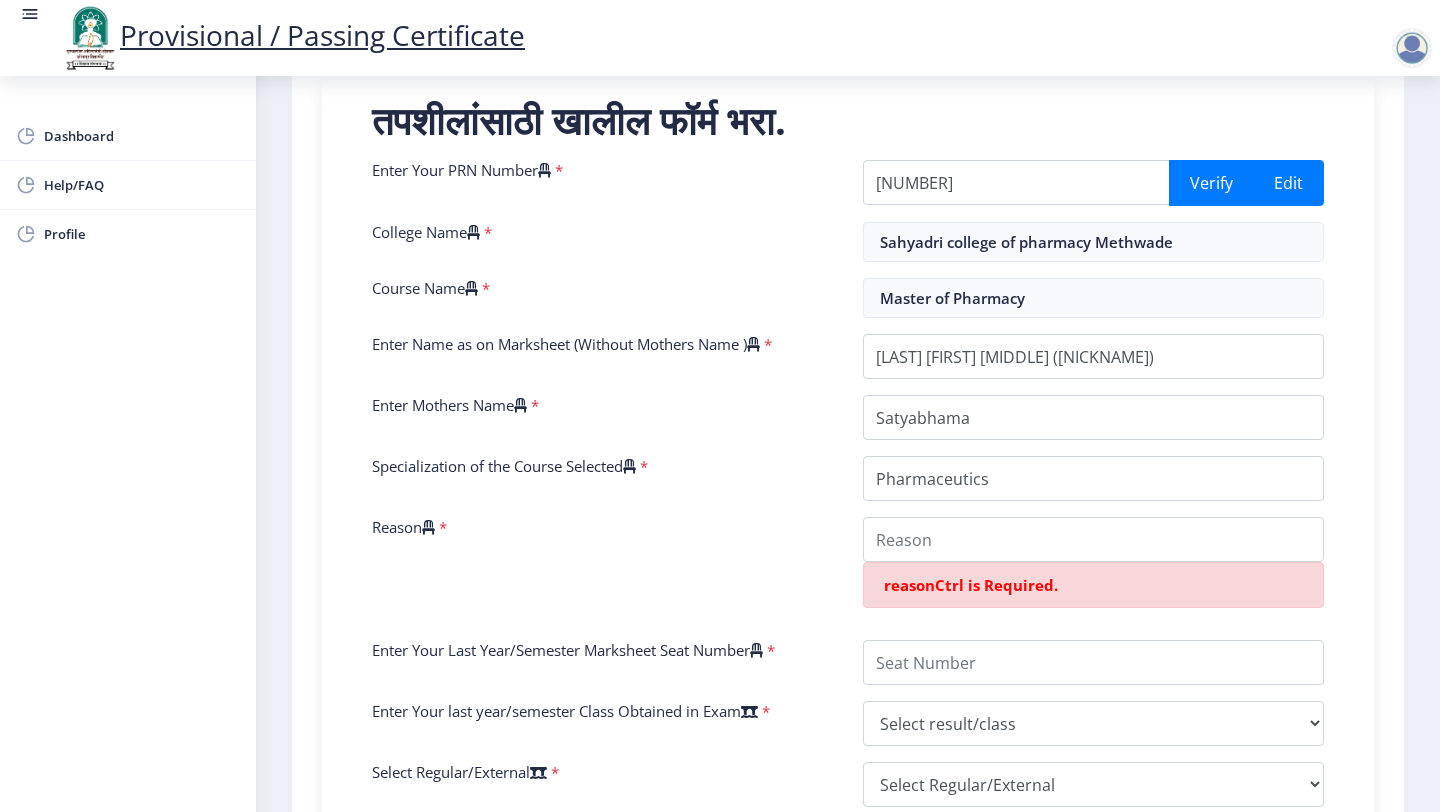click at bounding box center [428, 527] 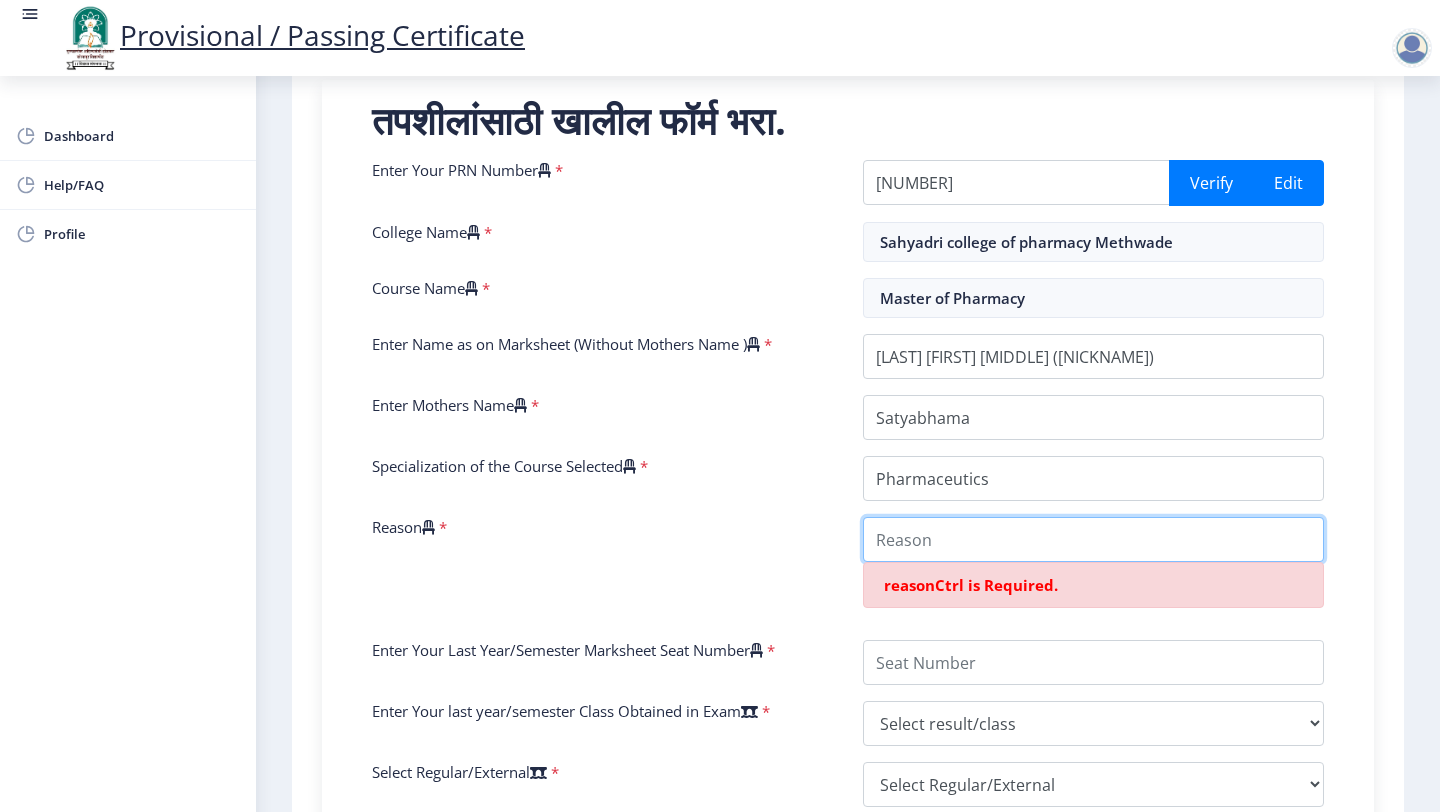 click on "Reason" at bounding box center (1093, 539) 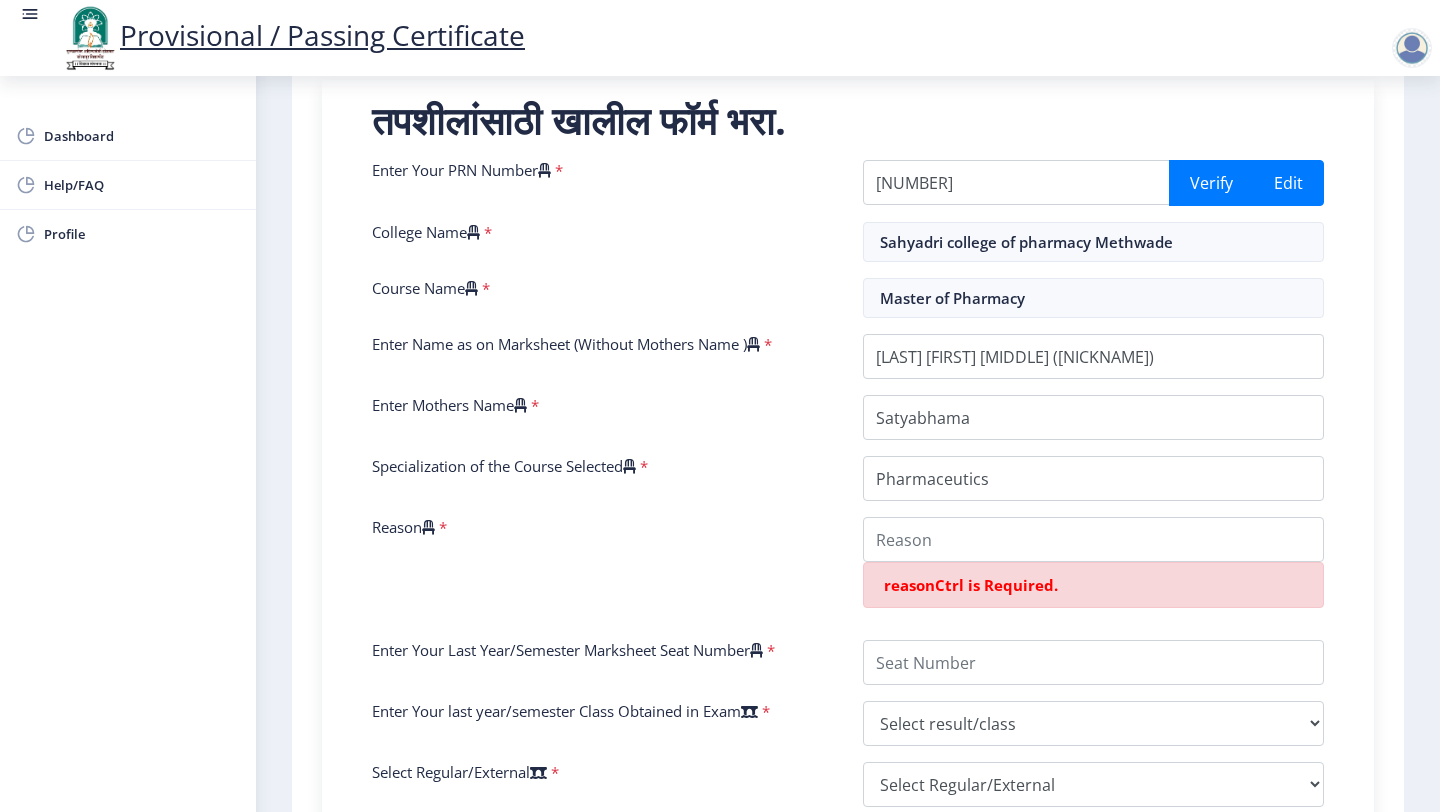click on "Reason    *" at bounding box center (602, 570) 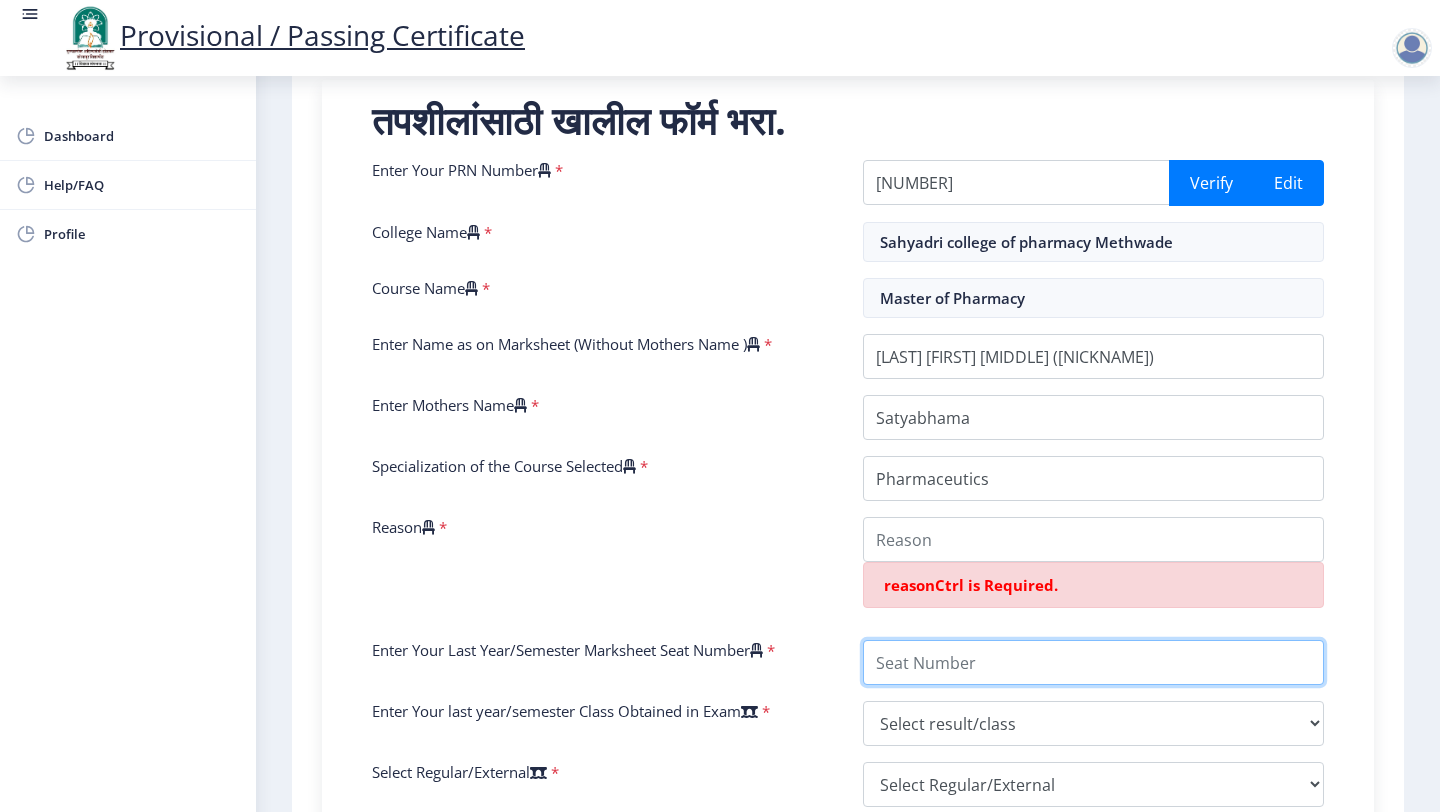 click on "Enter Your Last Year/Semester Marksheet Seat Number" at bounding box center [1093, 662] 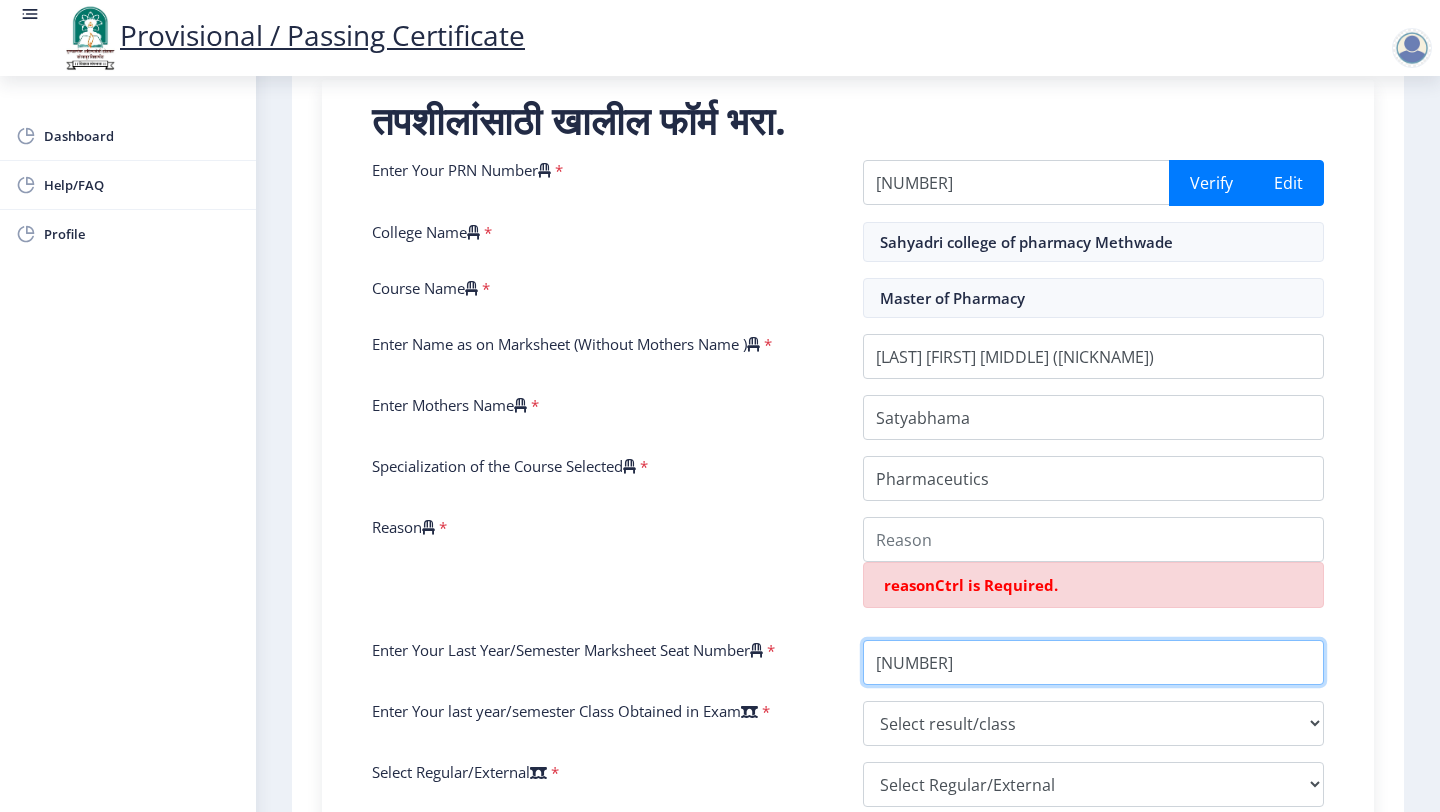 type on "803817" 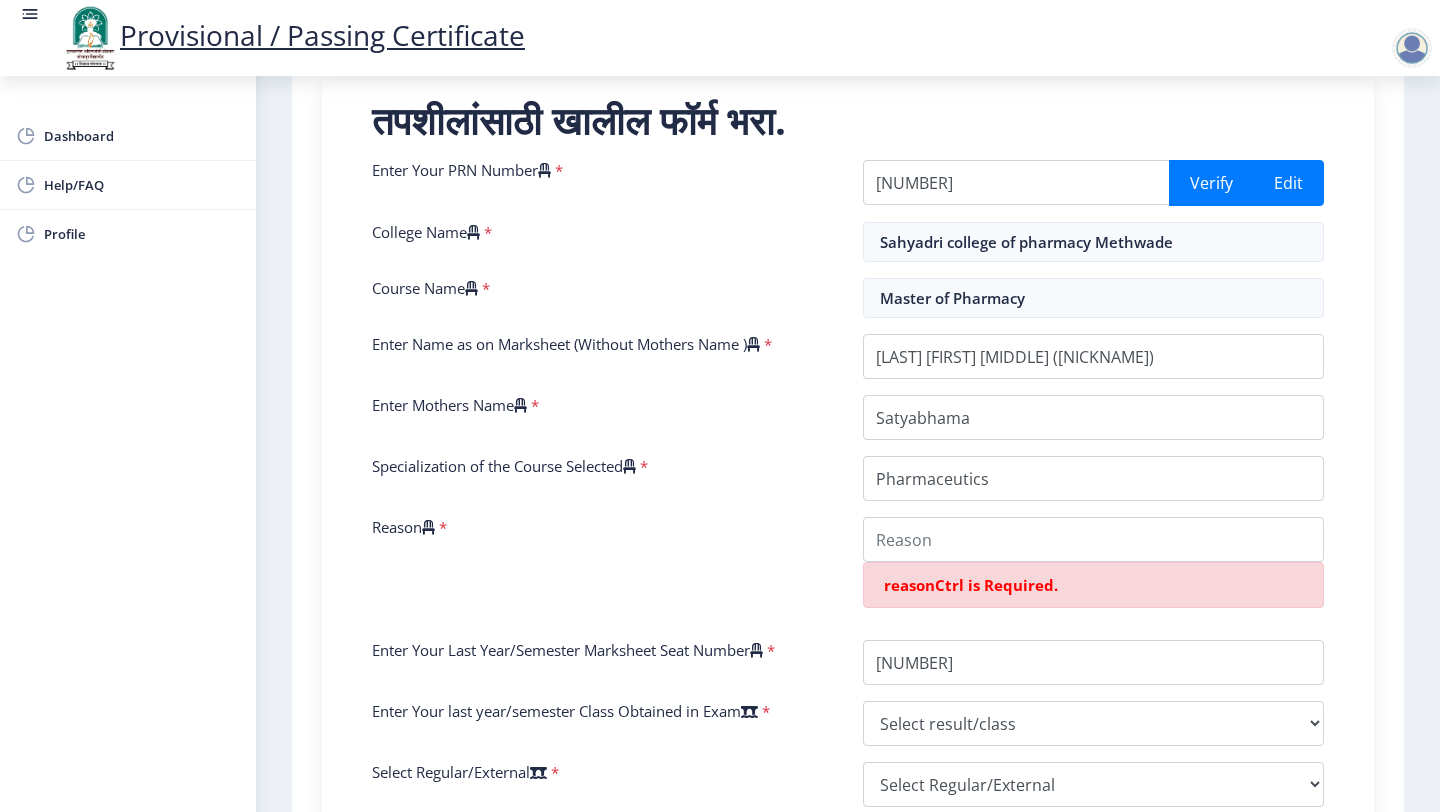 click on "Reason    *" at bounding box center (602, 570) 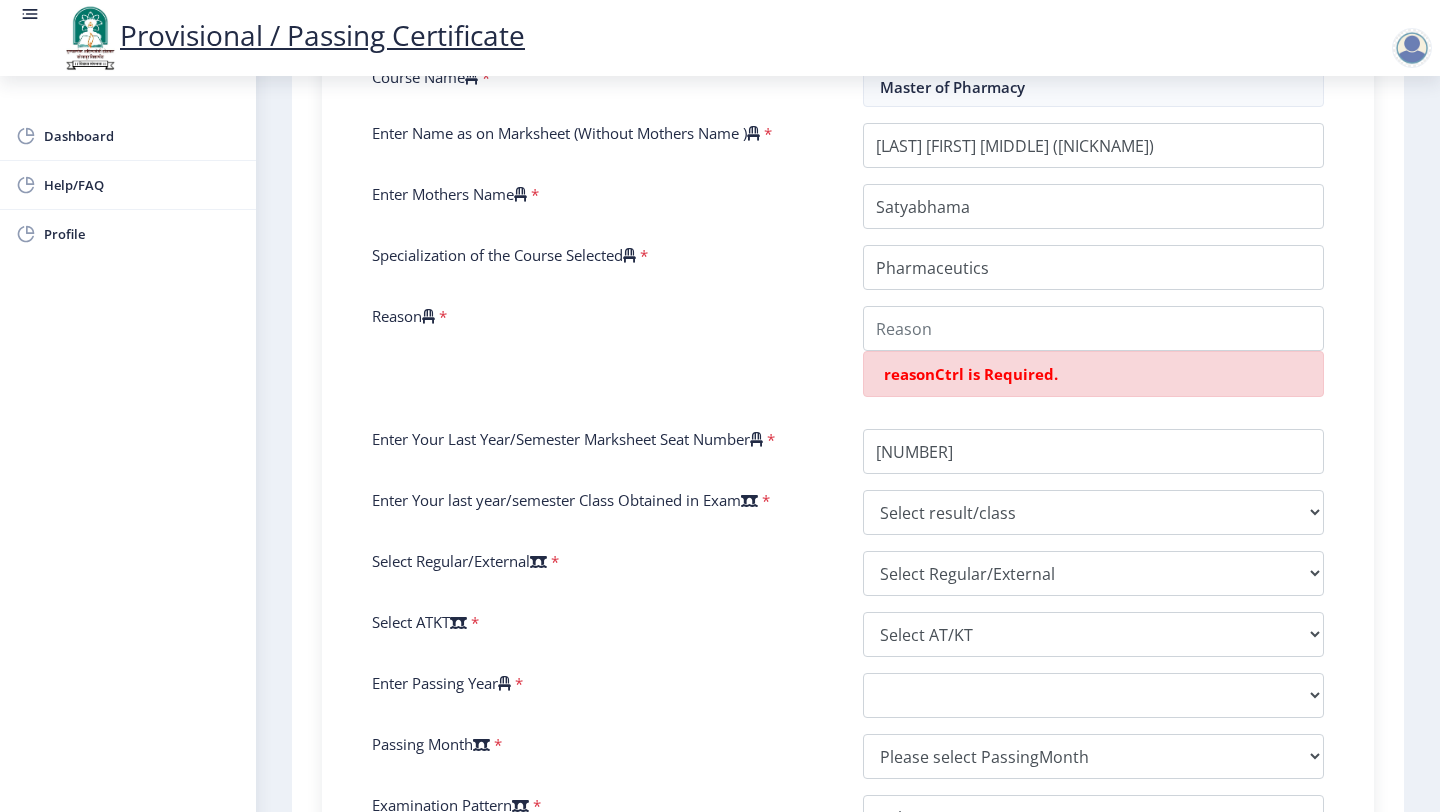scroll, scrollTop: 625, scrollLeft: 0, axis: vertical 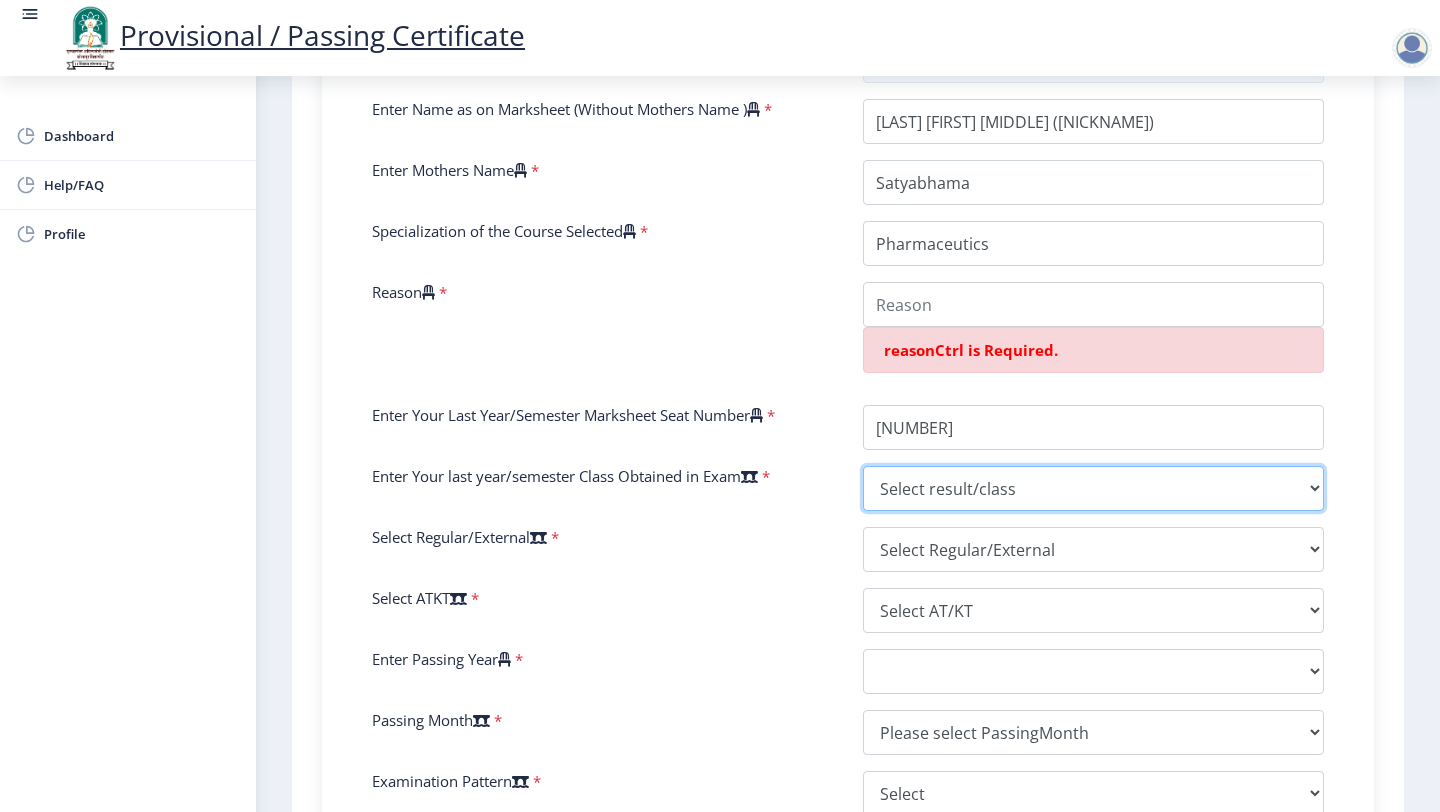 click on "Select result/class  DISTINCTION   FIRST CLASS   HIGHER SECOND CLASS   SECOND CLASS   PASS CLASS   SUCCESSFUL   OUTSTANDING - EXEMPLARY  Grade O Grade A+ Grade A Grade B+ Grade B Grade C+ Grade C Grade F/FC Grade F Grade D Grade E FIRST CLASS WITH DISTINCTION" at bounding box center [1093, 488] 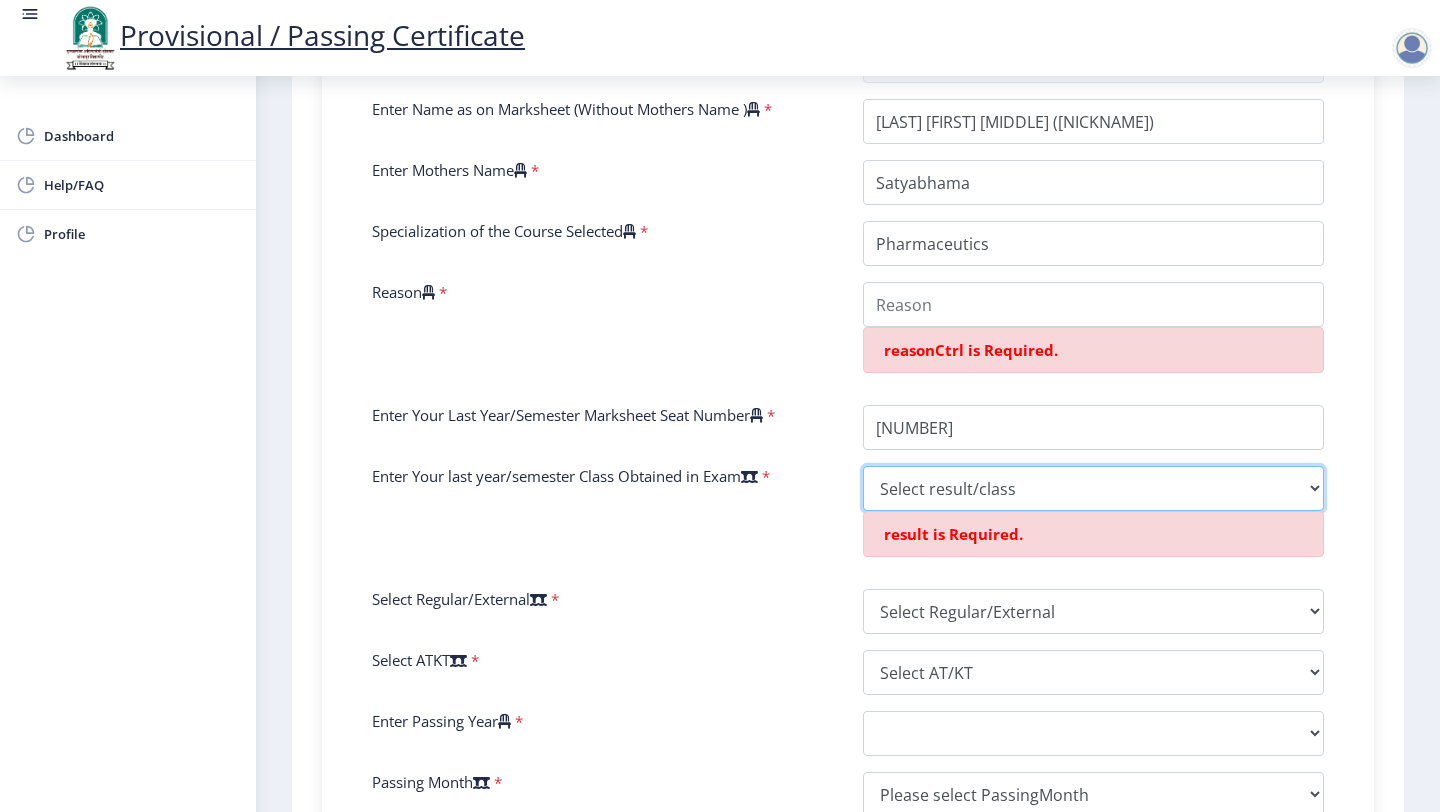 click on "Select result/class  DISTINCTION   FIRST CLASS   HIGHER SECOND CLASS   SECOND CLASS   PASS CLASS   SUCCESSFUL   OUTSTANDING - EXEMPLARY  Grade O Grade A+ Grade A Grade B+ Grade B Grade C+ Grade C Grade F/FC Grade F Grade D Grade E FIRST CLASS WITH DISTINCTION" at bounding box center (1093, 488) 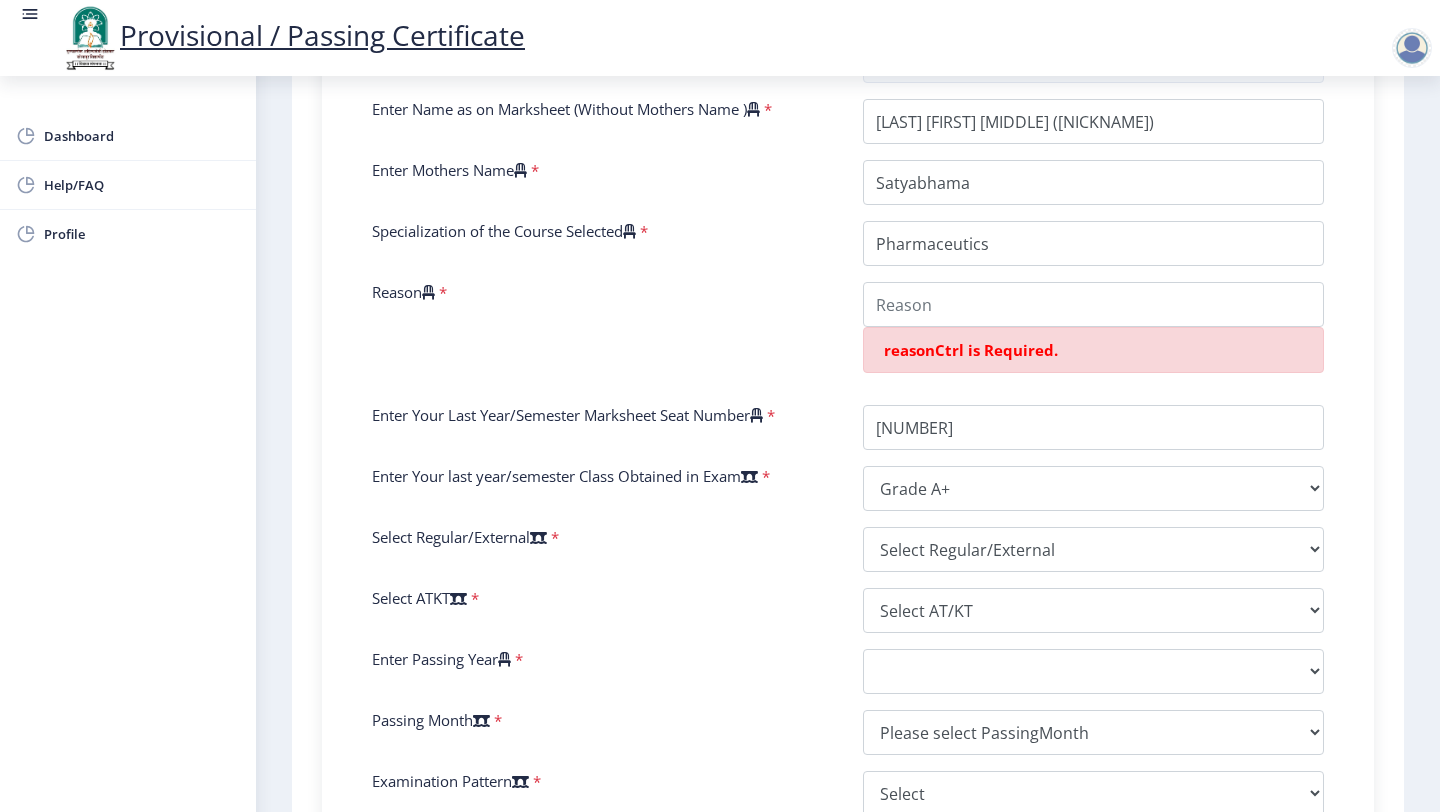 click on "Select Regular/External   *" at bounding box center (602, 549) 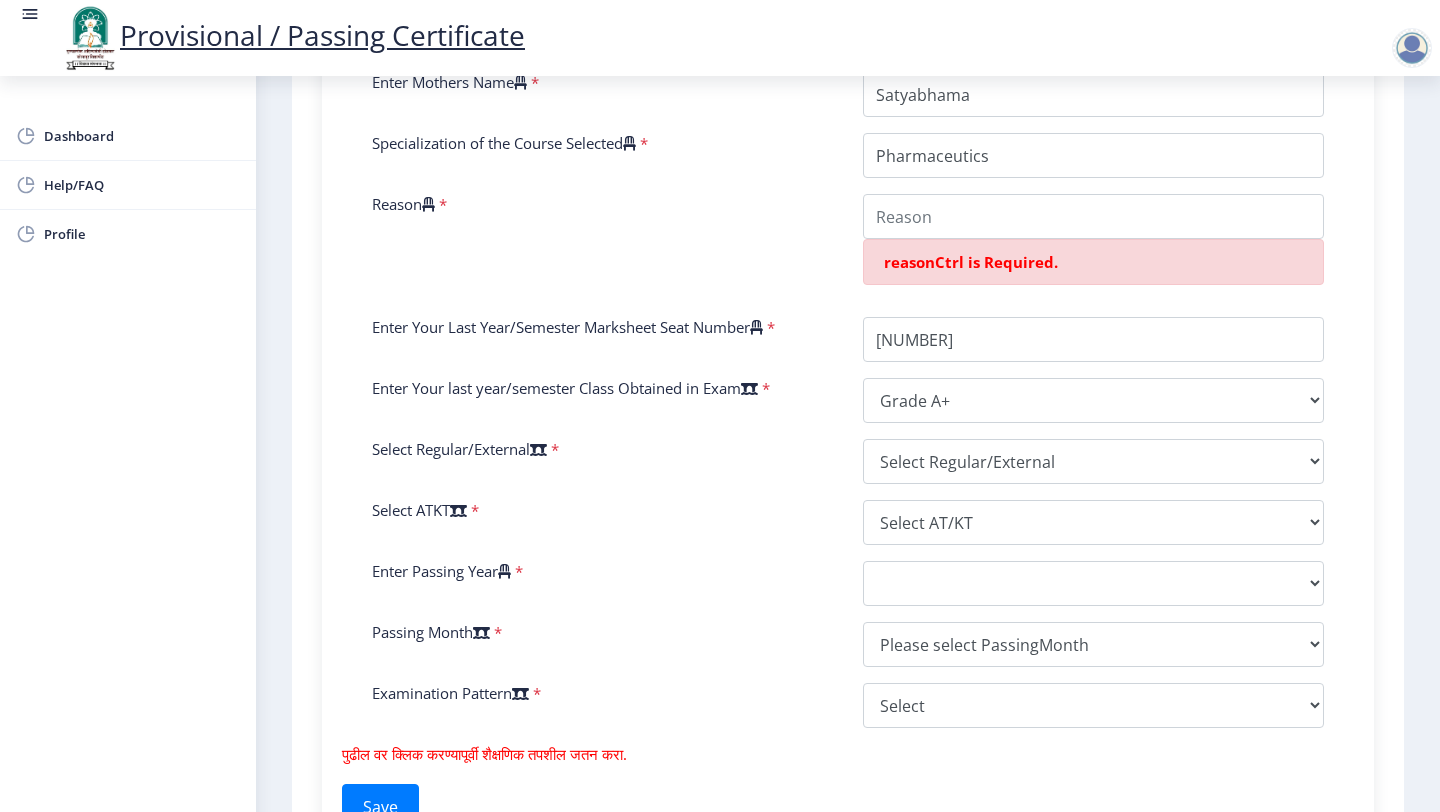 scroll, scrollTop: 714, scrollLeft: 0, axis: vertical 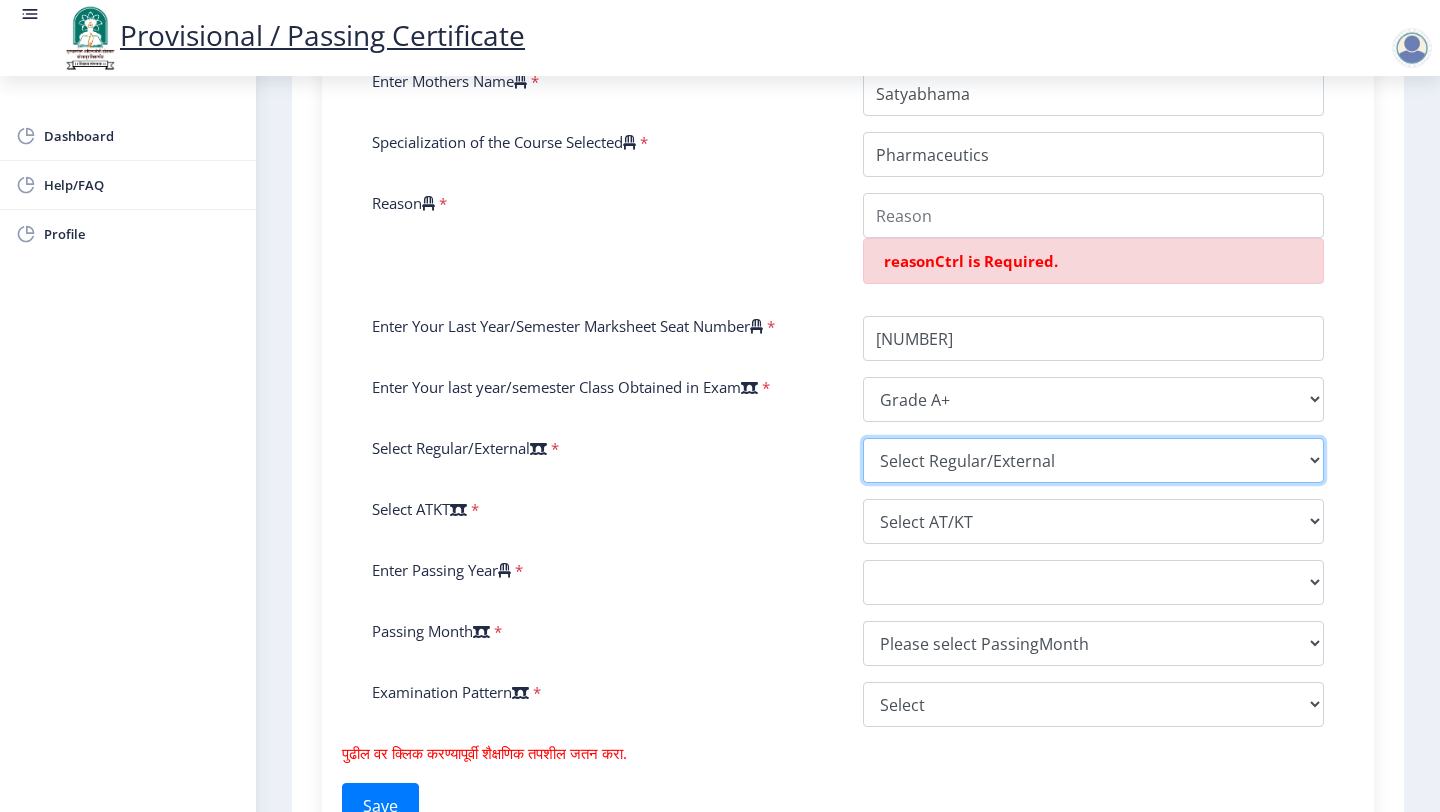 click on "Select Regular/External   Regular  External  Special" at bounding box center (1093, 460) 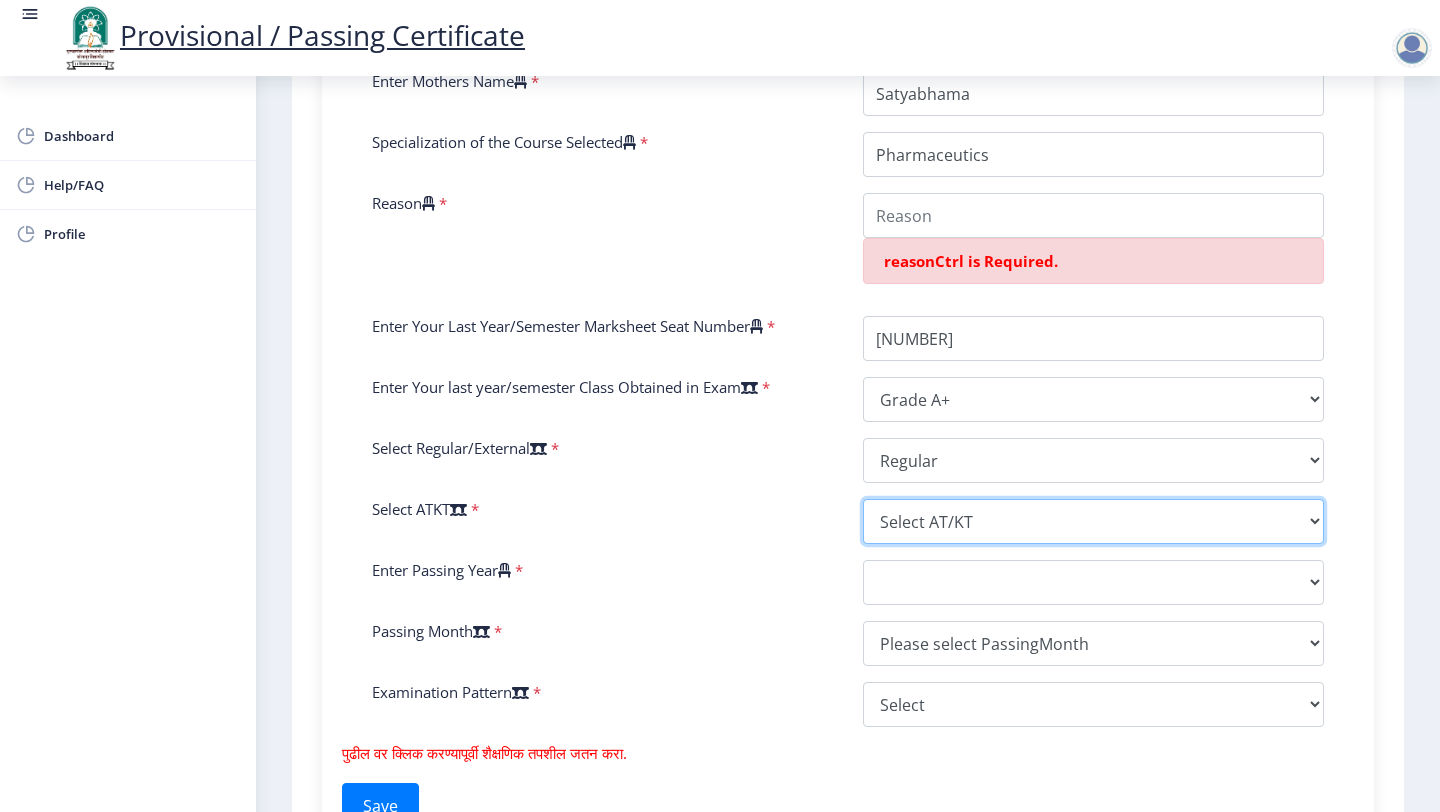 click on "Select AT/KT   None ATKT" at bounding box center [1093, 521] 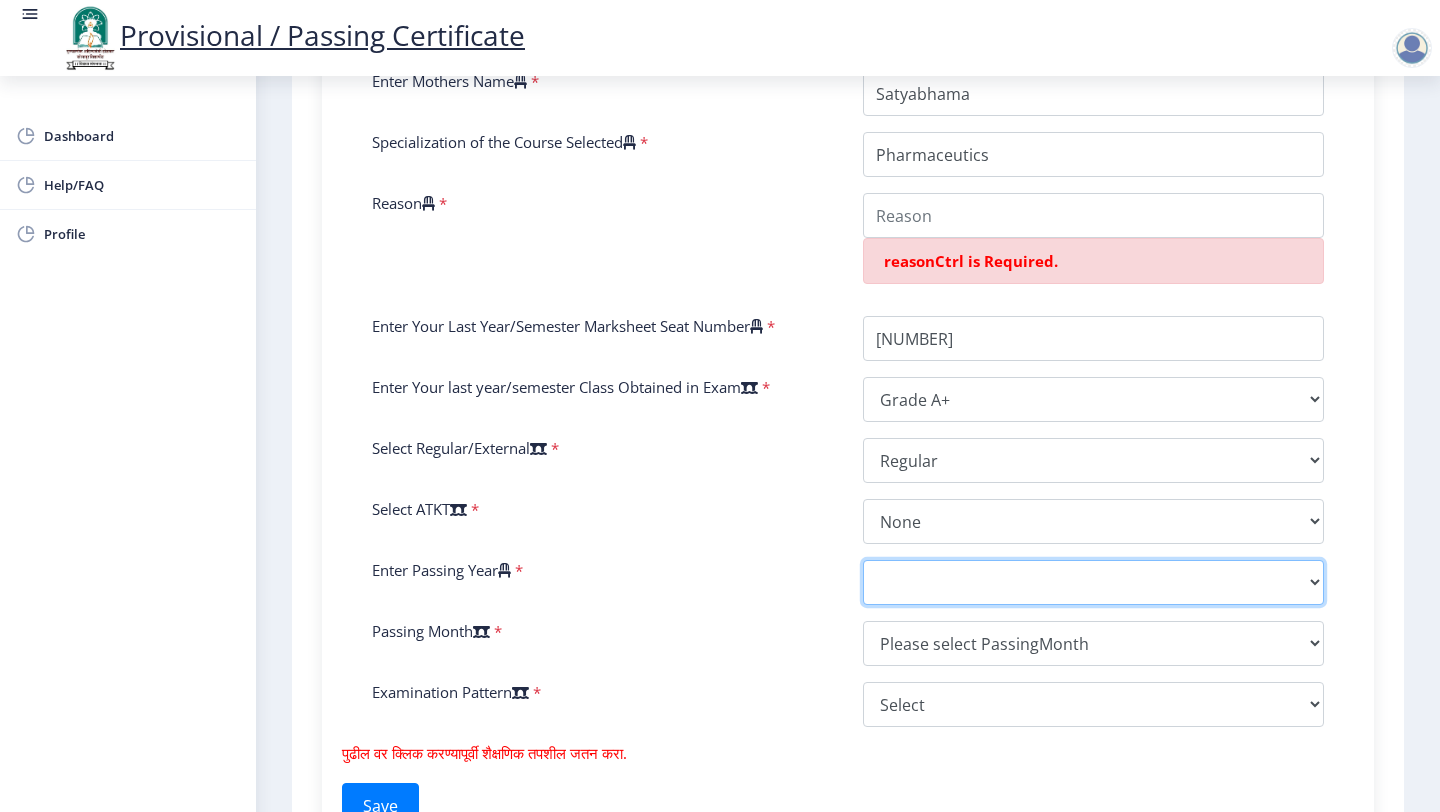 click on "2025   2024   2023   2022   2021   2020   2019   2018   2017   2016   2015   2014   2013   2012   2011   2010   2009   2008   2007   2006   2005   2004   2003   2002   2001   2000   1999   1998   1997   1996   1995   1994   1993   1992   1991   1990   1989   1988   1987   1986   1985   1984   1983   1982   1981   1980   1979   1978   1977   1976   1975   1974   1973   1972   1971   1970   1969   1968   1967" at bounding box center (1093, 582) 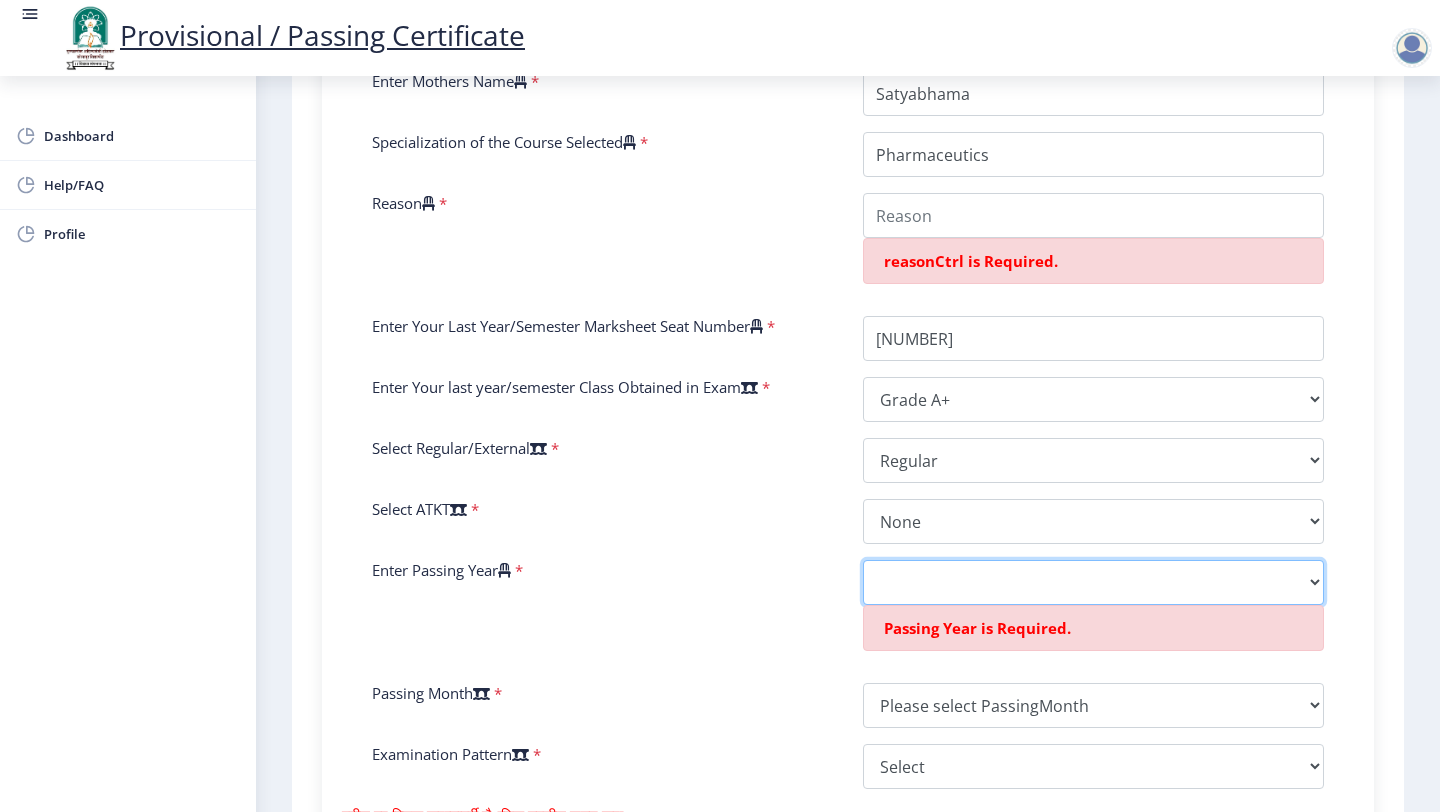 click on "2025   2024   2023   2022   2021   2020   2019   2018   2017   2016   2015   2014   2013   2012   2011   2010   2009   2008   2007   2006   2005   2004   2003   2002   2001   2000   1999   1998   1997   1996   1995   1994   1993   1992   1991   1990   1989   1988   1987   1986   1985   1984   1983   1982   1981   1980   1979   1978   1977   1976   1975   1974   1973   1972   1971   1970   1969   1968   1967" at bounding box center (1093, 582) 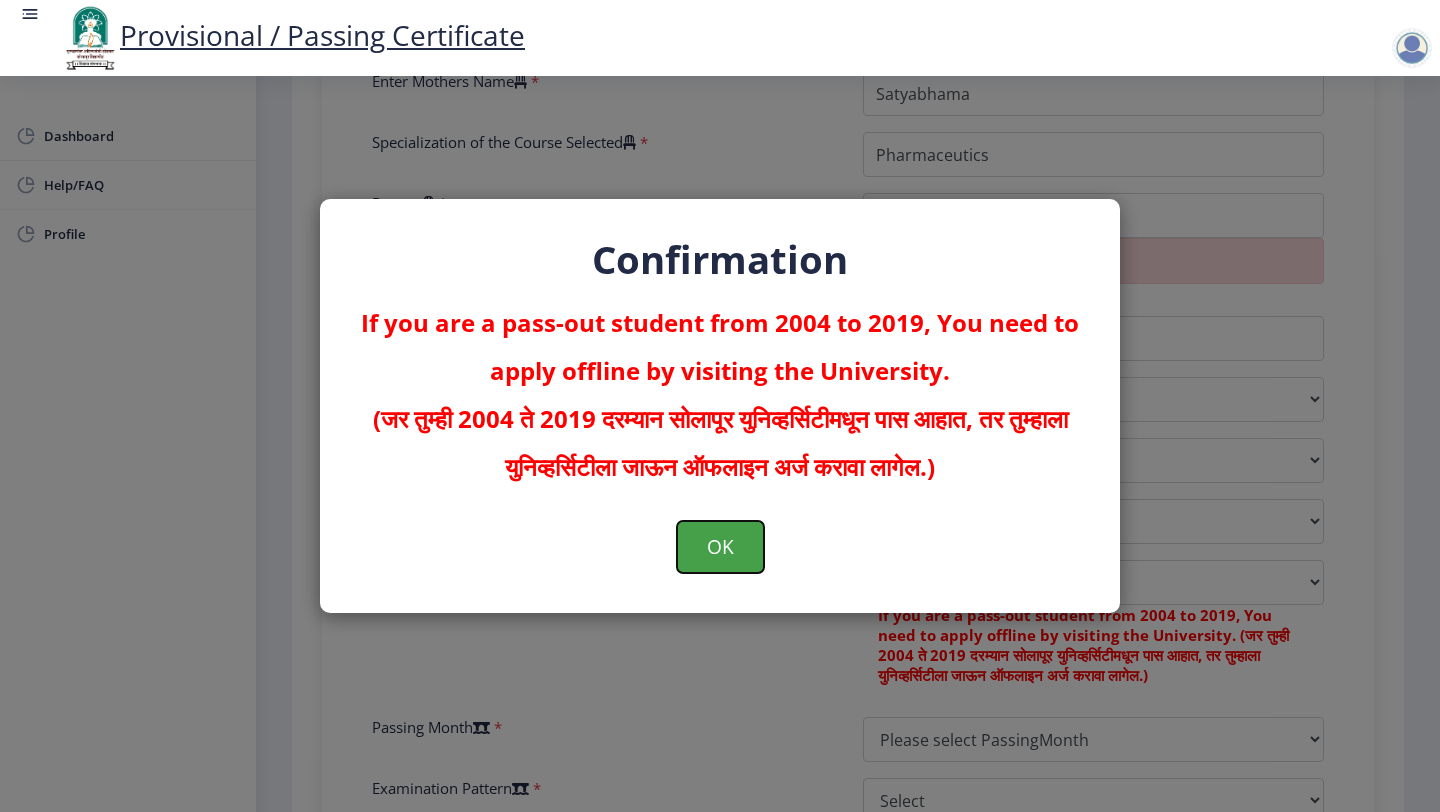 click on "OK" at bounding box center (720, 547) 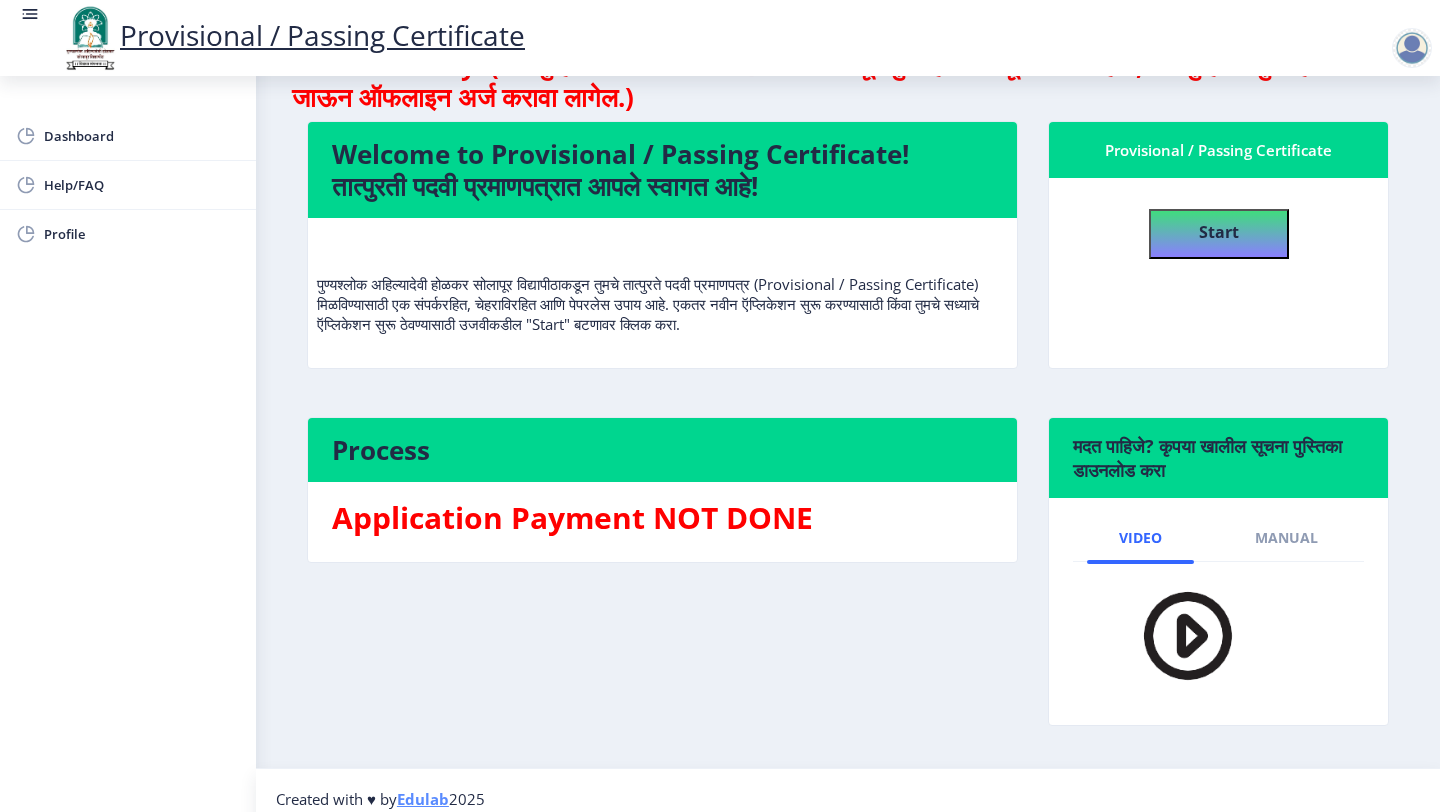 scroll, scrollTop: 112, scrollLeft: 0, axis: vertical 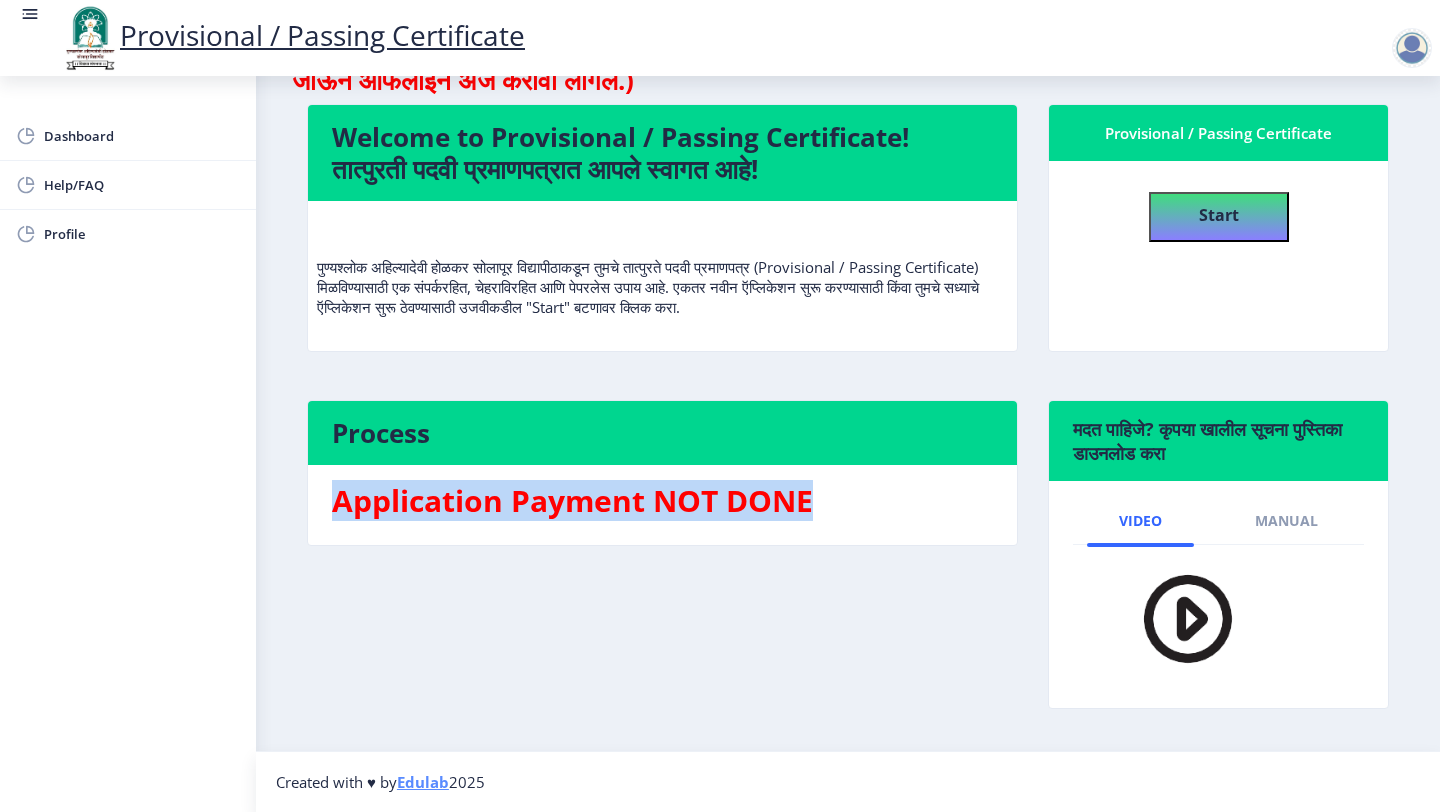 drag, startPoint x: 336, startPoint y: 500, endPoint x: 852, endPoint y: 501, distance: 516.001 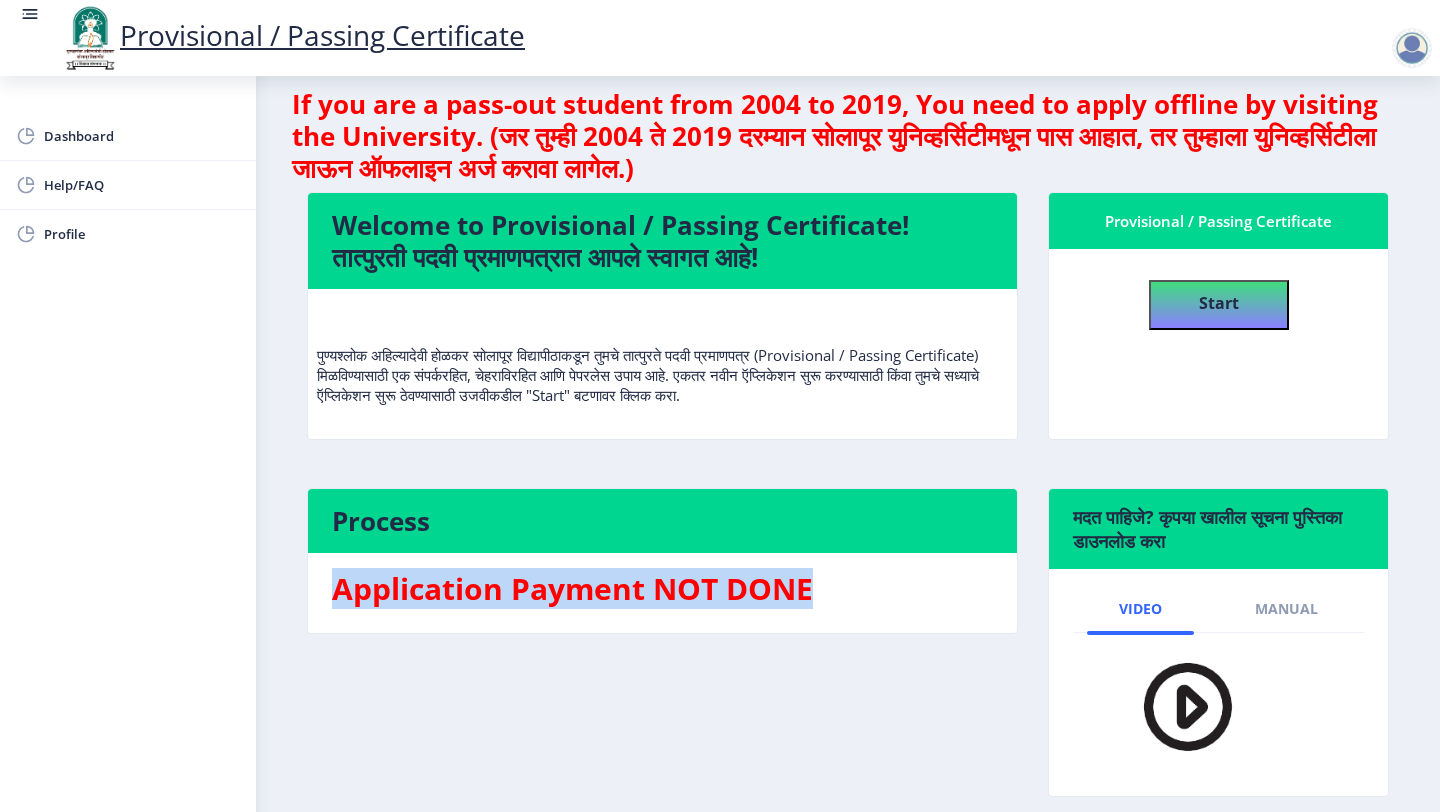 scroll, scrollTop: 0, scrollLeft: 0, axis: both 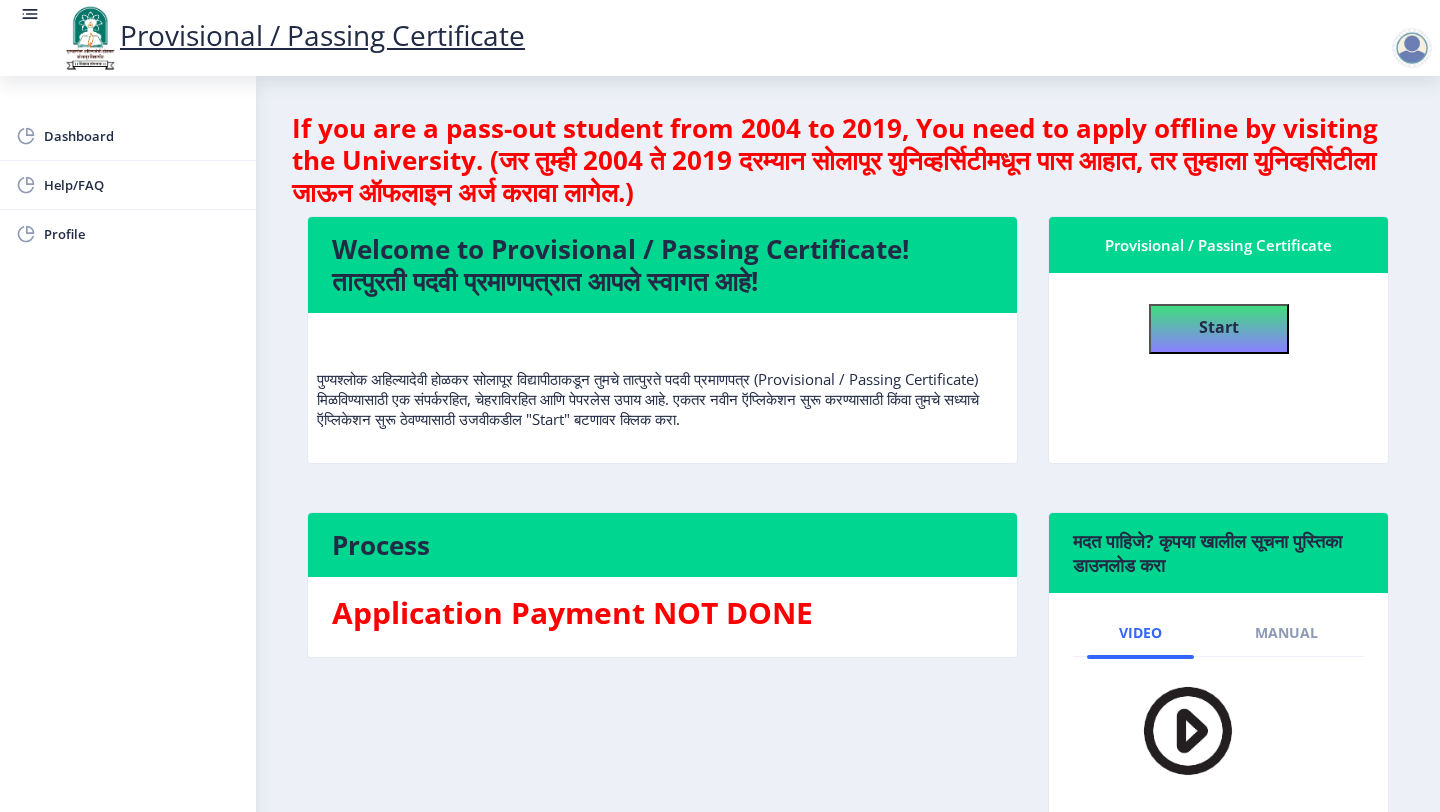 click at bounding box center (1412, 48) 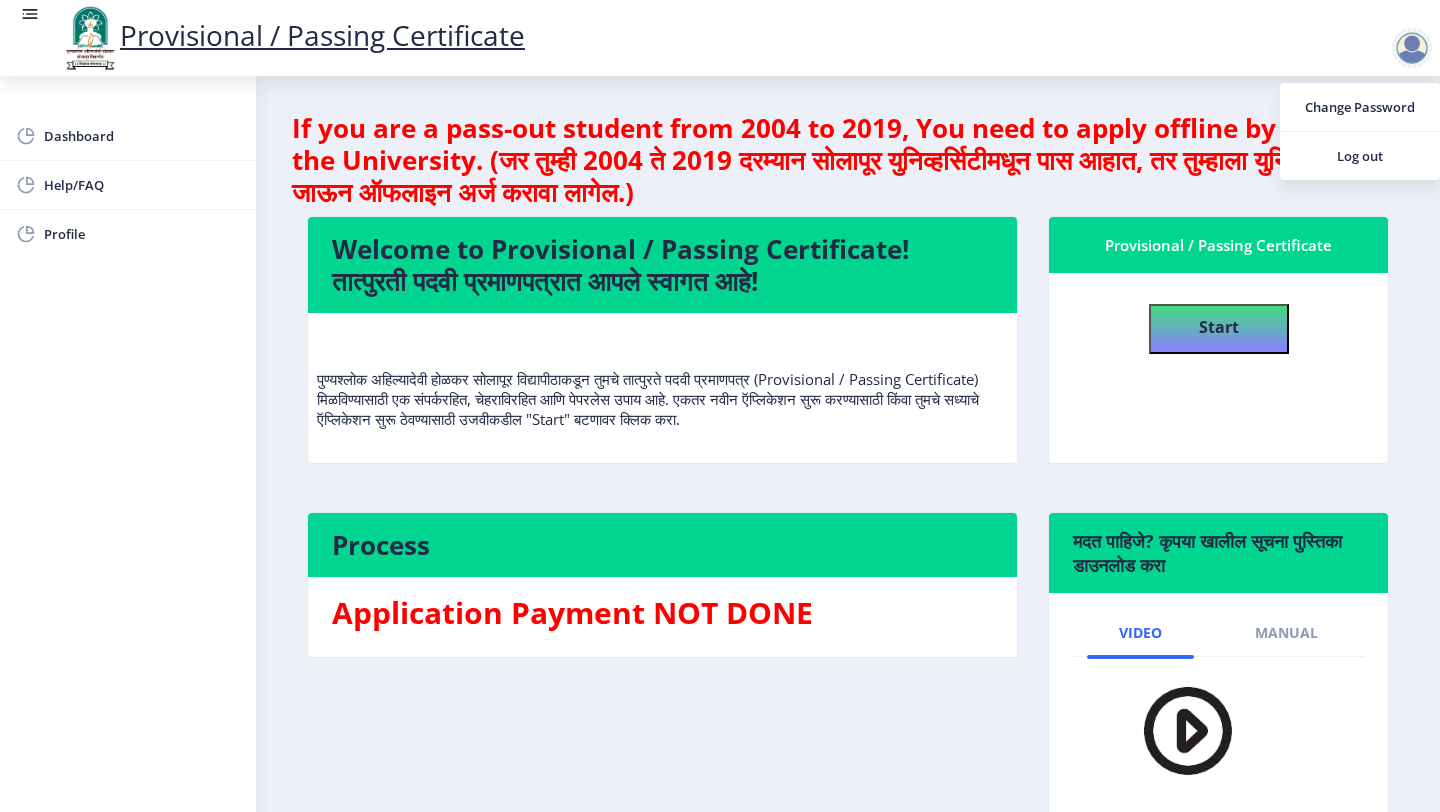 click at bounding box center (1412, 48) 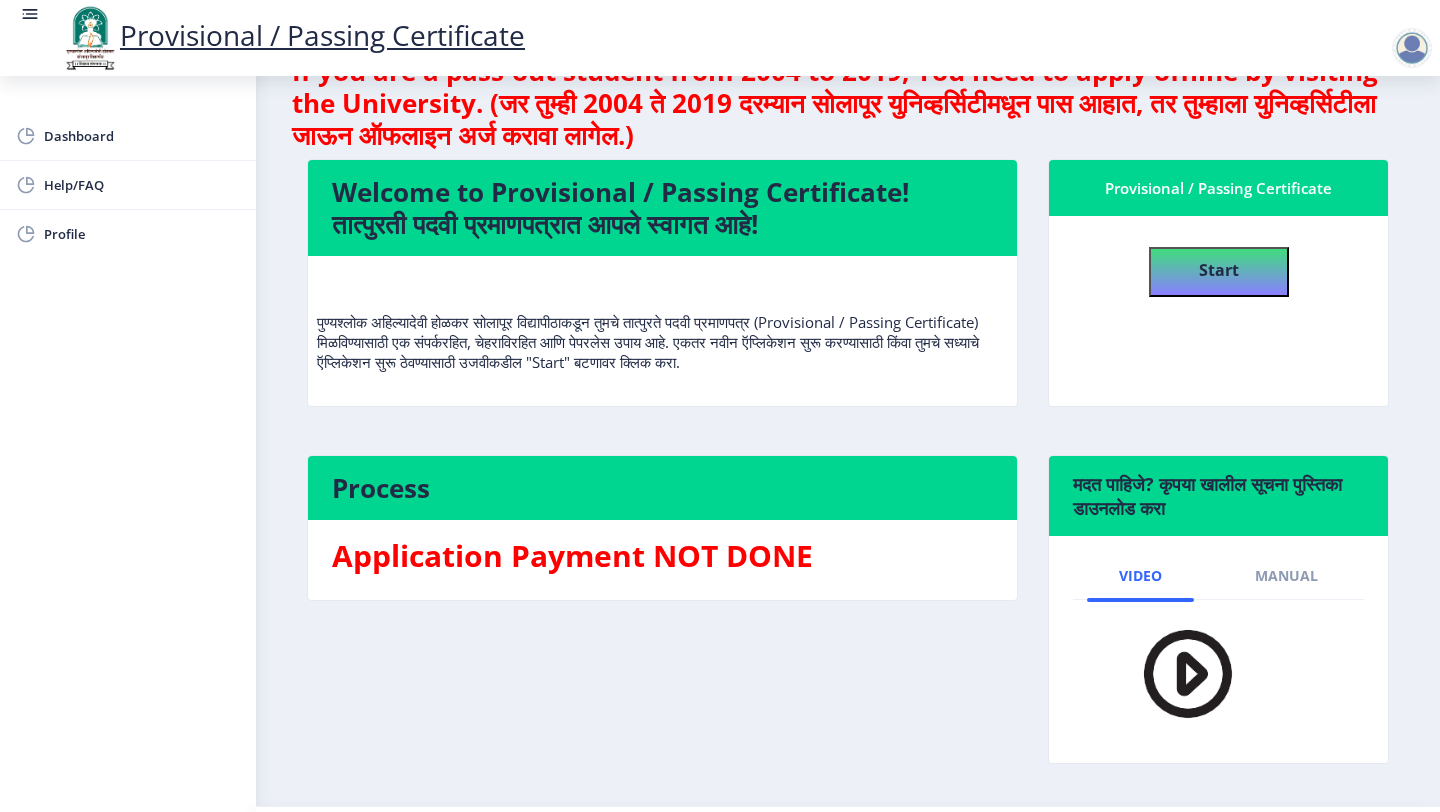 scroll, scrollTop: 0, scrollLeft: 0, axis: both 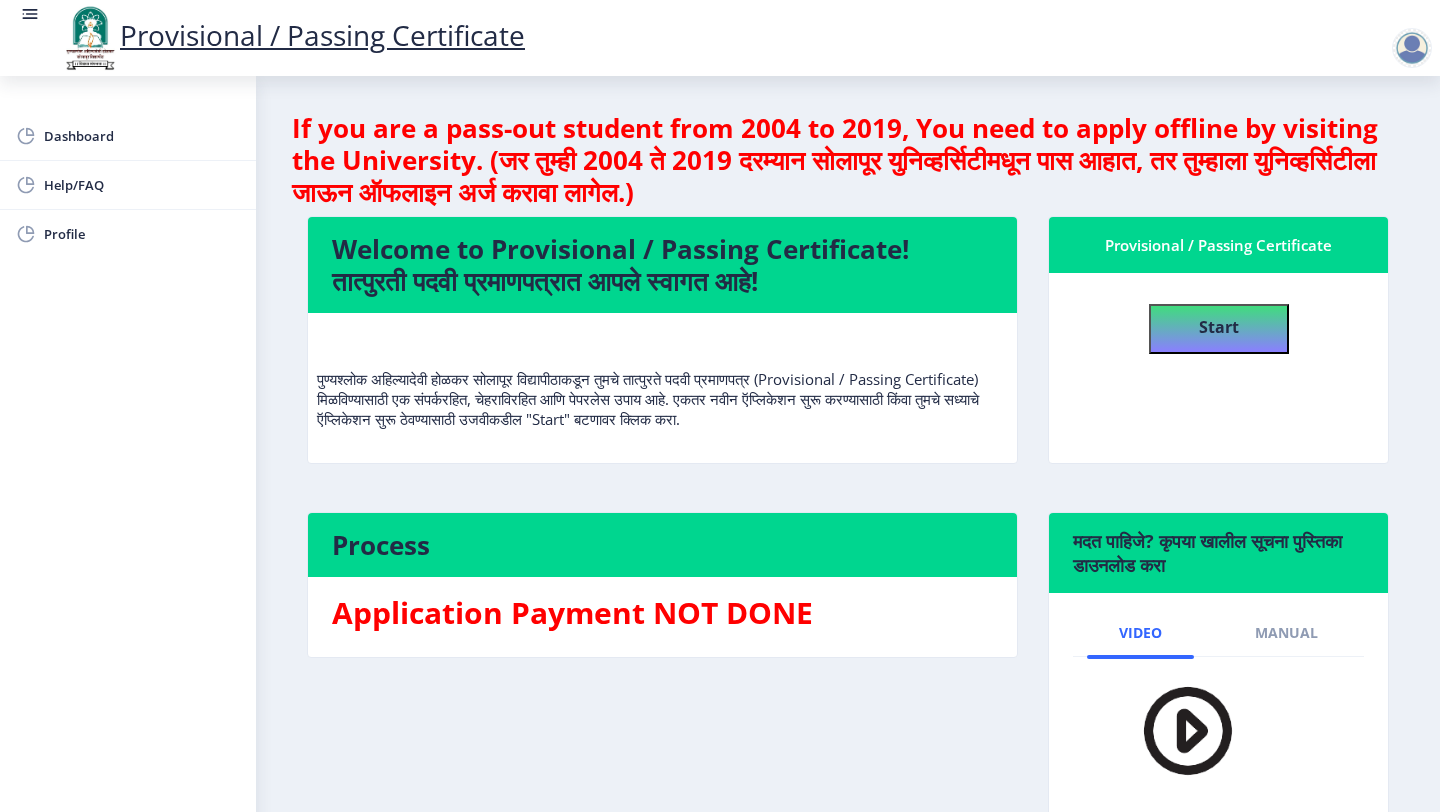 click at bounding box center [1412, 48] 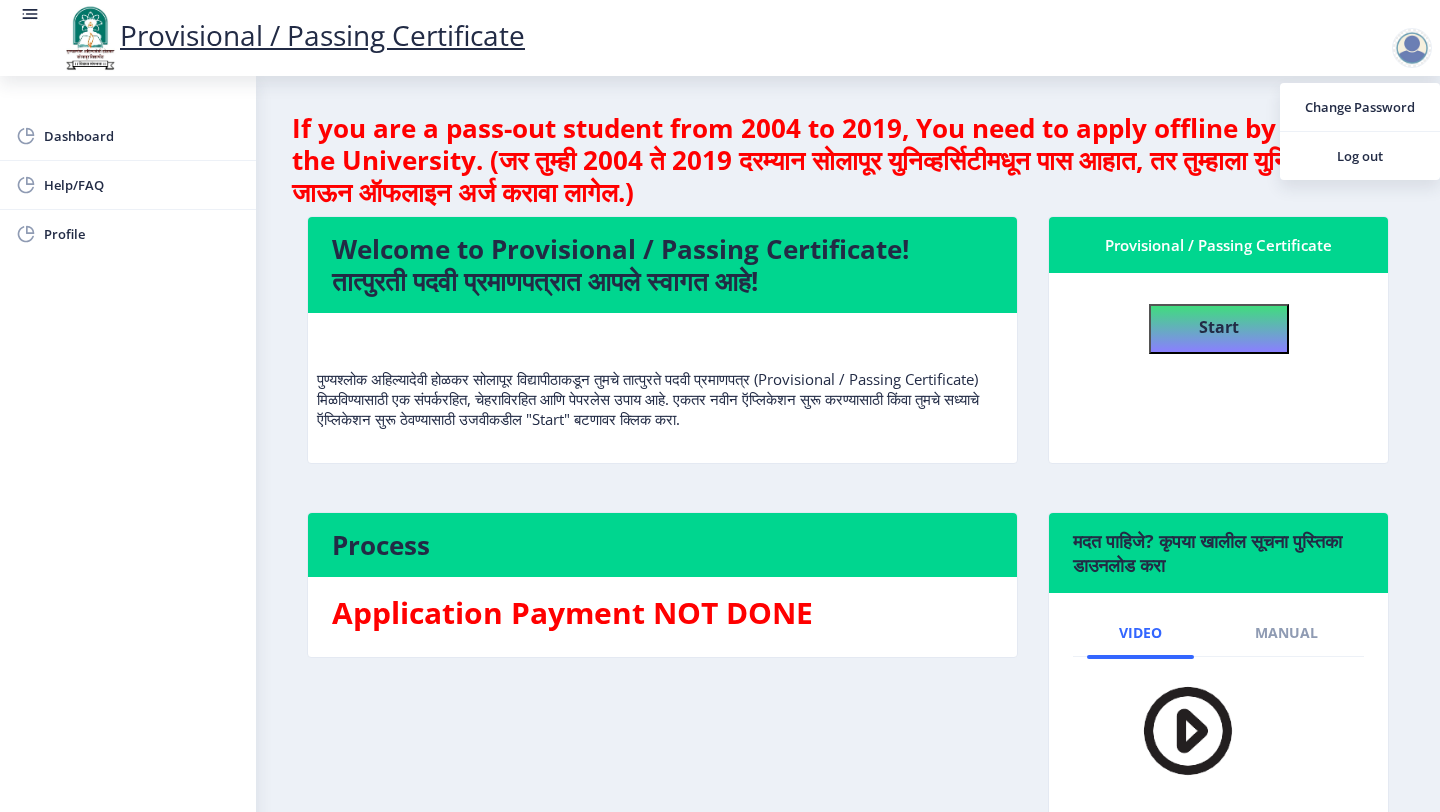 click at bounding box center [1412, 48] 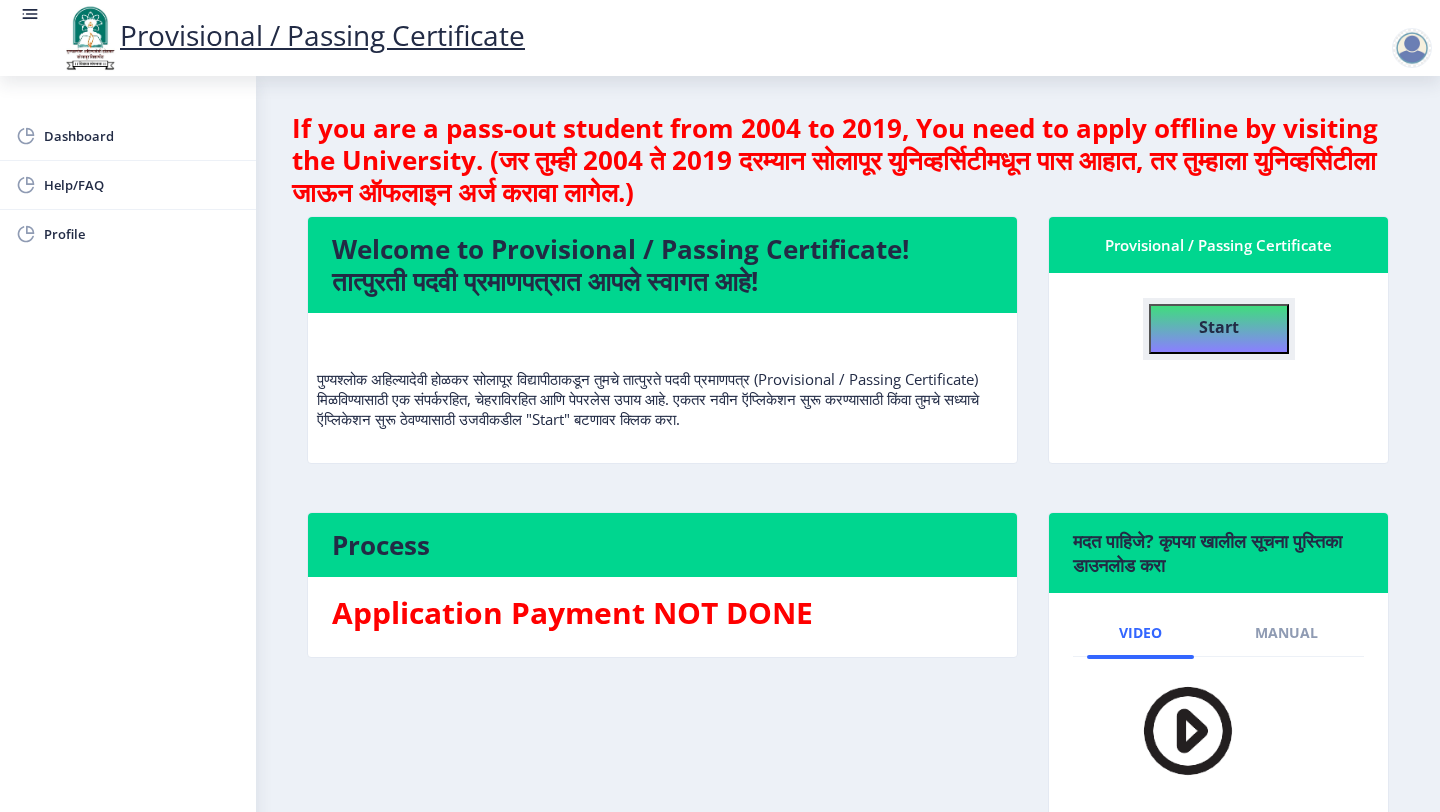 click on "Start" at bounding box center (1219, 327) 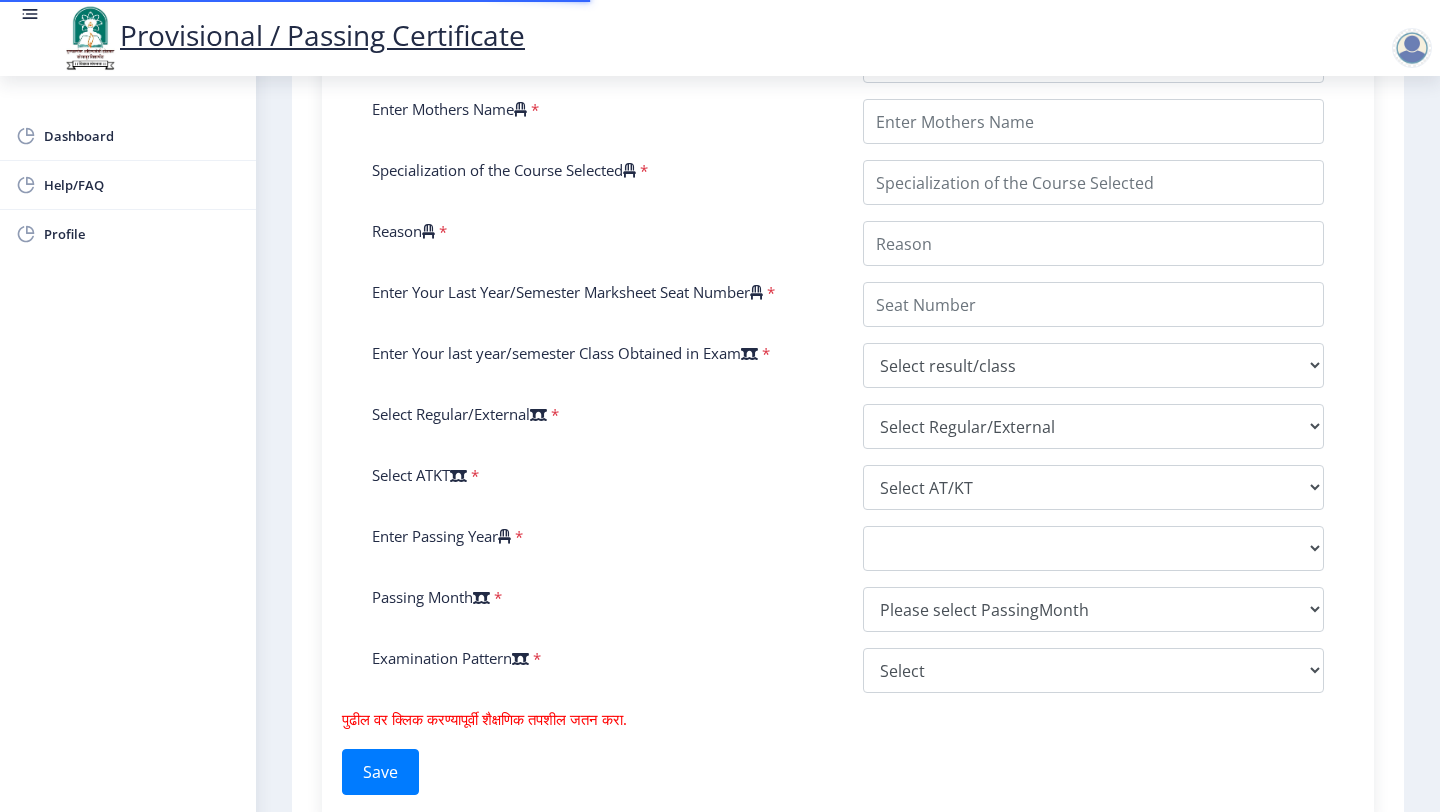 scroll, scrollTop: 850, scrollLeft: 0, axis: vertical 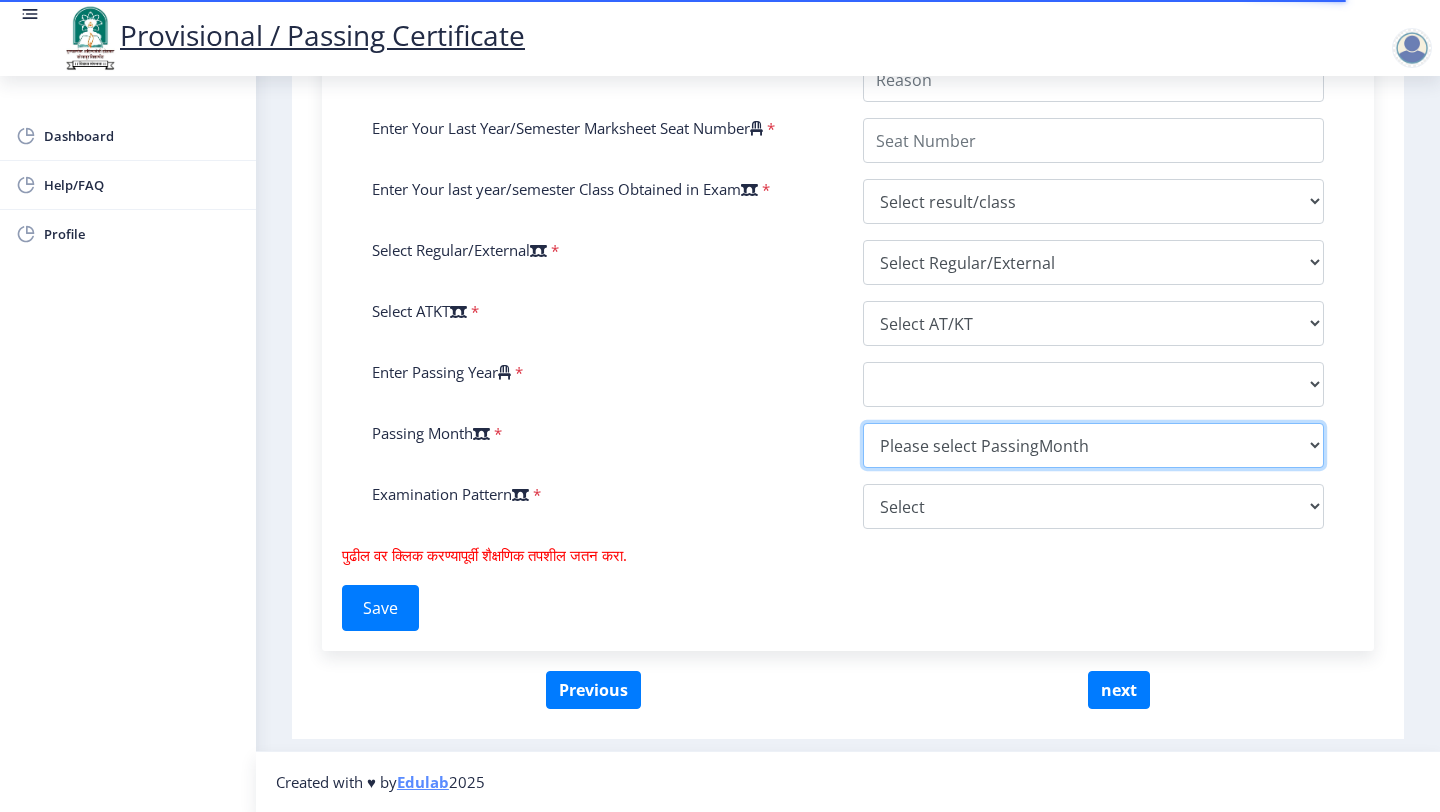click on "Please select PassingMonth  (01) January (02) February (03) March (04) April (05) May (06) June (07) July (08) August (09) September (10) October (11) November (12) December" at bounding box center [1093, 445] 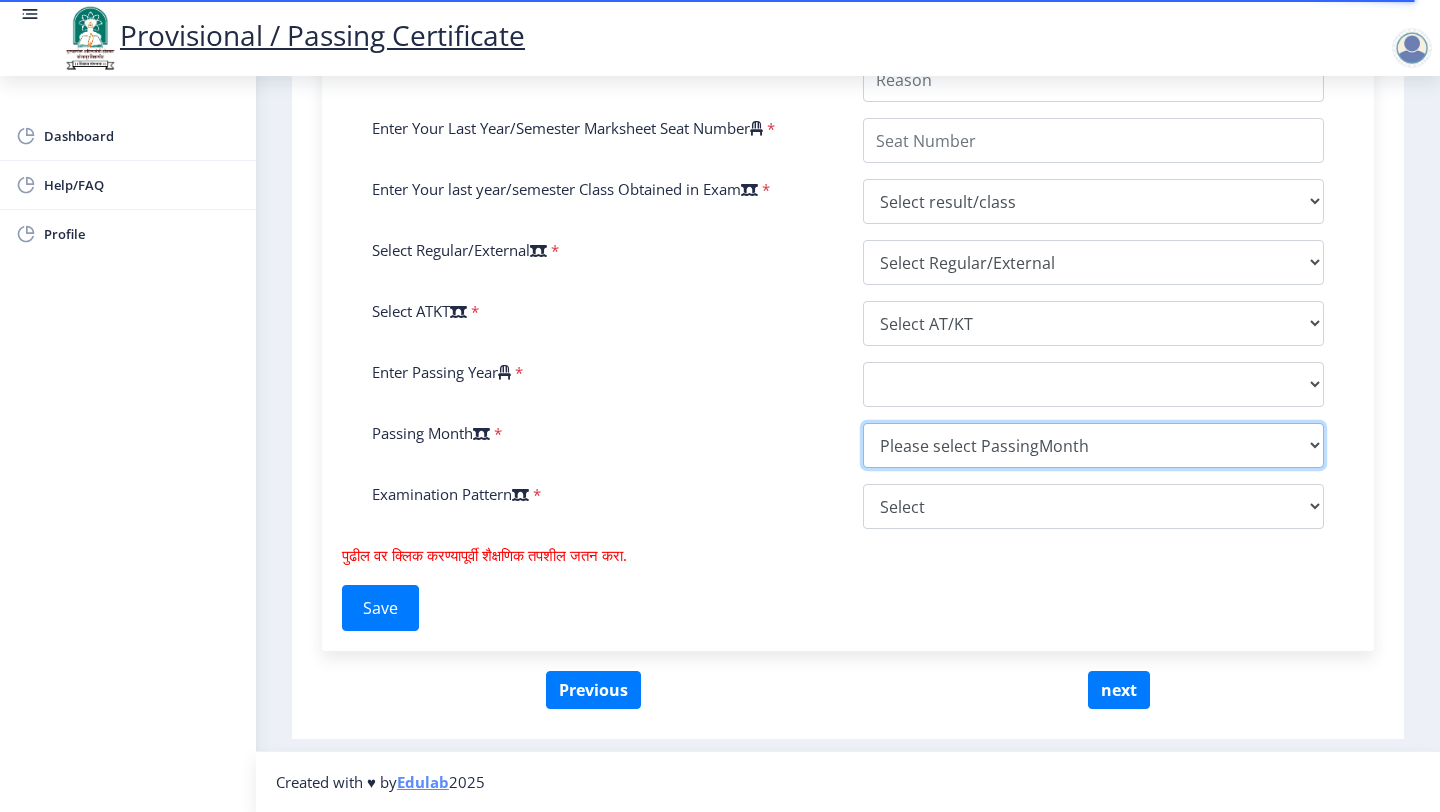 scroll, scrollTop: 0, scrollLeft: 0, axis: both 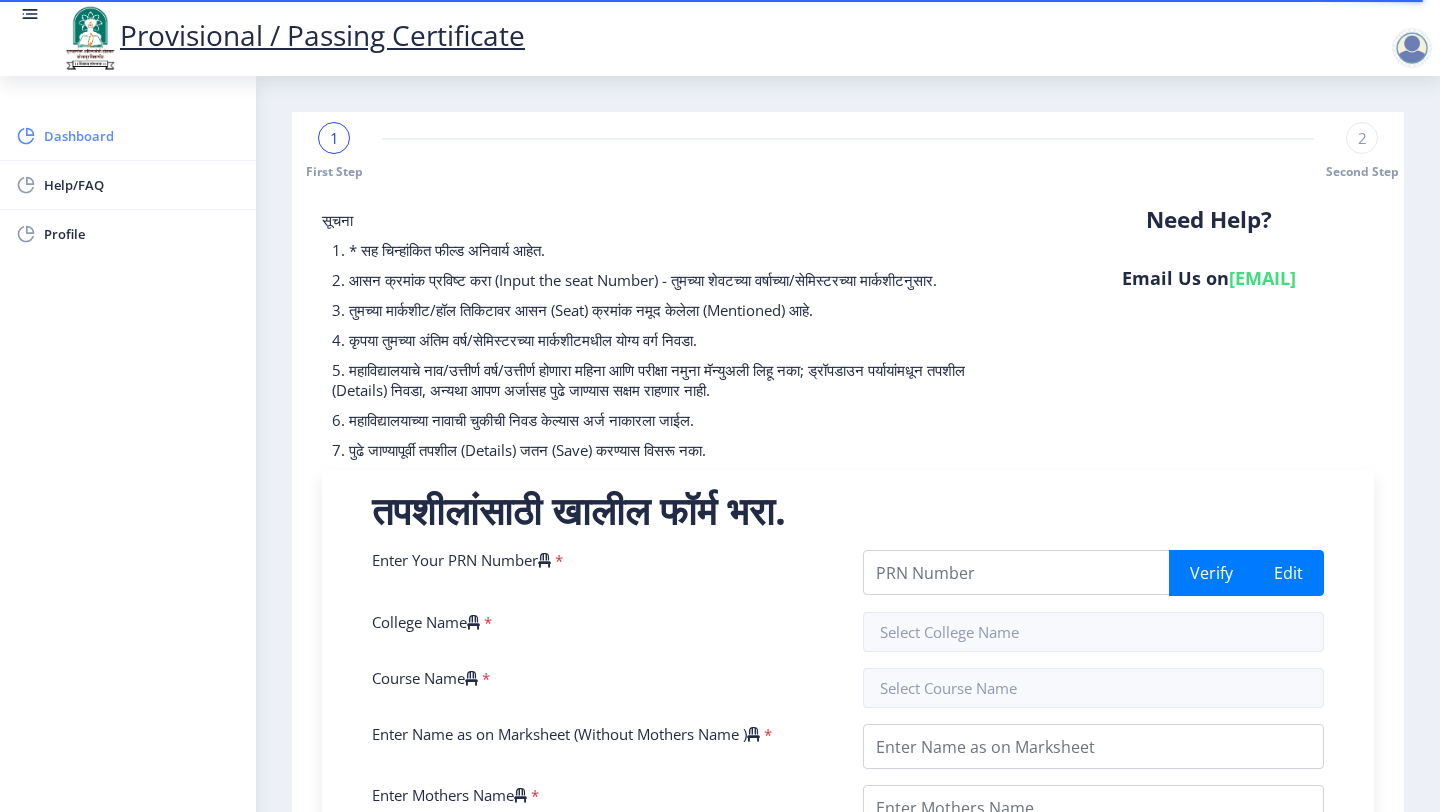 click on "Dashboard" at bounding box center (142, 136) 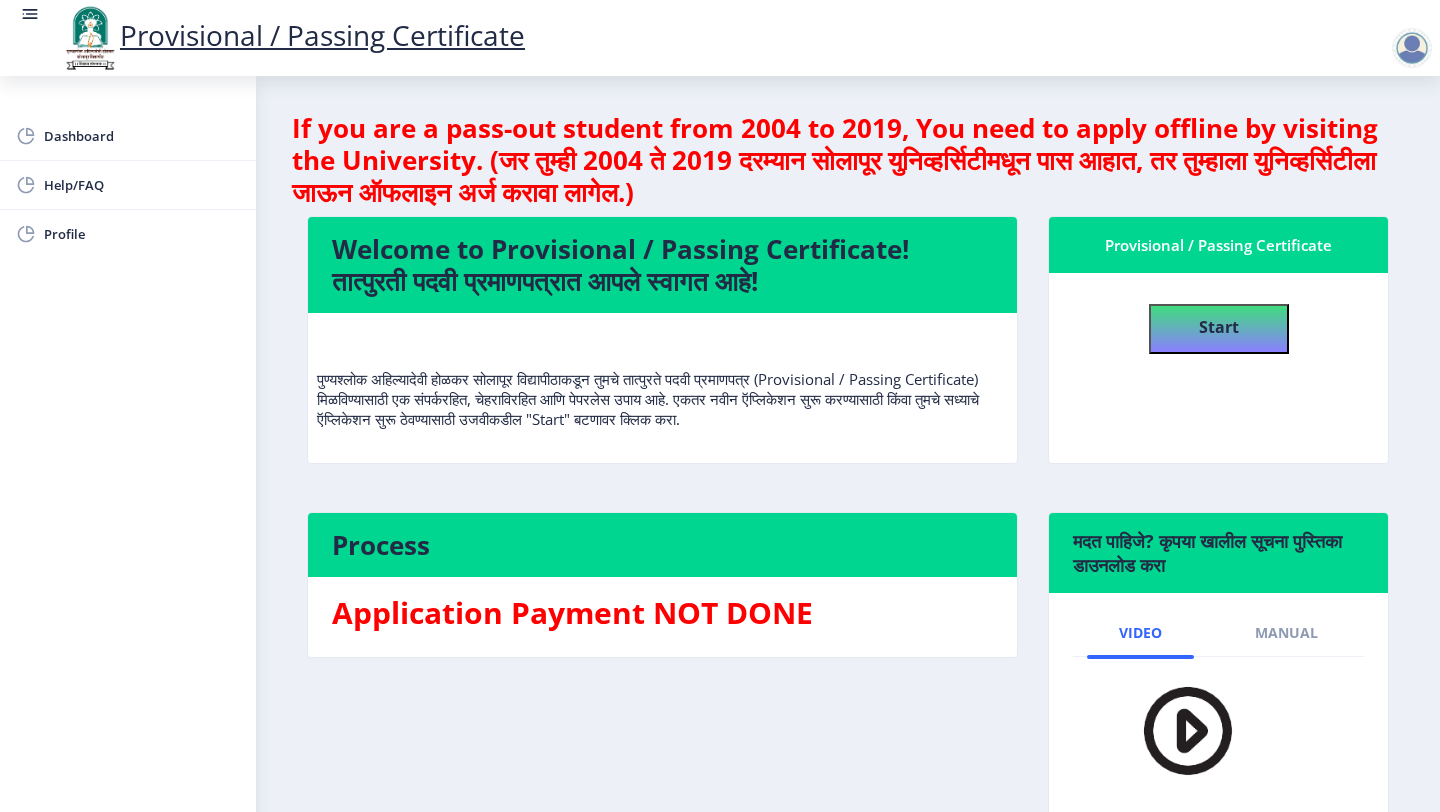 click at bounding box center [1412, 48] 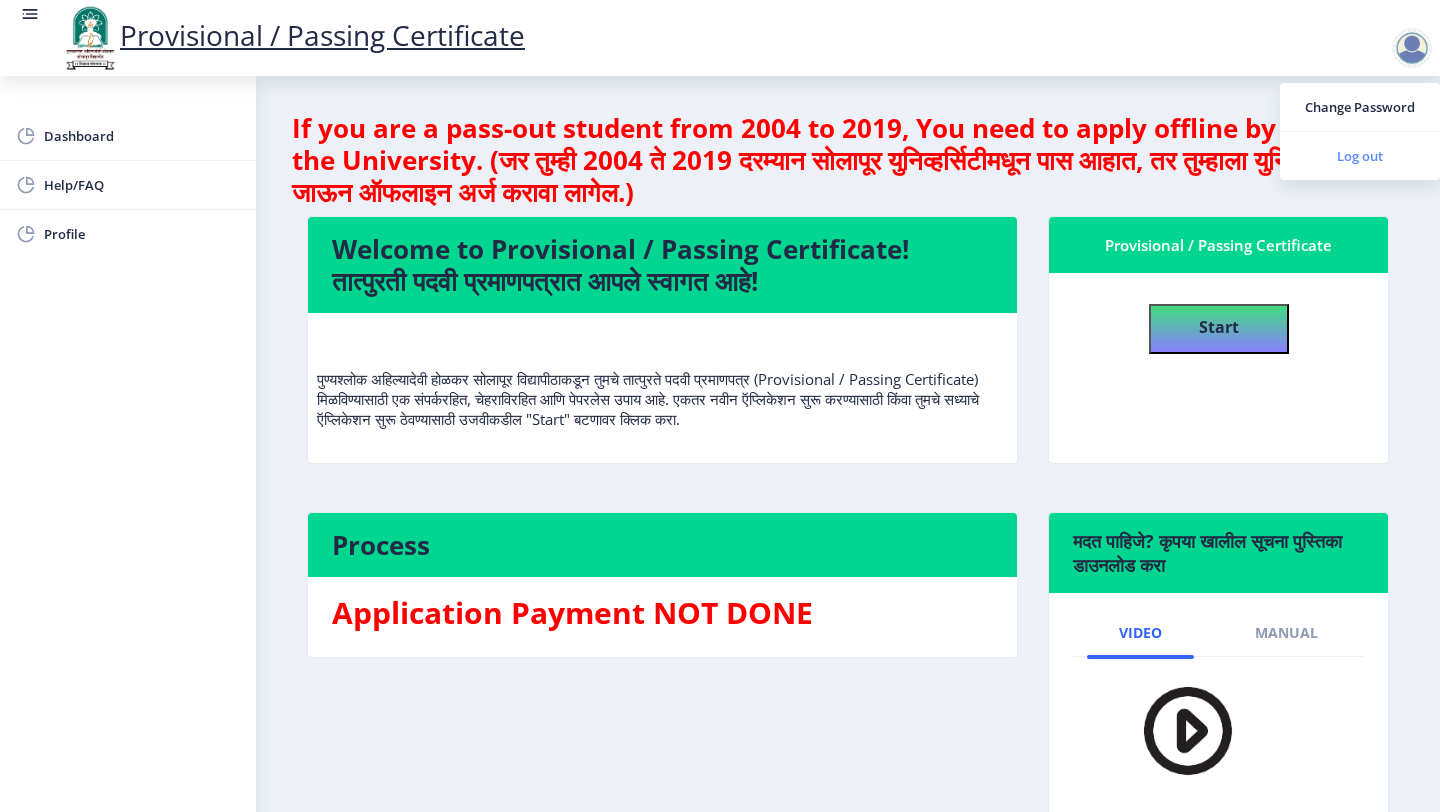 click on "Log out" at bounding box center (1360, 156) 